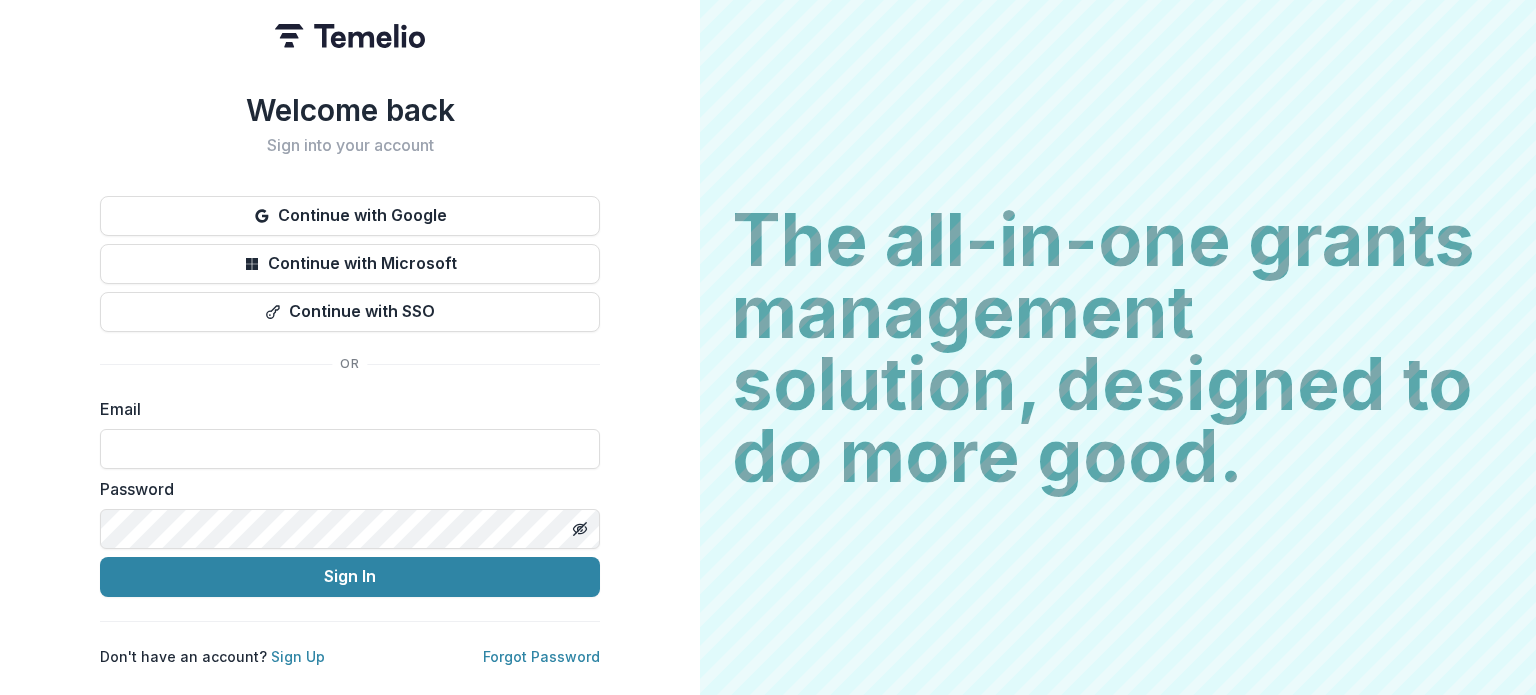 scroll, scrollTop: 0, scrollLeft: 0, axis: both 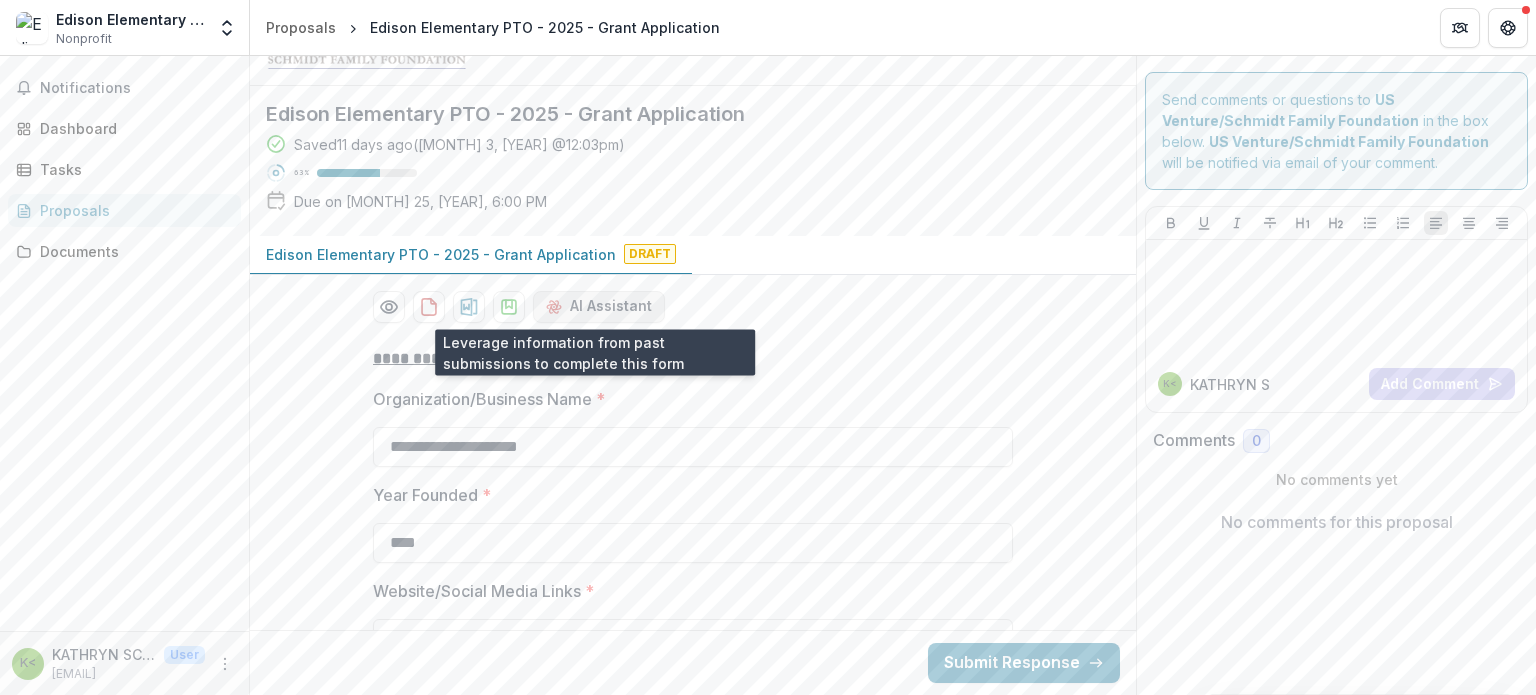 click on "AI Assistant" at bounding box center [599, 307] 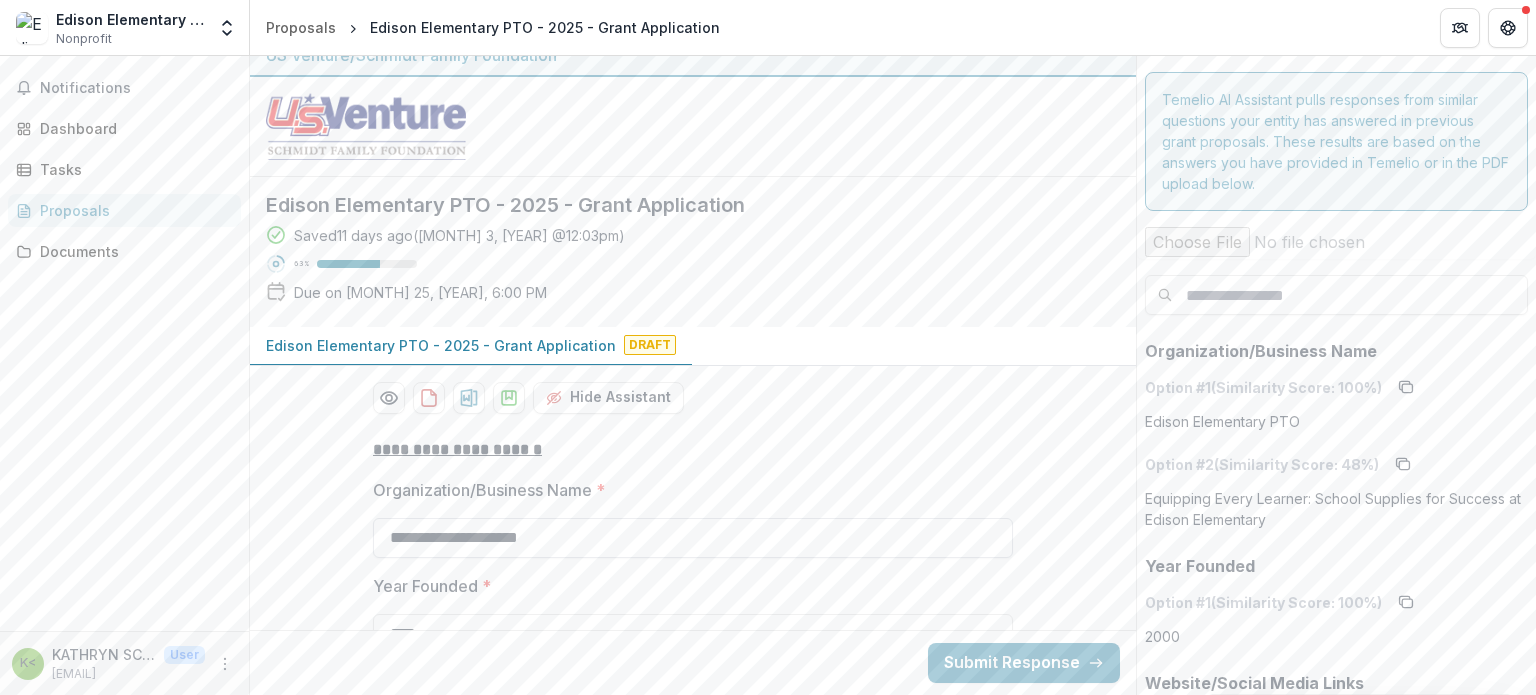 scroll, scrollTop: 0, scrollLeft: 0, axis: both 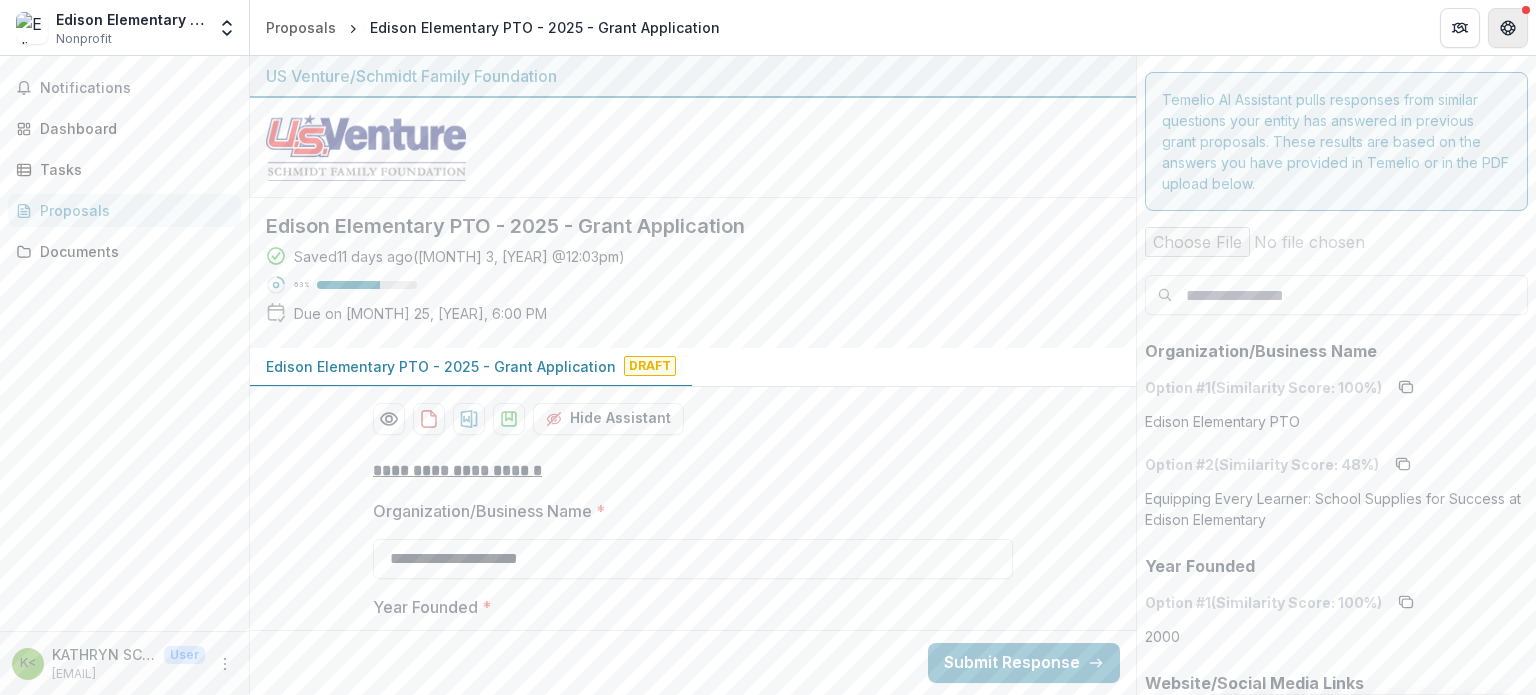 click at bounding box center [1508, 28] 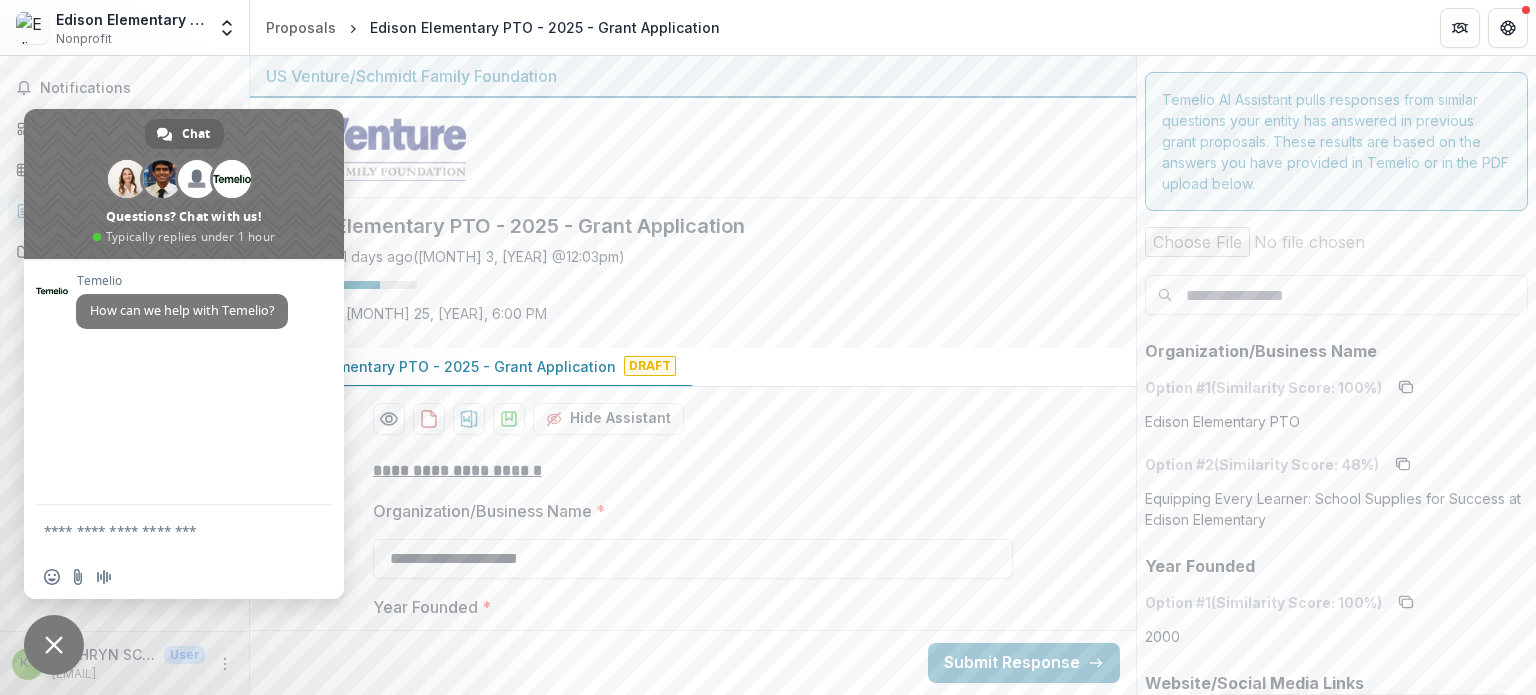 click at bounding box center (693, 535) 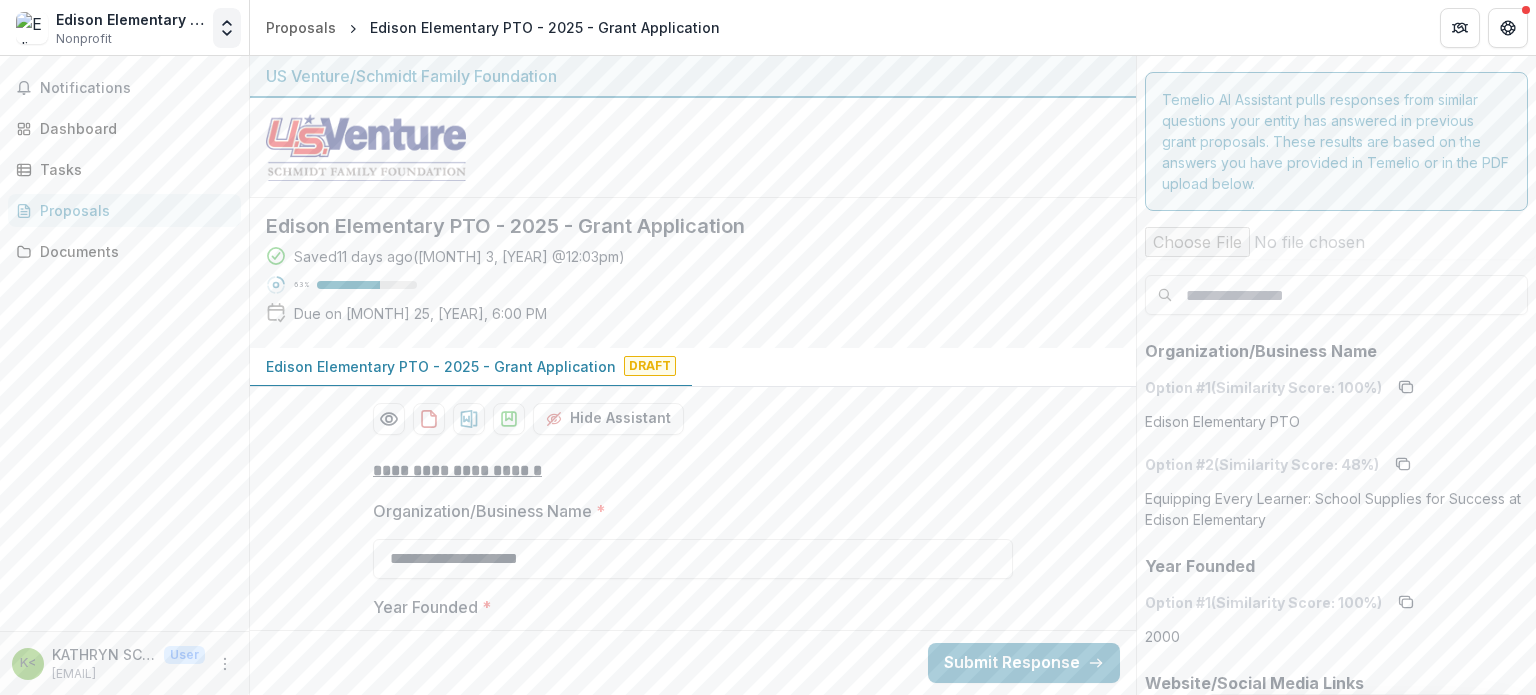 click 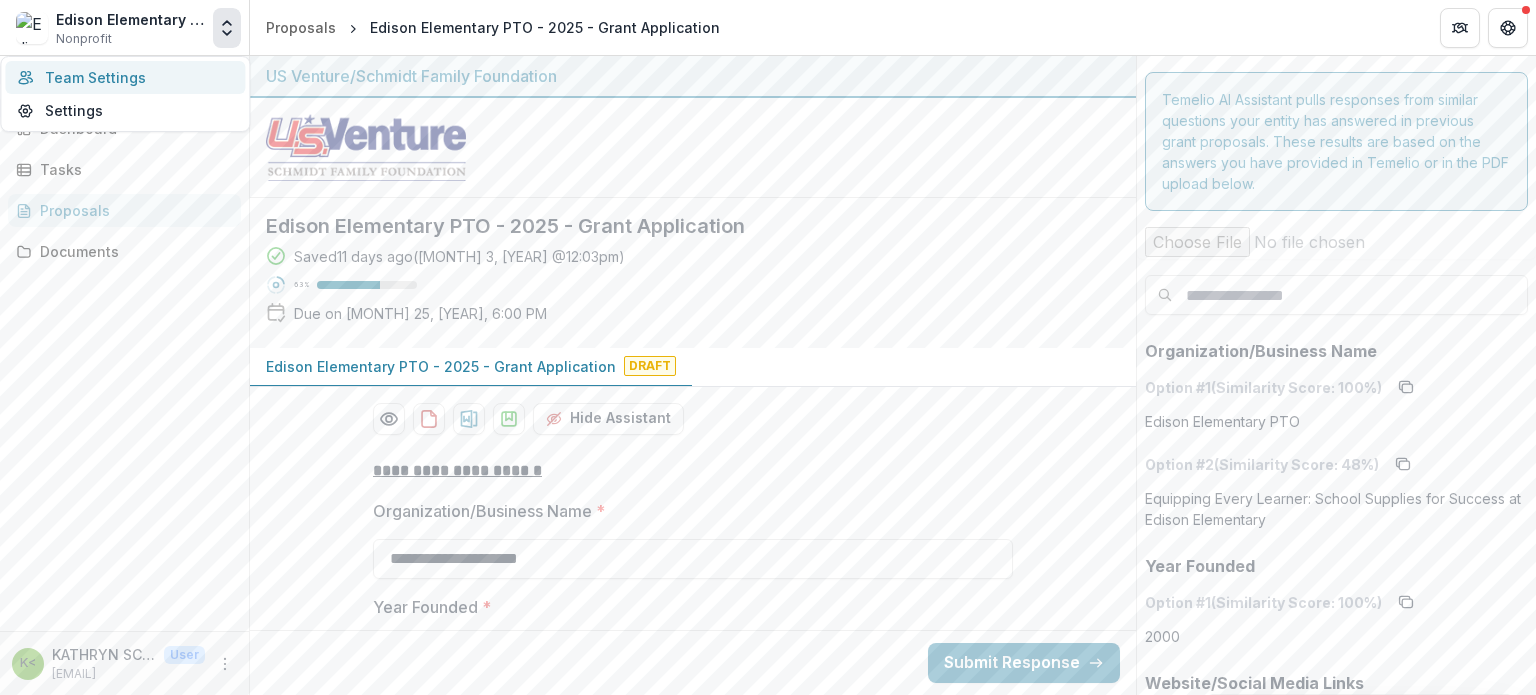 click on "Team Settings" at bounding box center (125, 77) 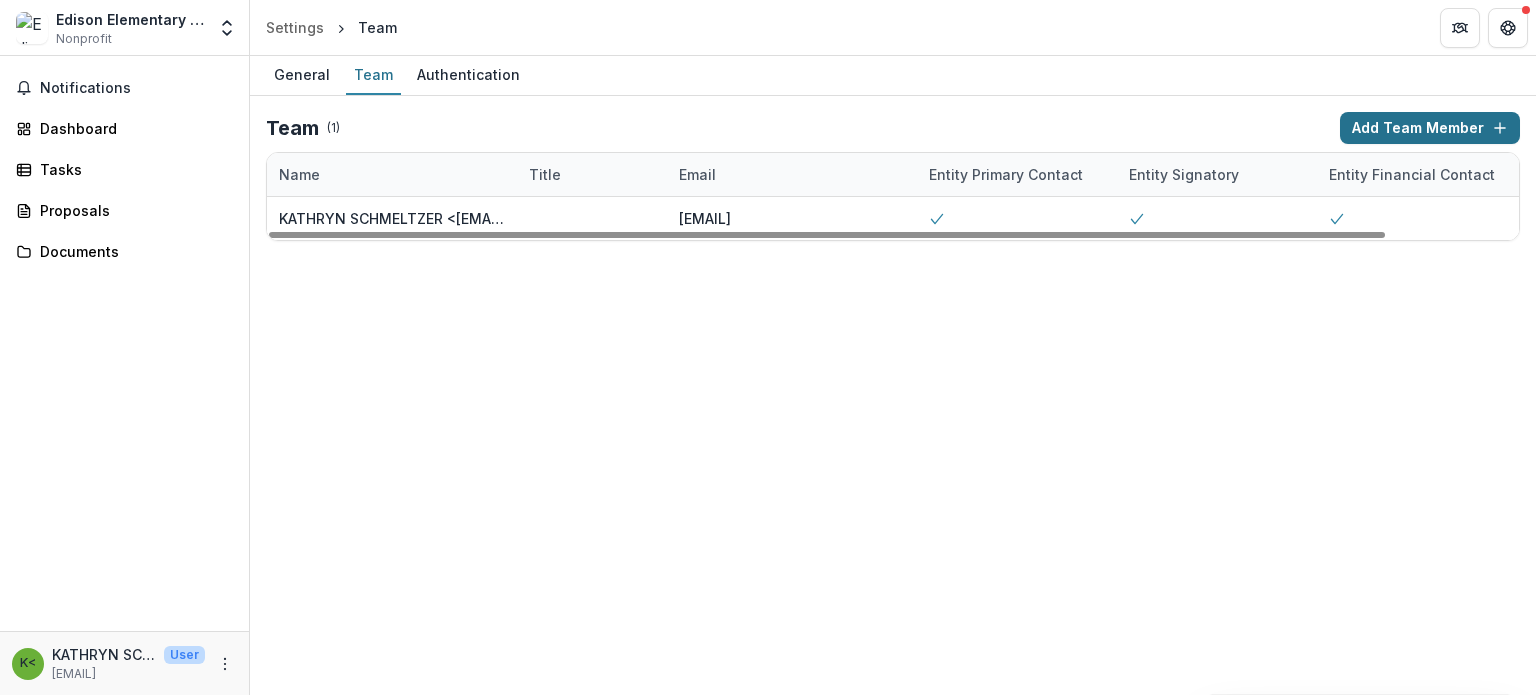 click on "Add Team Member" at bounding box center [1430, 128] 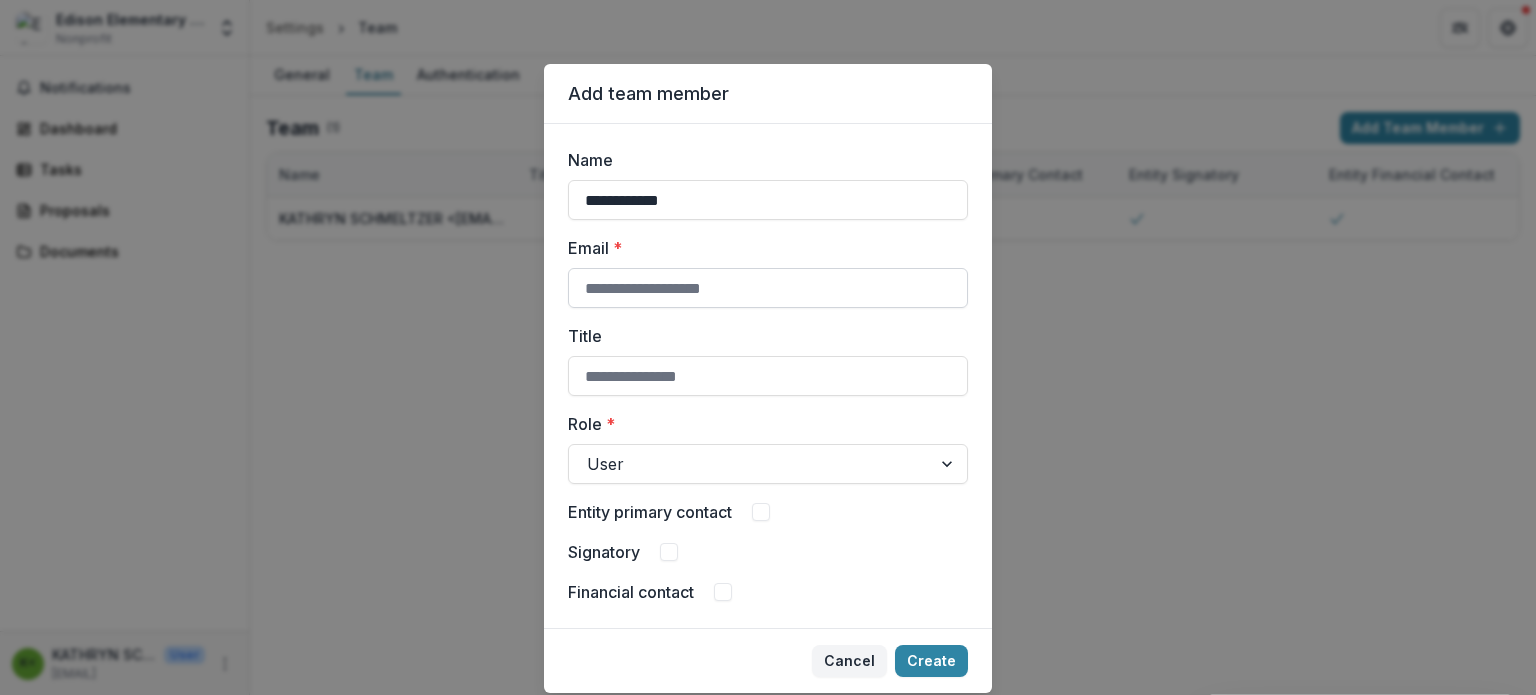 type on "**********" 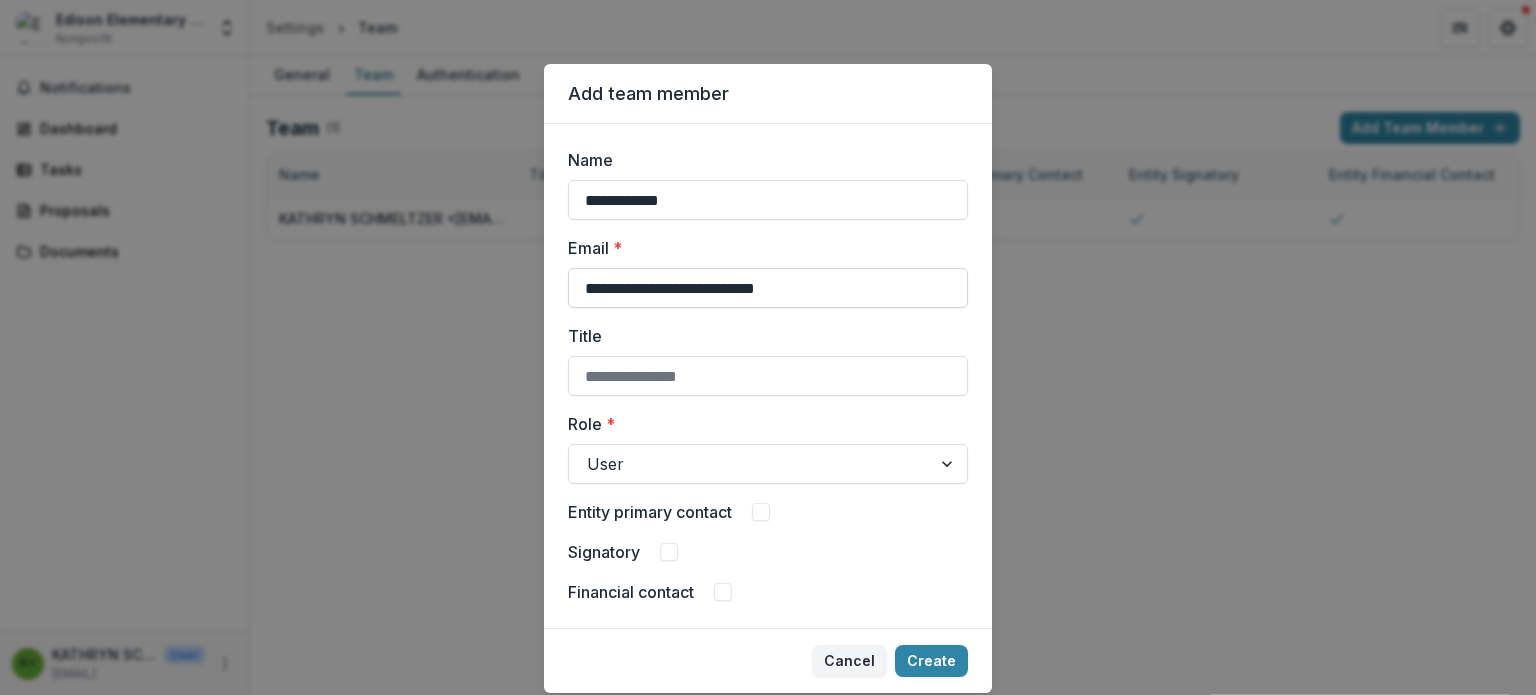 type on "**********" 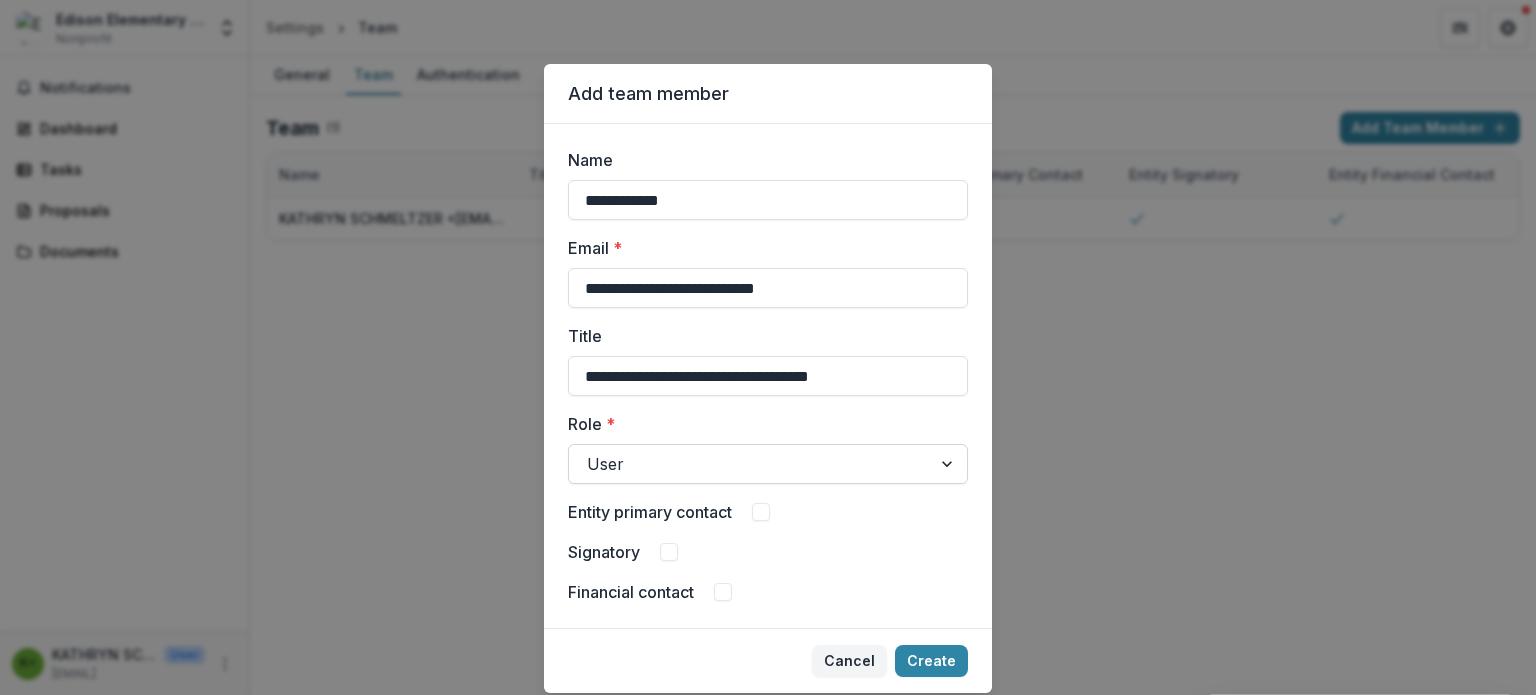 type on "**********" 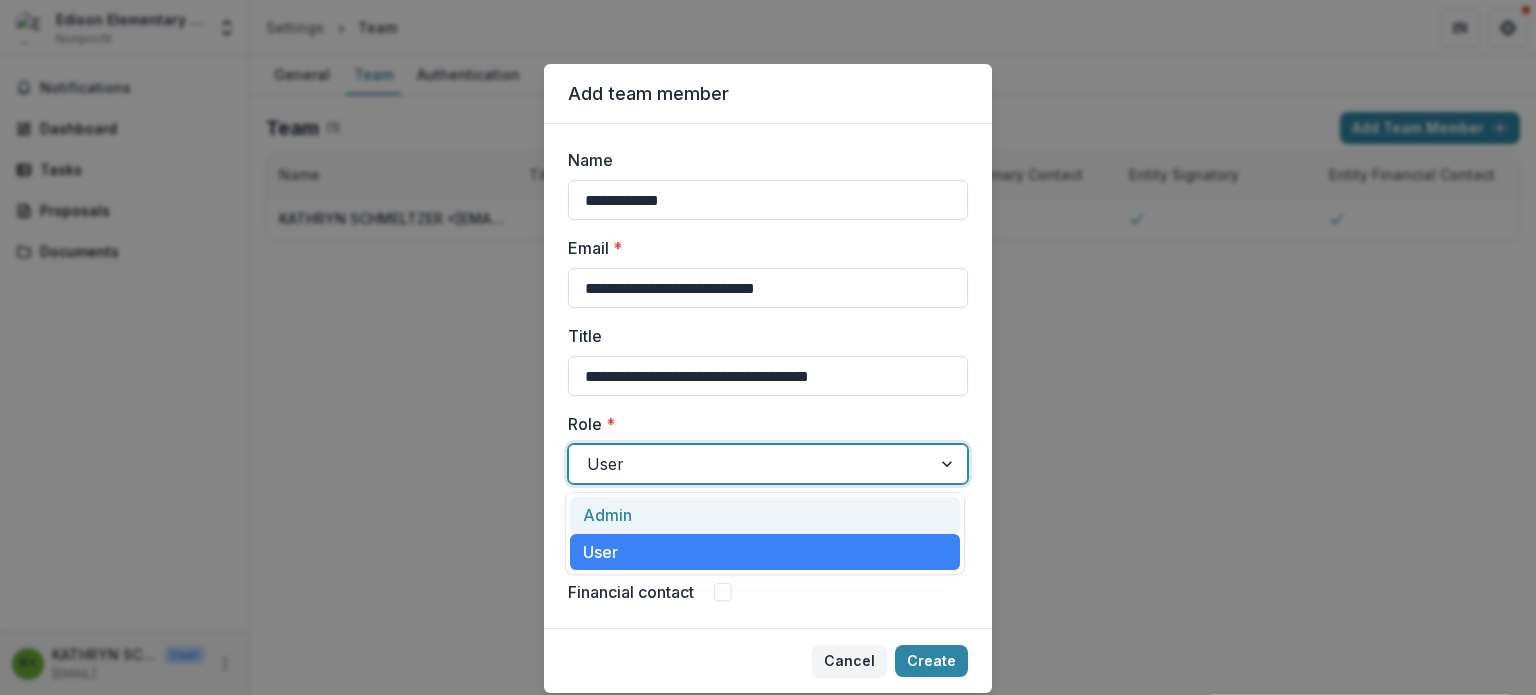 click at bounding box center (750, 464) 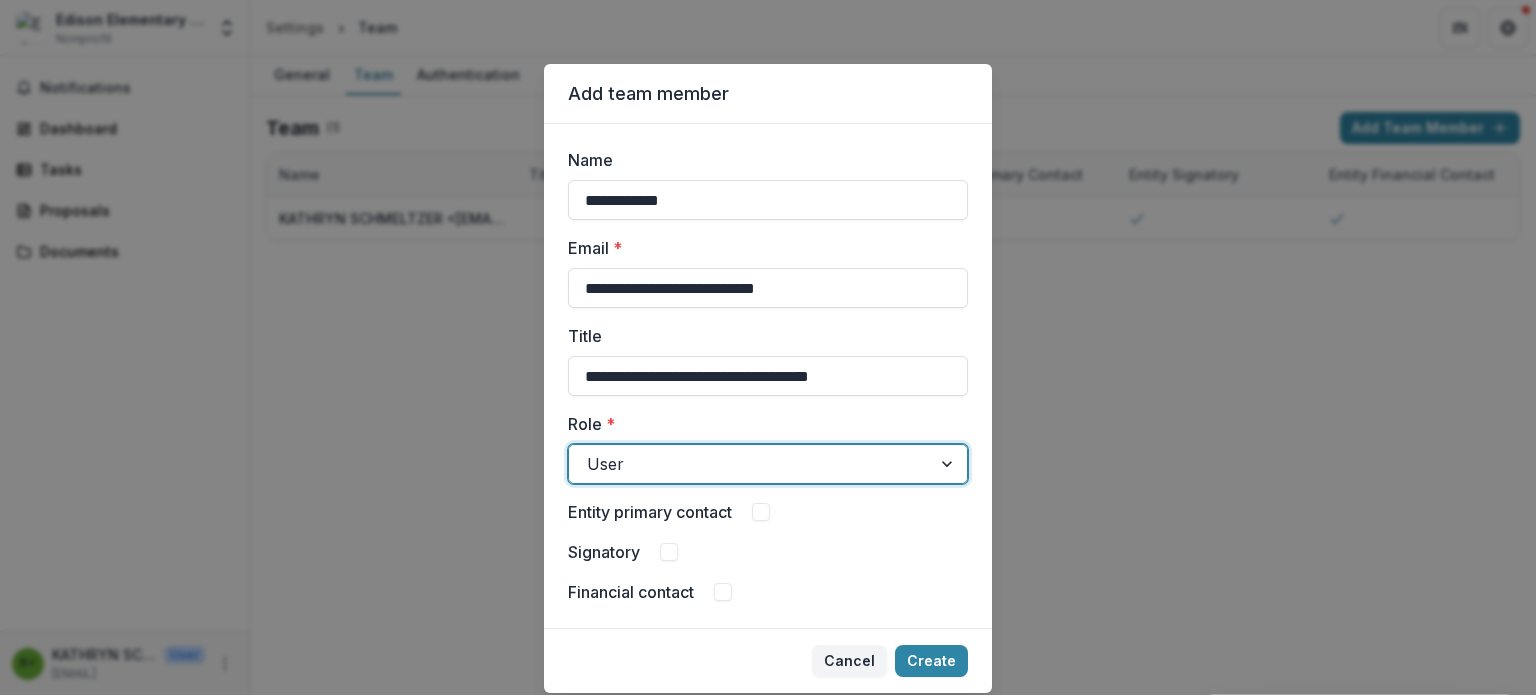 click at bounding box center [750, 464] 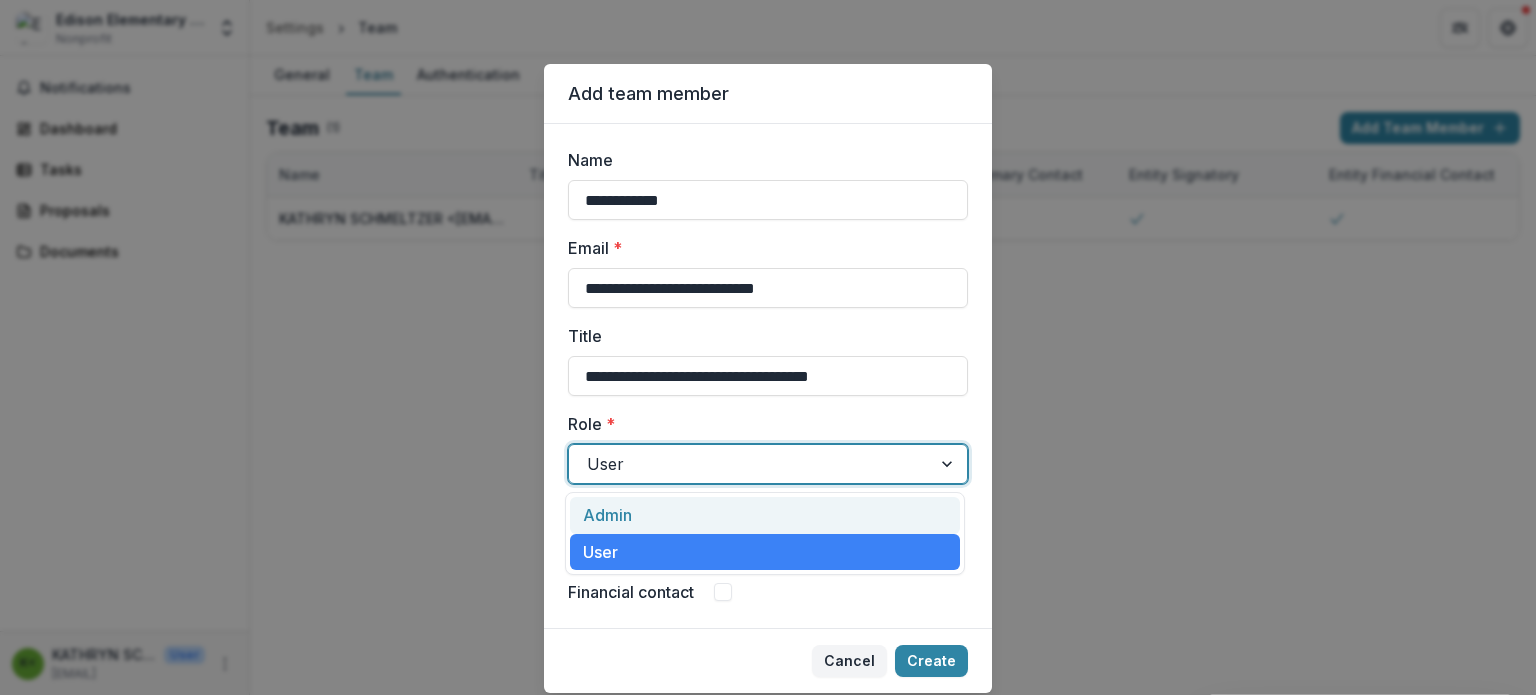 click on "Admin" at bounding box center [765, 515] 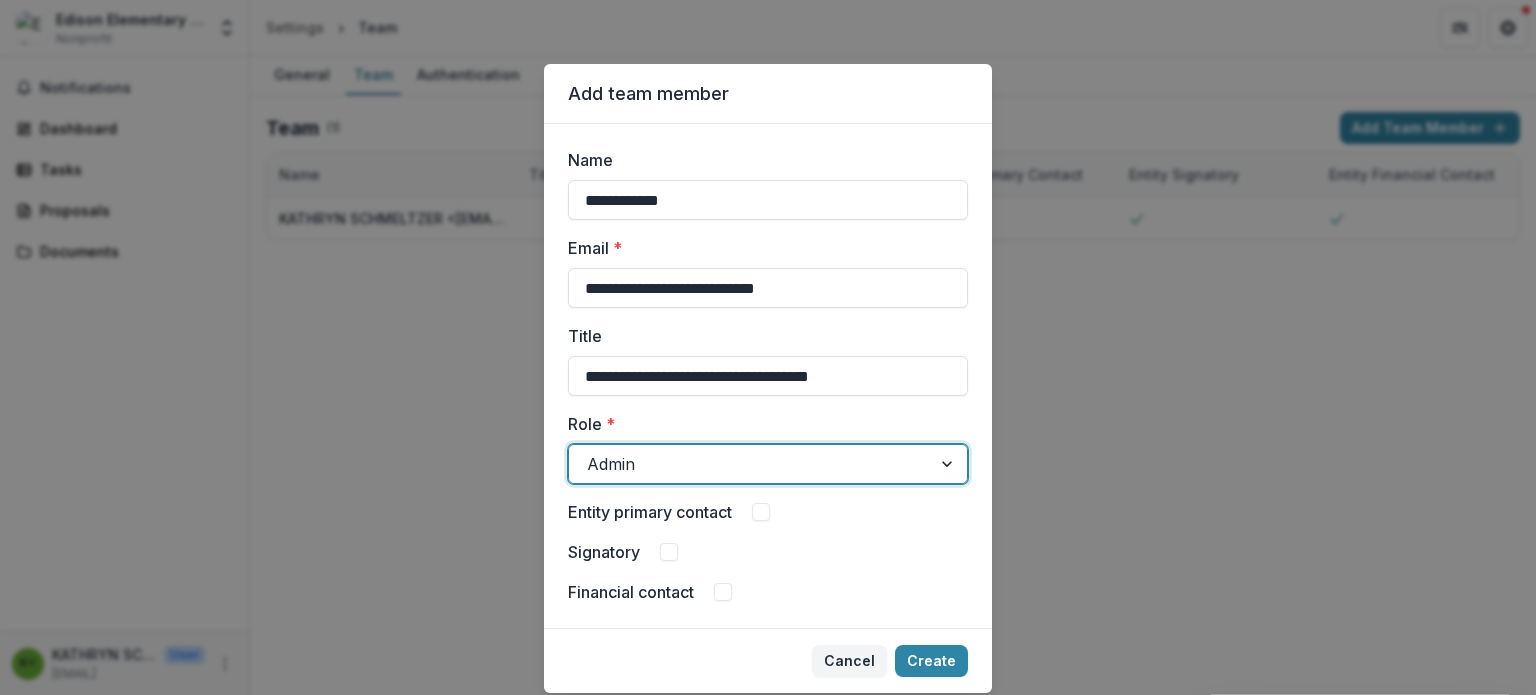 scroll, scrollTop: 61, scrollLeft: 0, axis: vertical 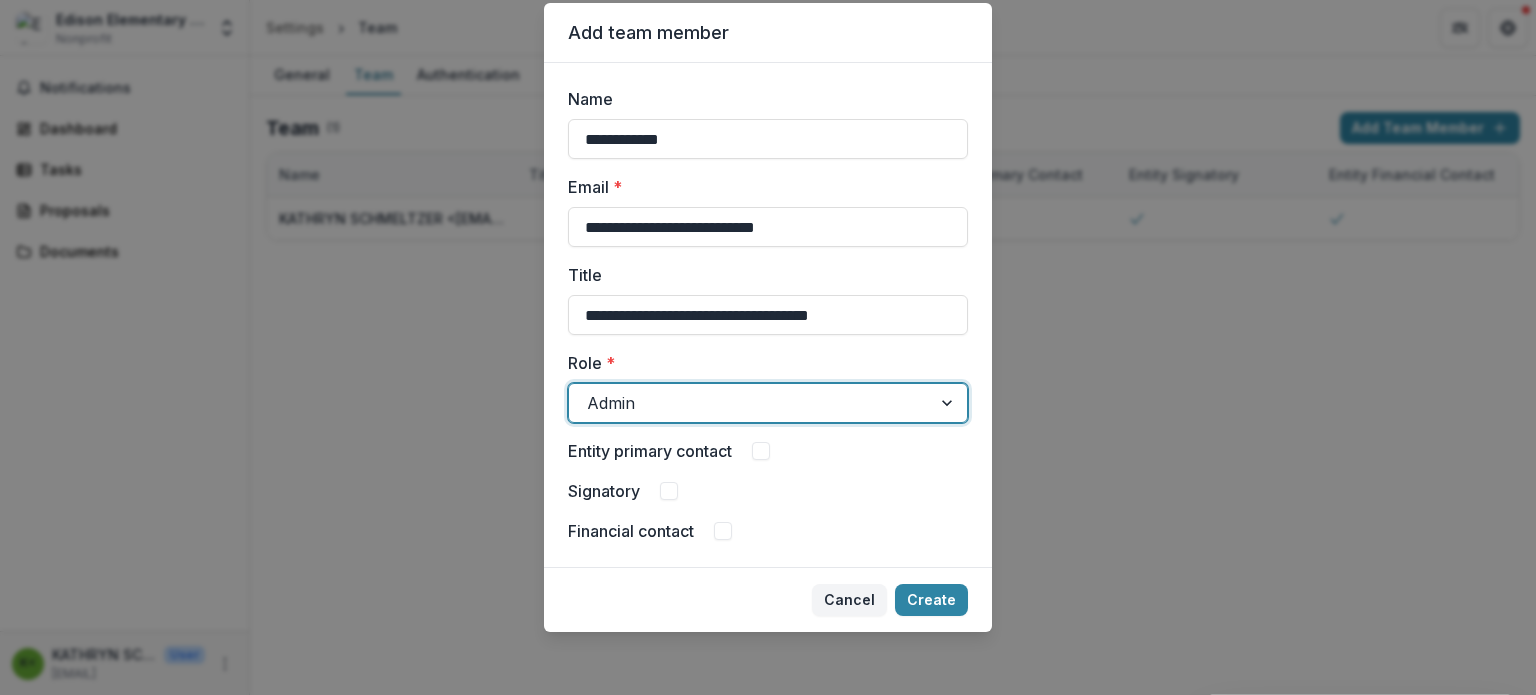 click at bounding box center [761, 451] 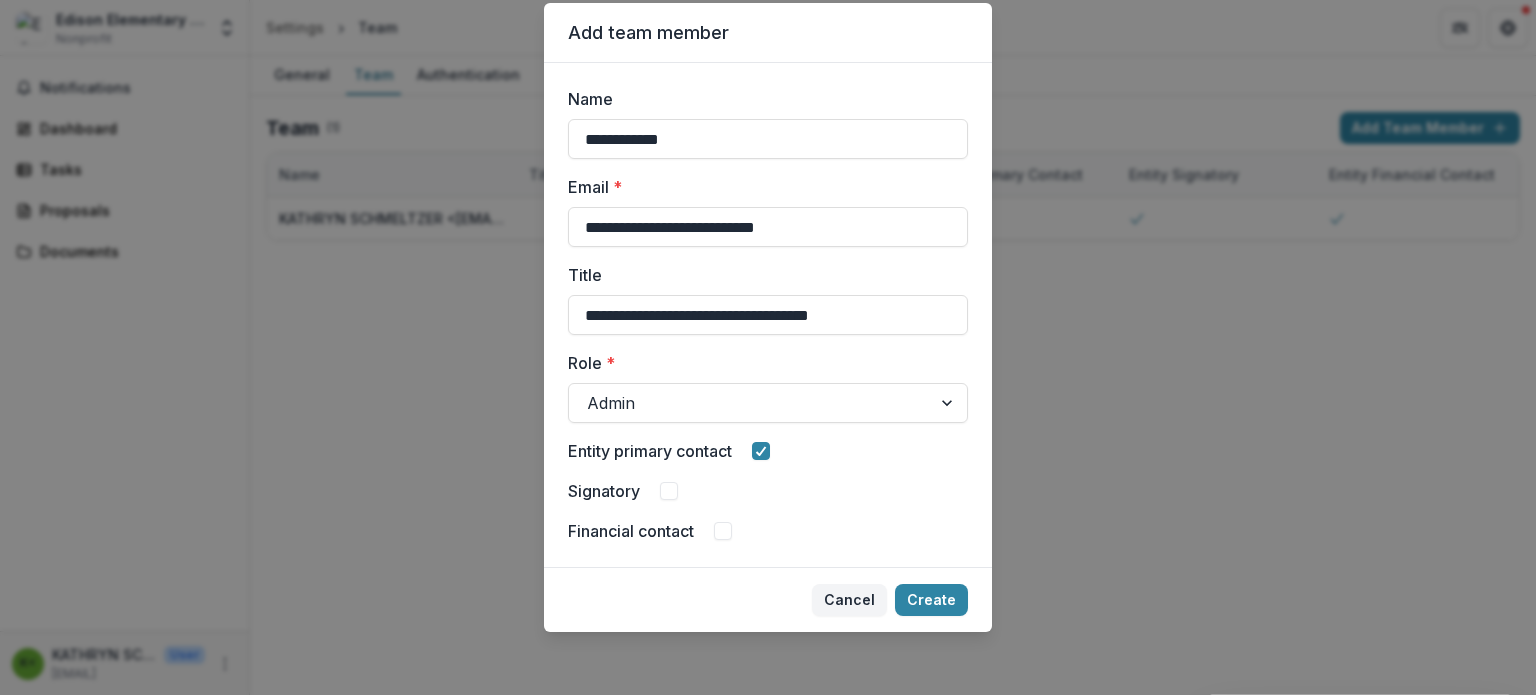 click at bounding box center [669, 491] 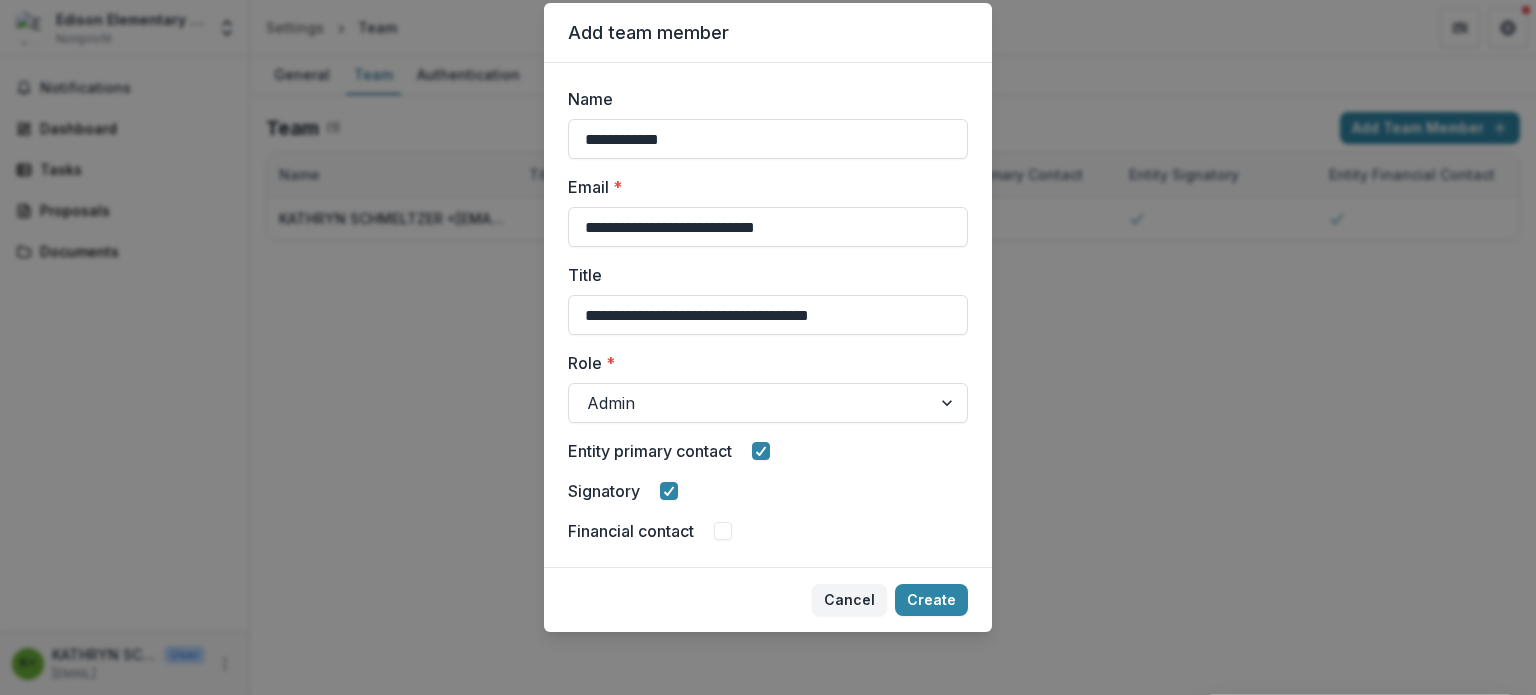 click on "Financial contact" at bounding box center (768, 531) 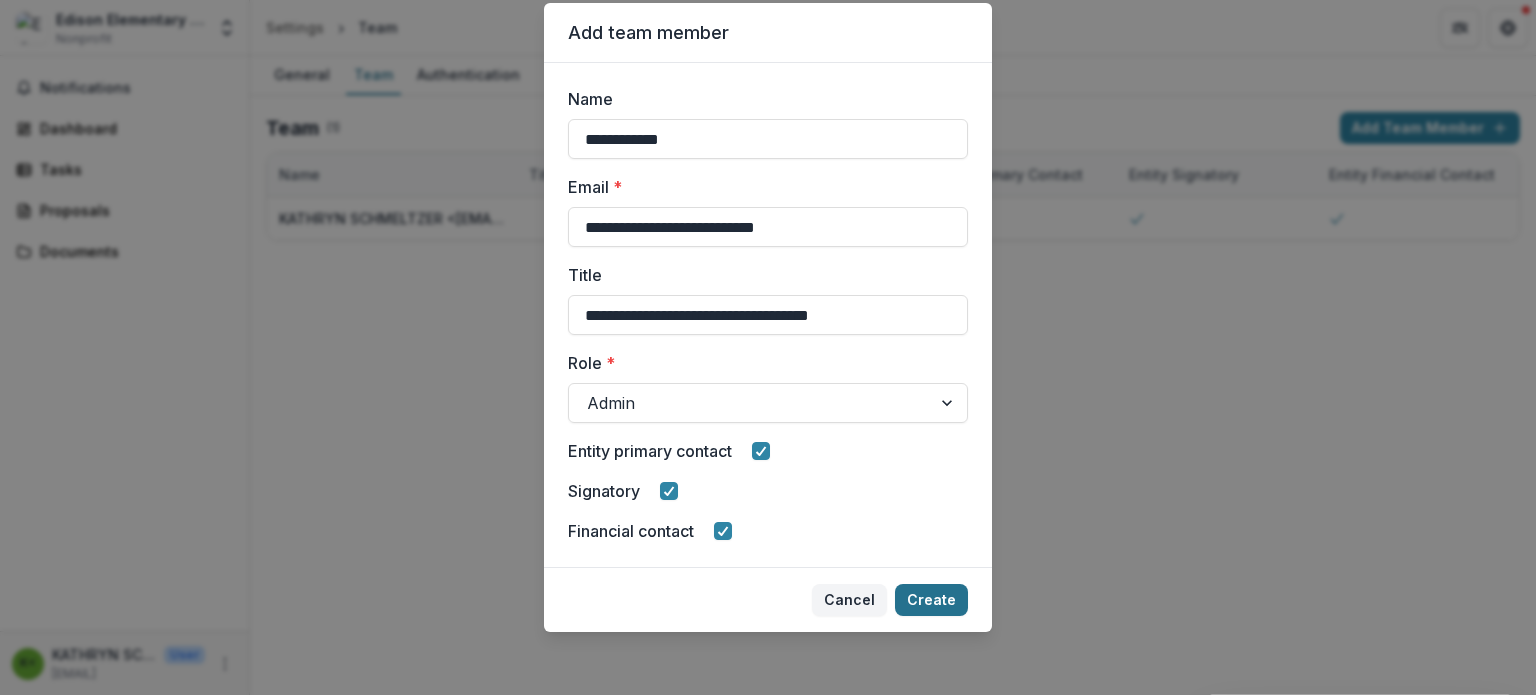 click on "Create" at bounding box center (931, 600) 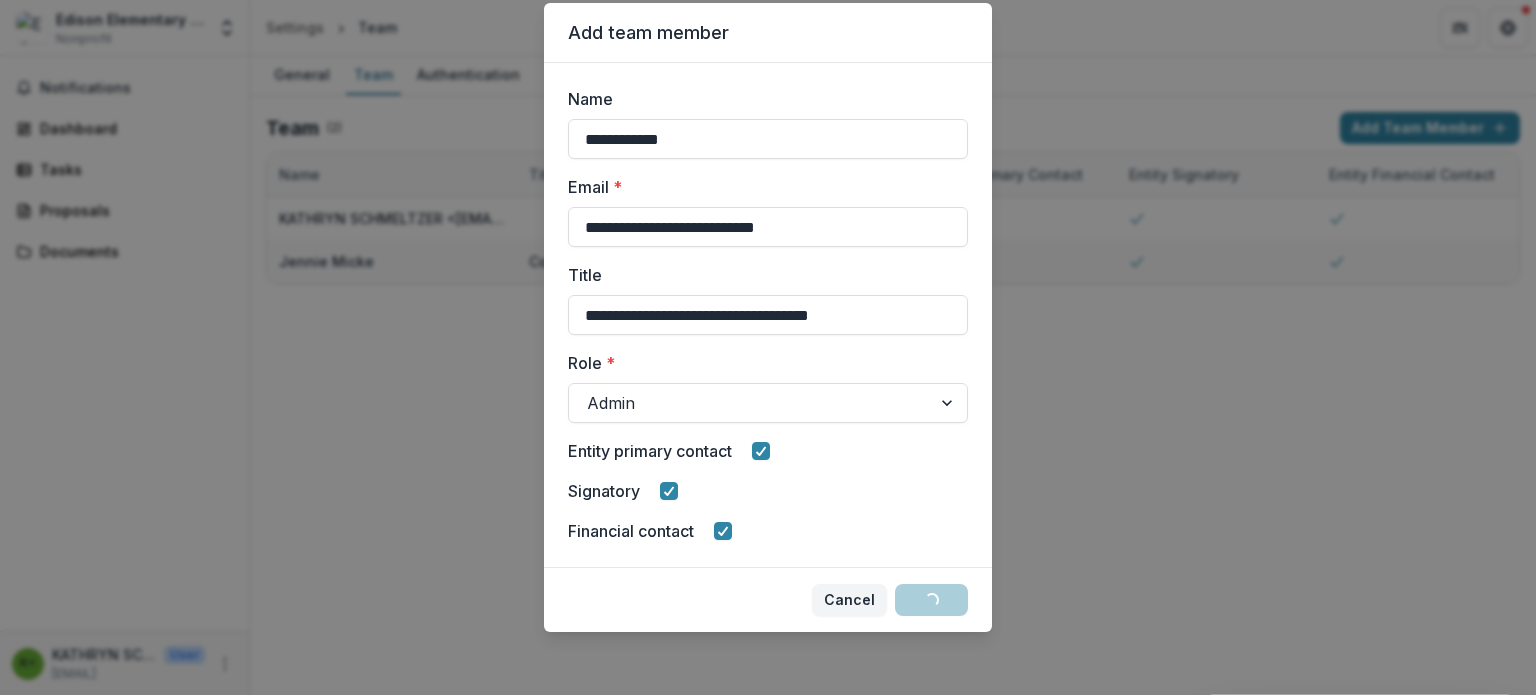 type 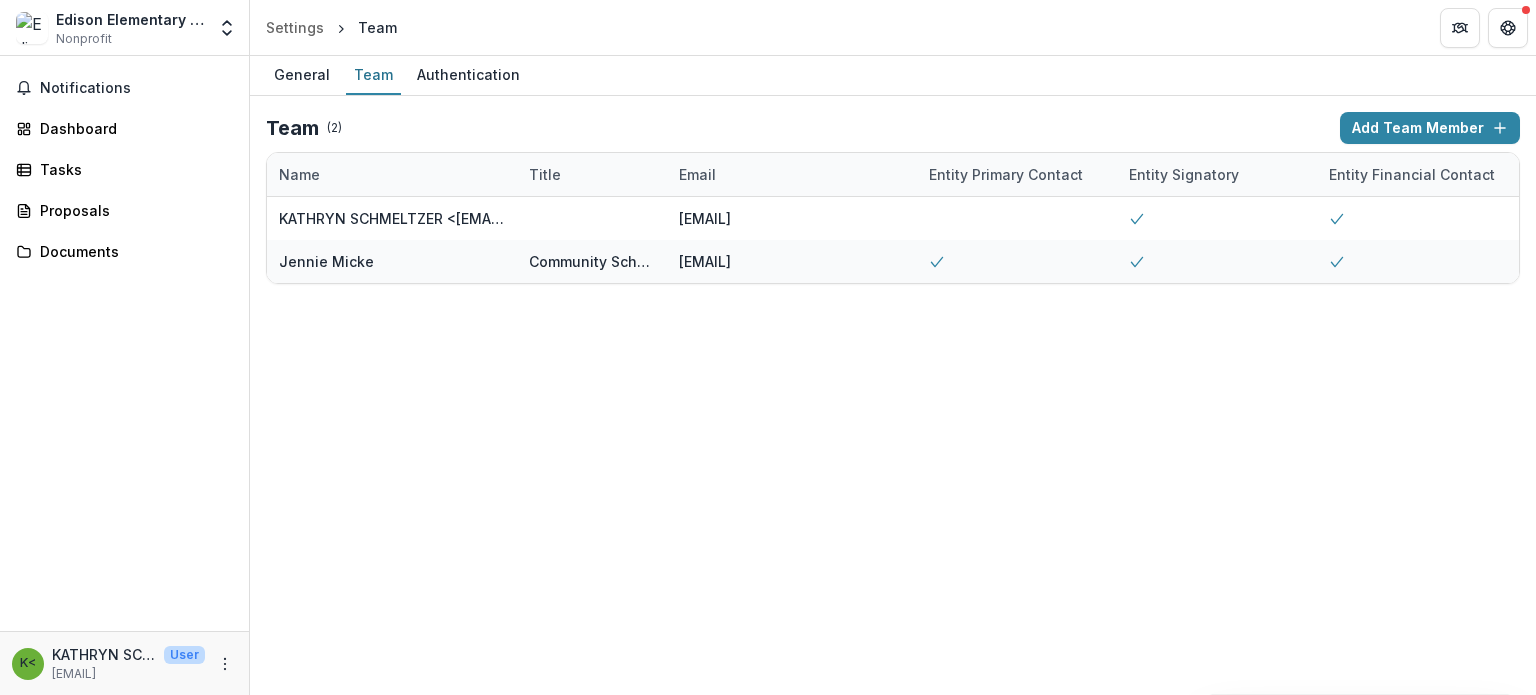click on "KATHRYN SCHMELTZER <[EMAIL]>" at bounding box center [104, 654] 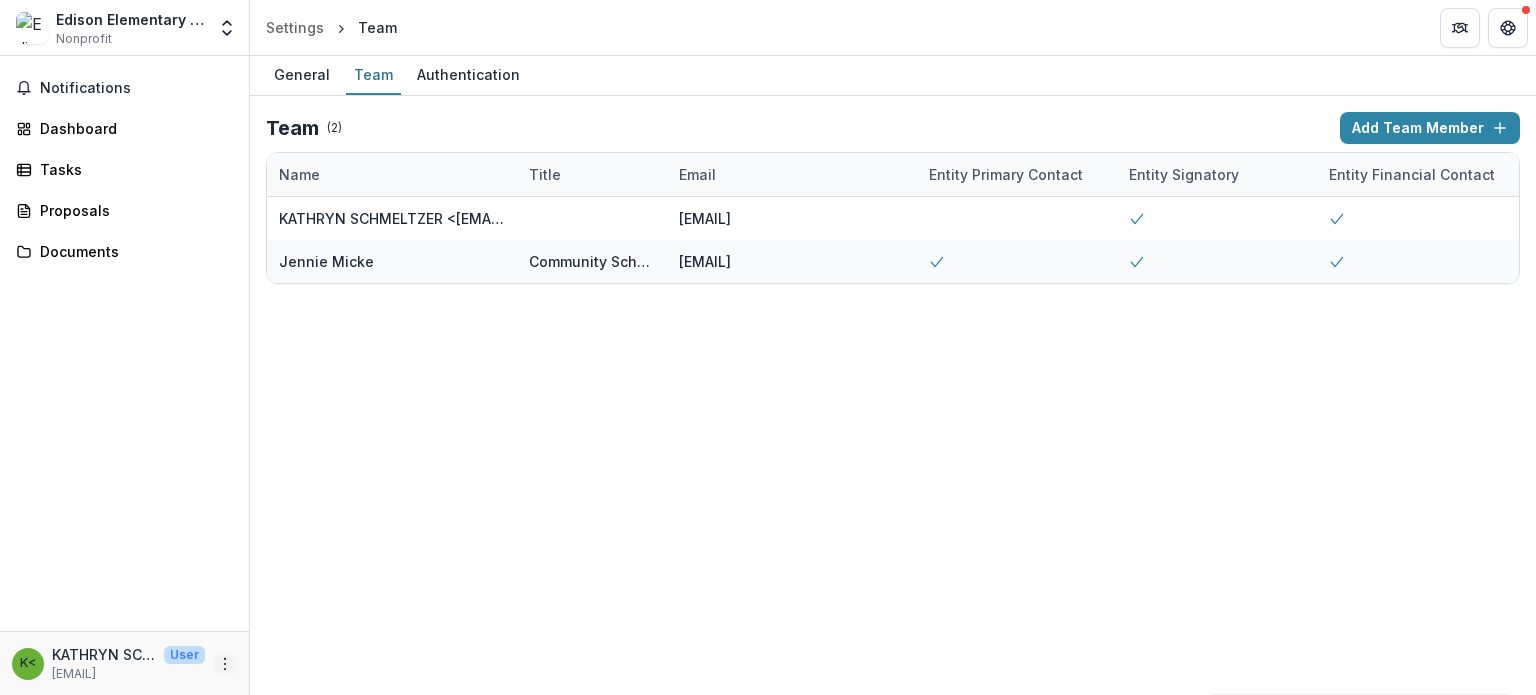 click 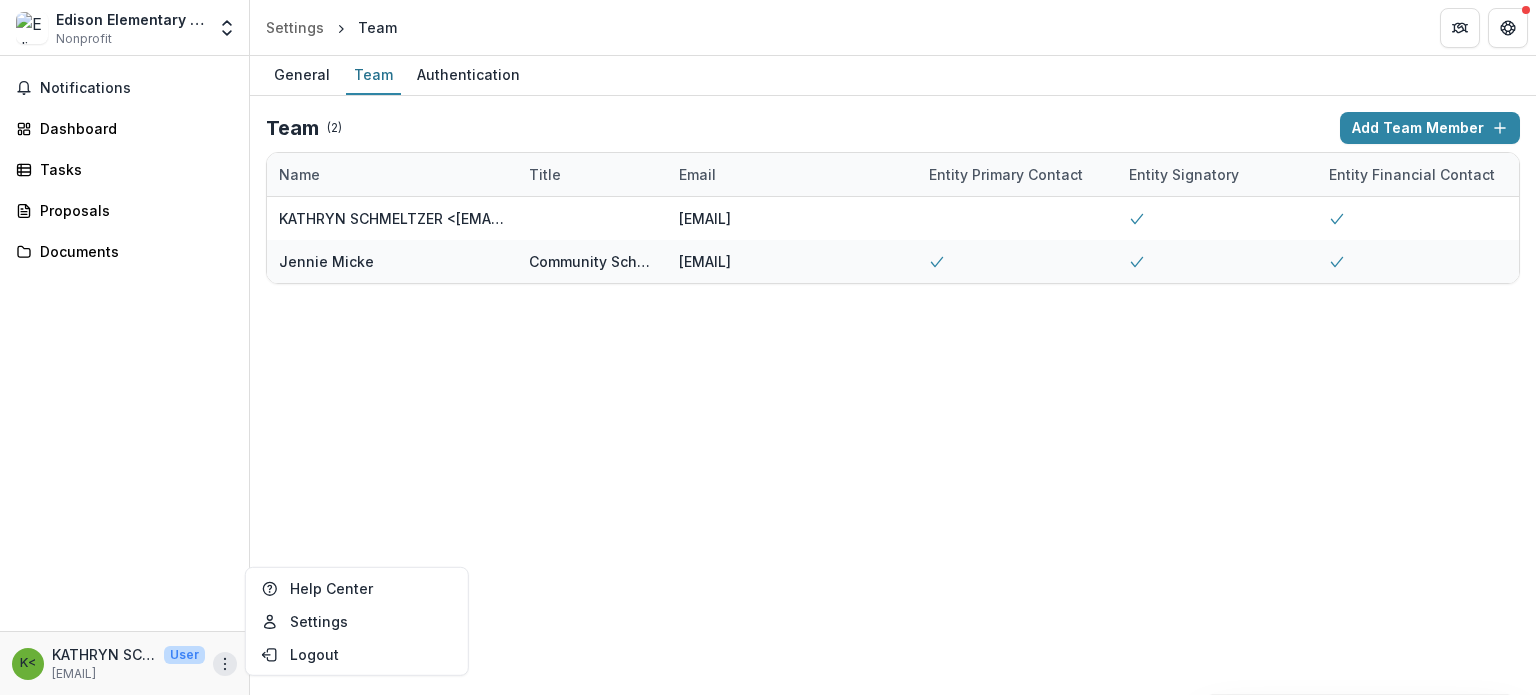 click on "Notifications Dashboard Tasks Proposals Documents" at bounding box center (124, 343) 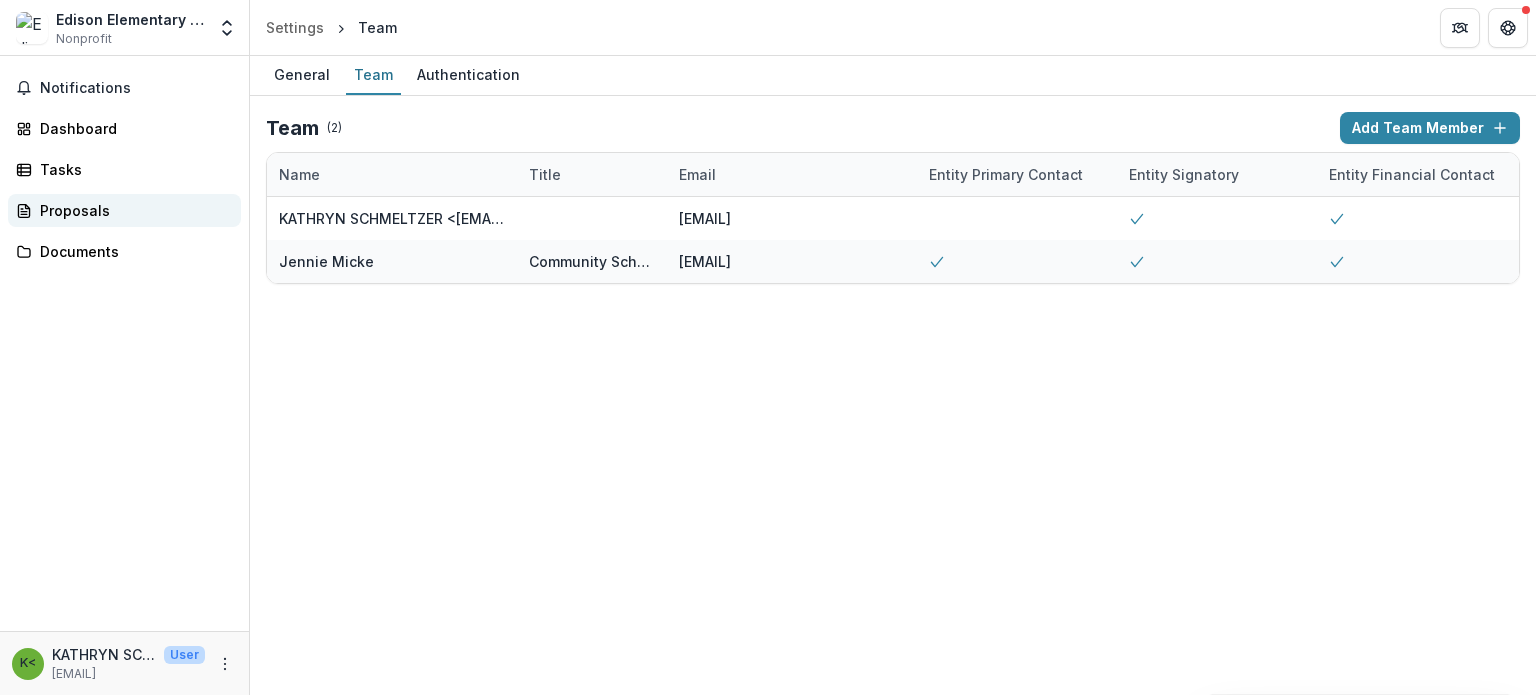 click on "Proposals" at bounding box center (132, 210) 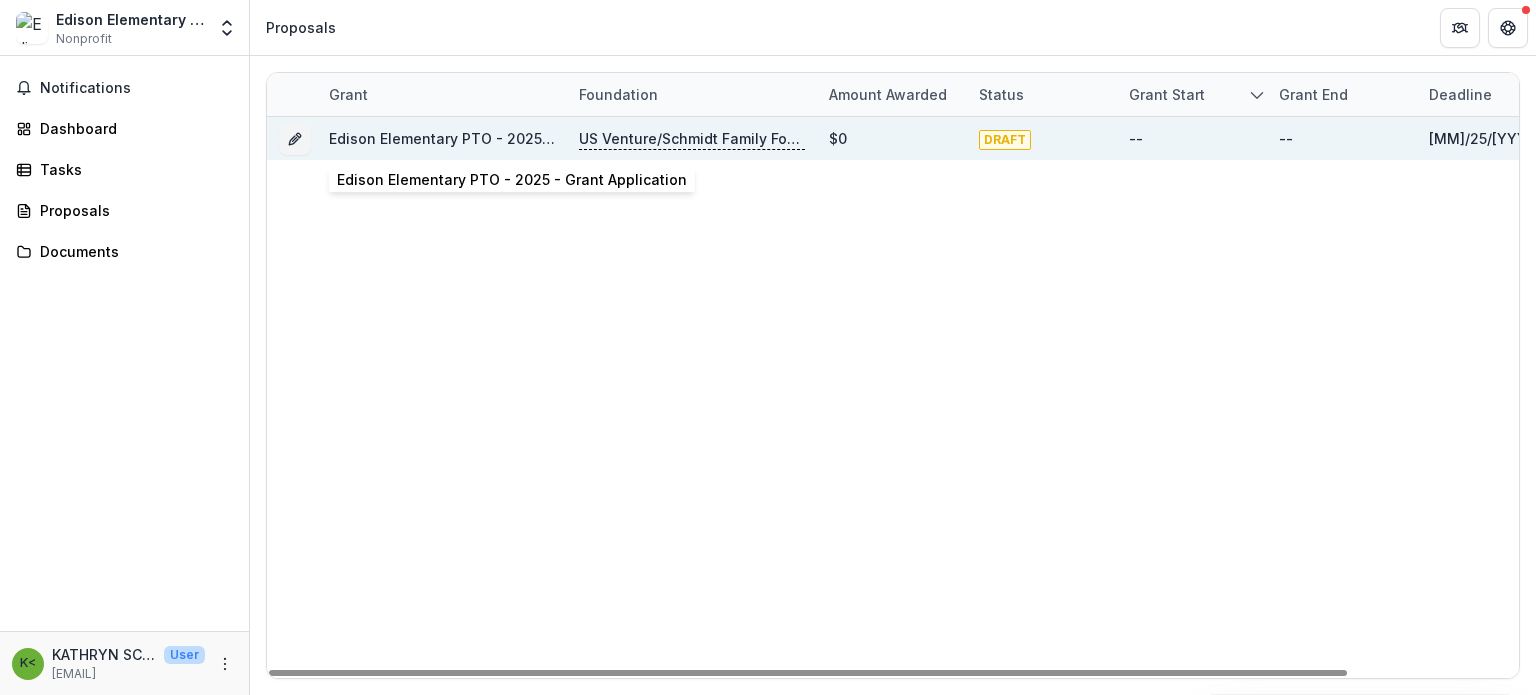 click on "Edison Elementary PTO - 2025 - Grant Application" at bounding box center [504, 138] 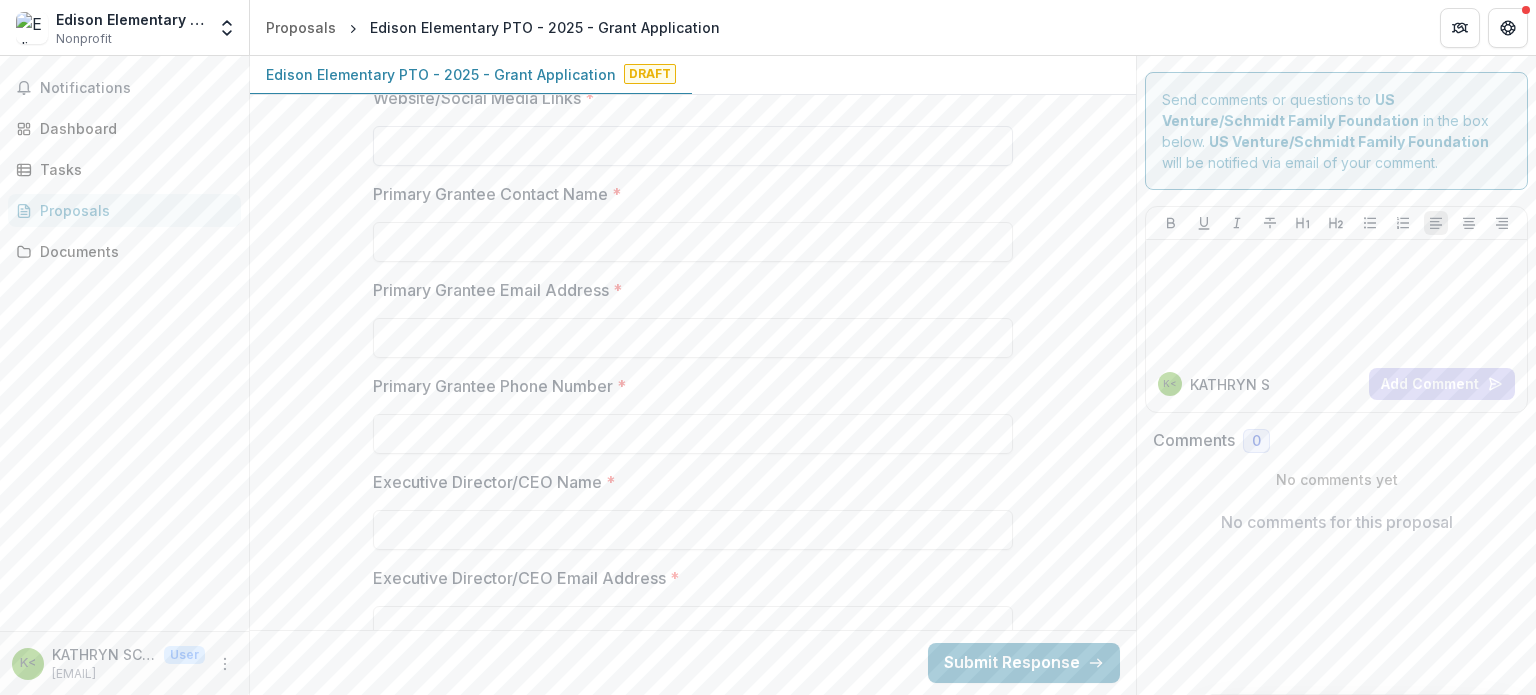 scroll, scrollTop: 607, scrollLeft: 0, axis: vertical 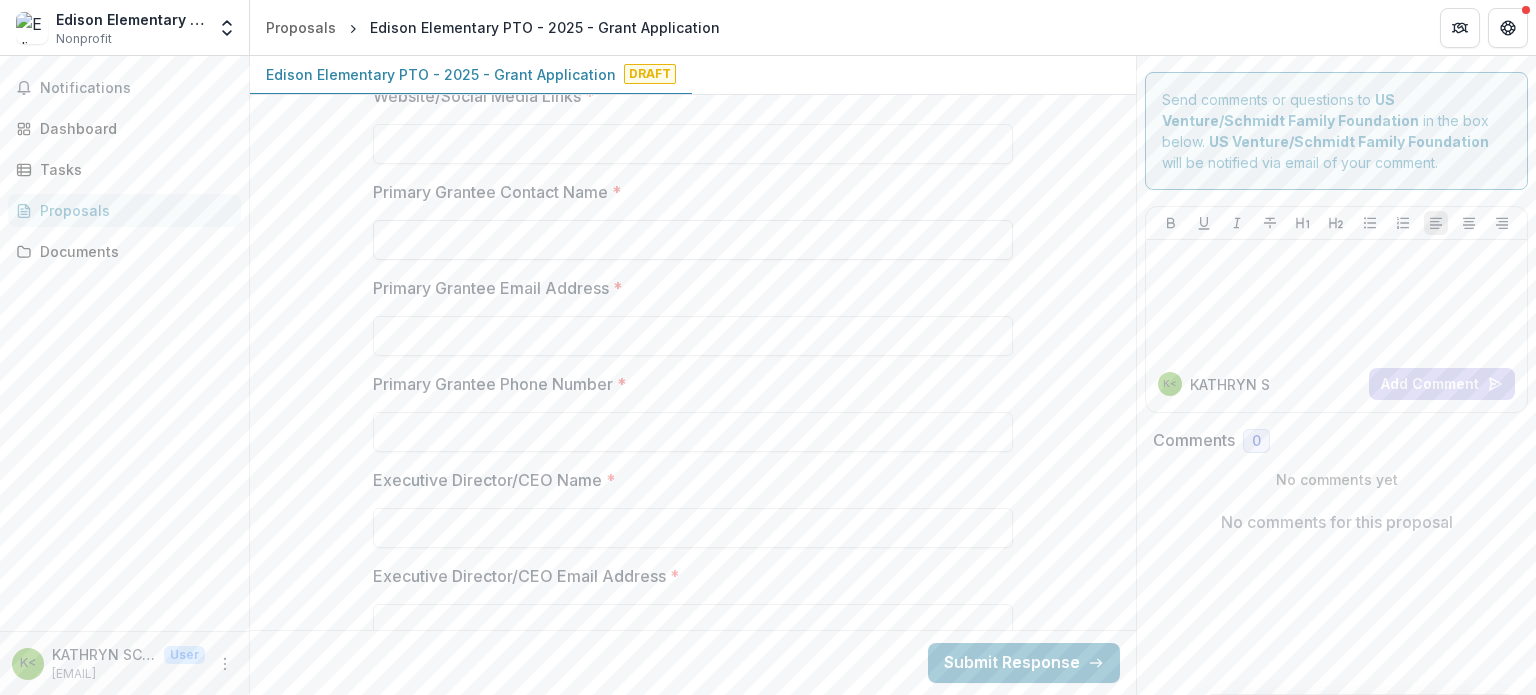 click on "Primary Grantee Contact Name *" at bounding box center [693, 240] 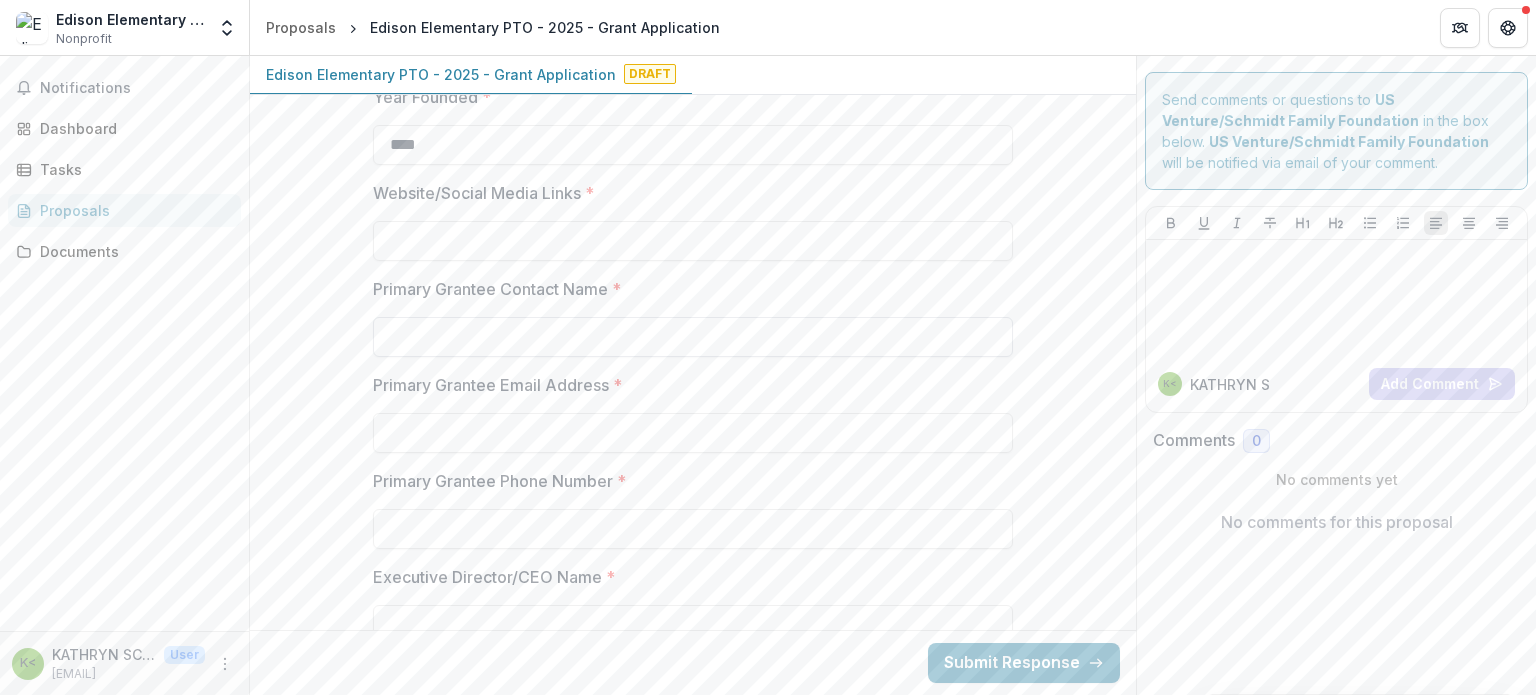 scroll, scrollTop: 511, scrollLeft: 0, axis: vertical 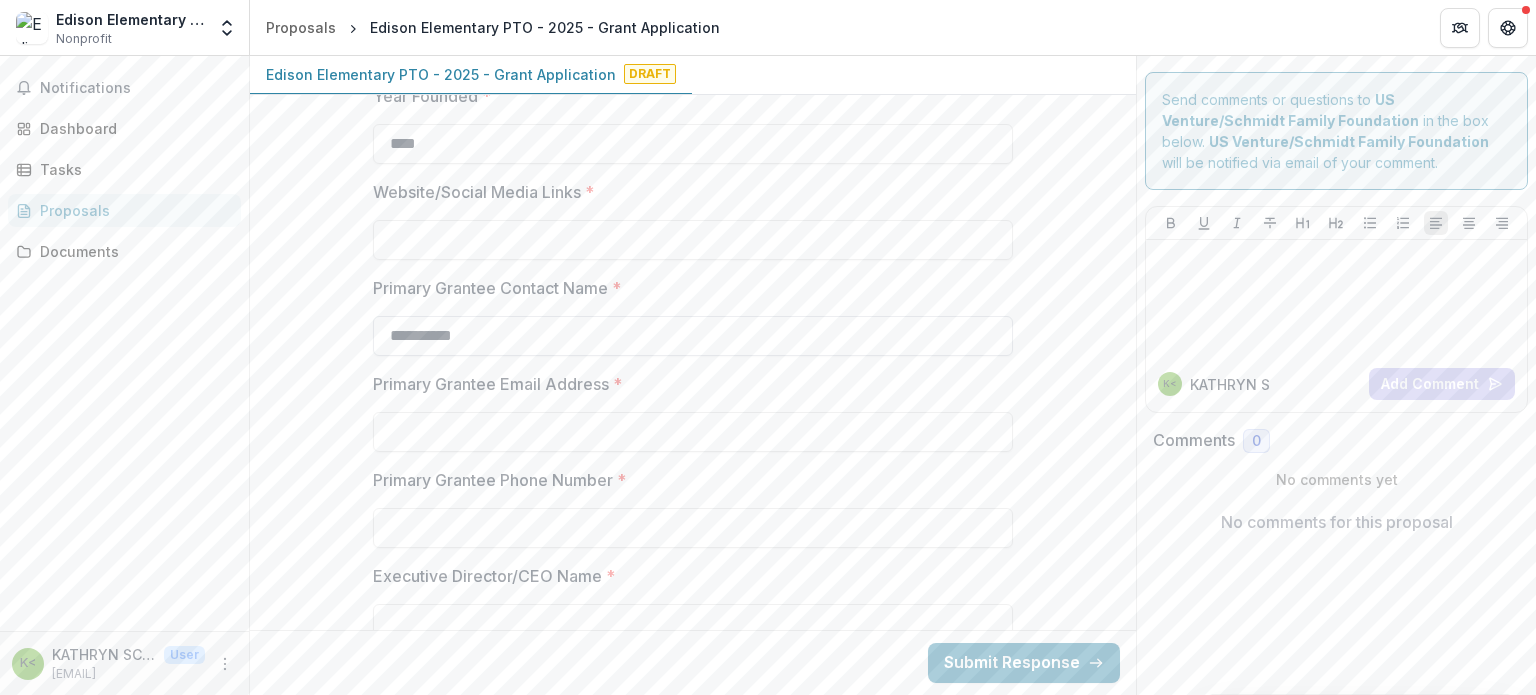type on "**********" 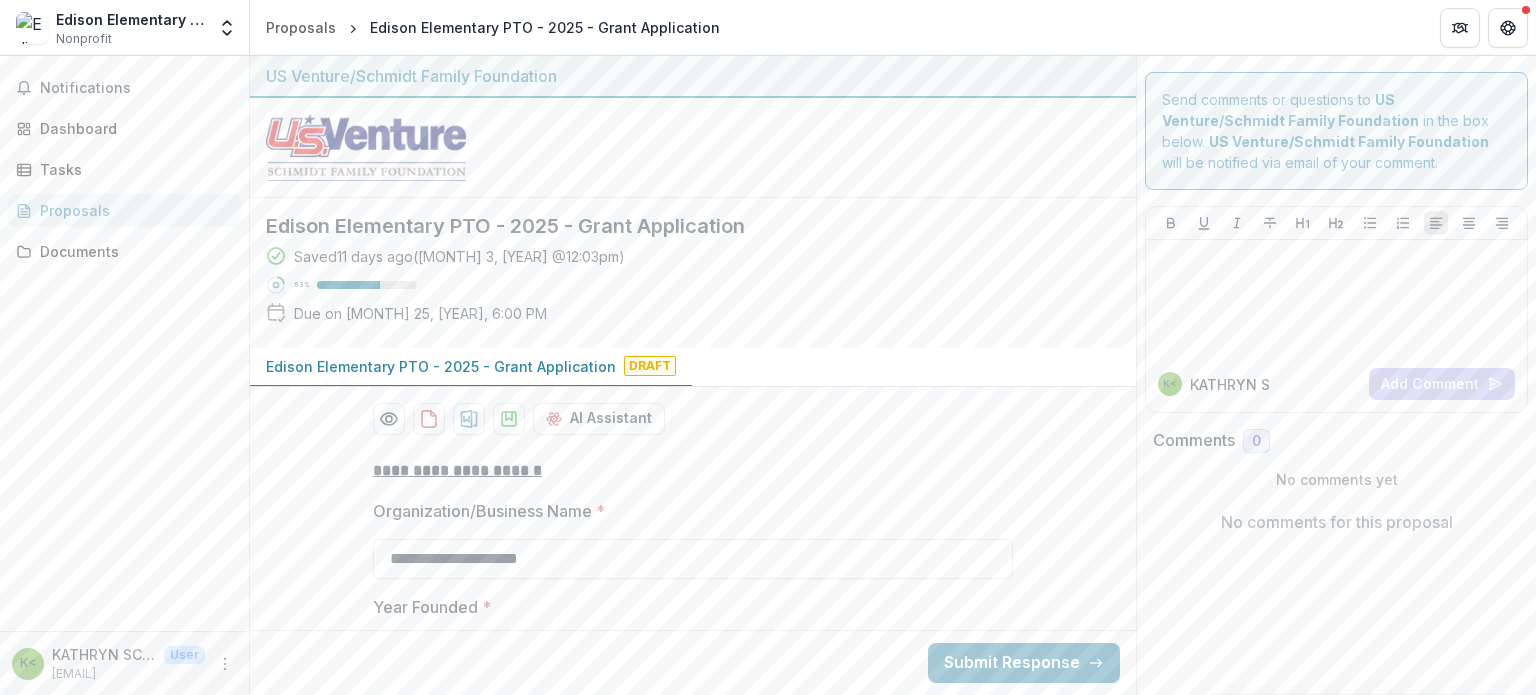 scroll, scrollTop: 516, scrollLeft: 0, axis: vertical 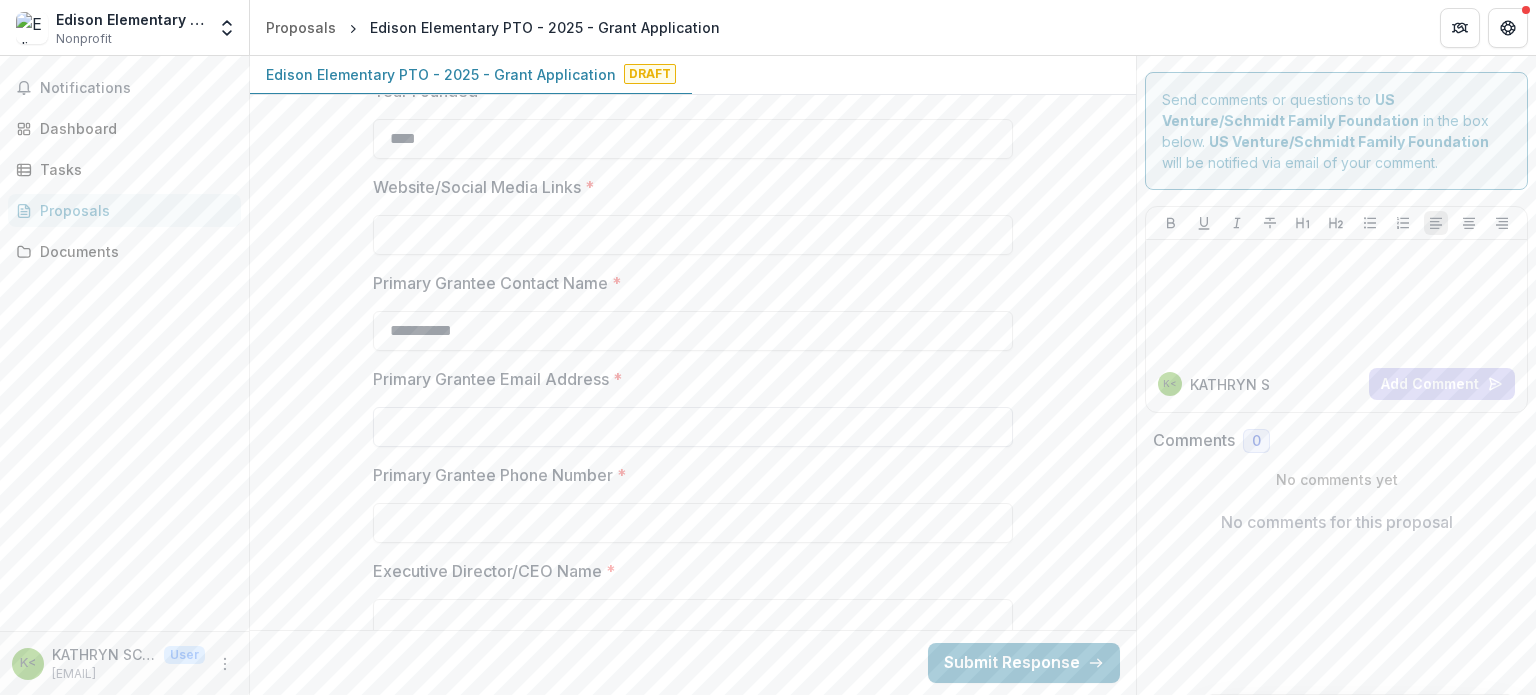 click on "Primary Grantee Email Address *" at bounding box center (693, 427) 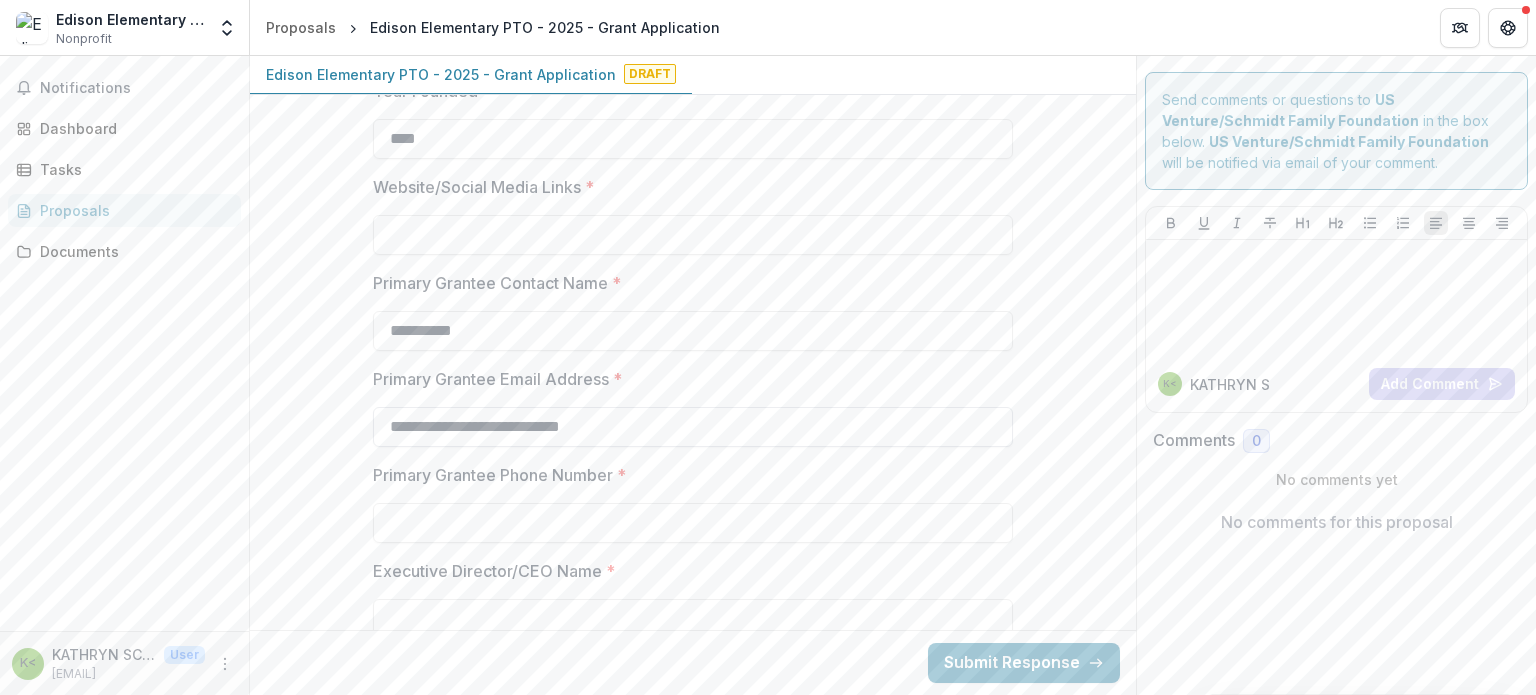 type on "**********" 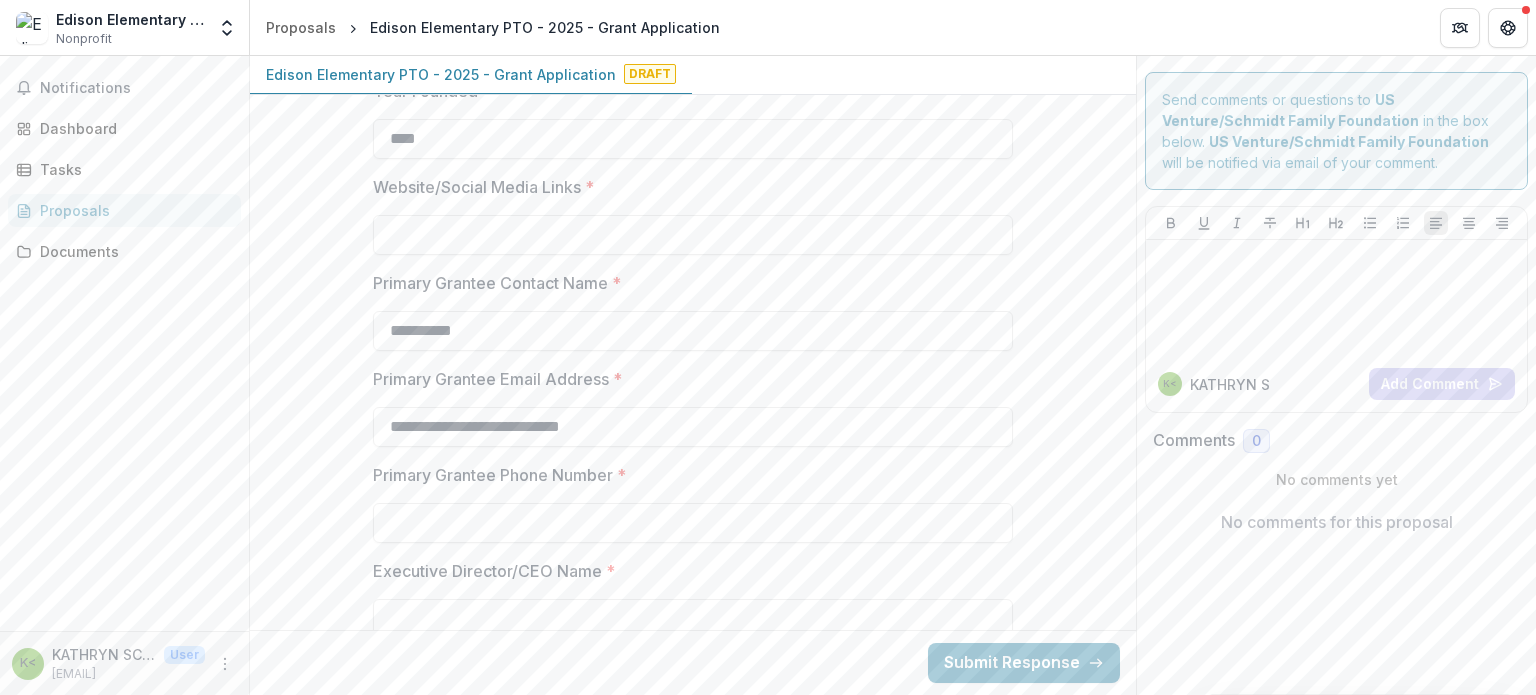 click on "Primary Grantee Phone Number *" at bounding box center (693, 523) 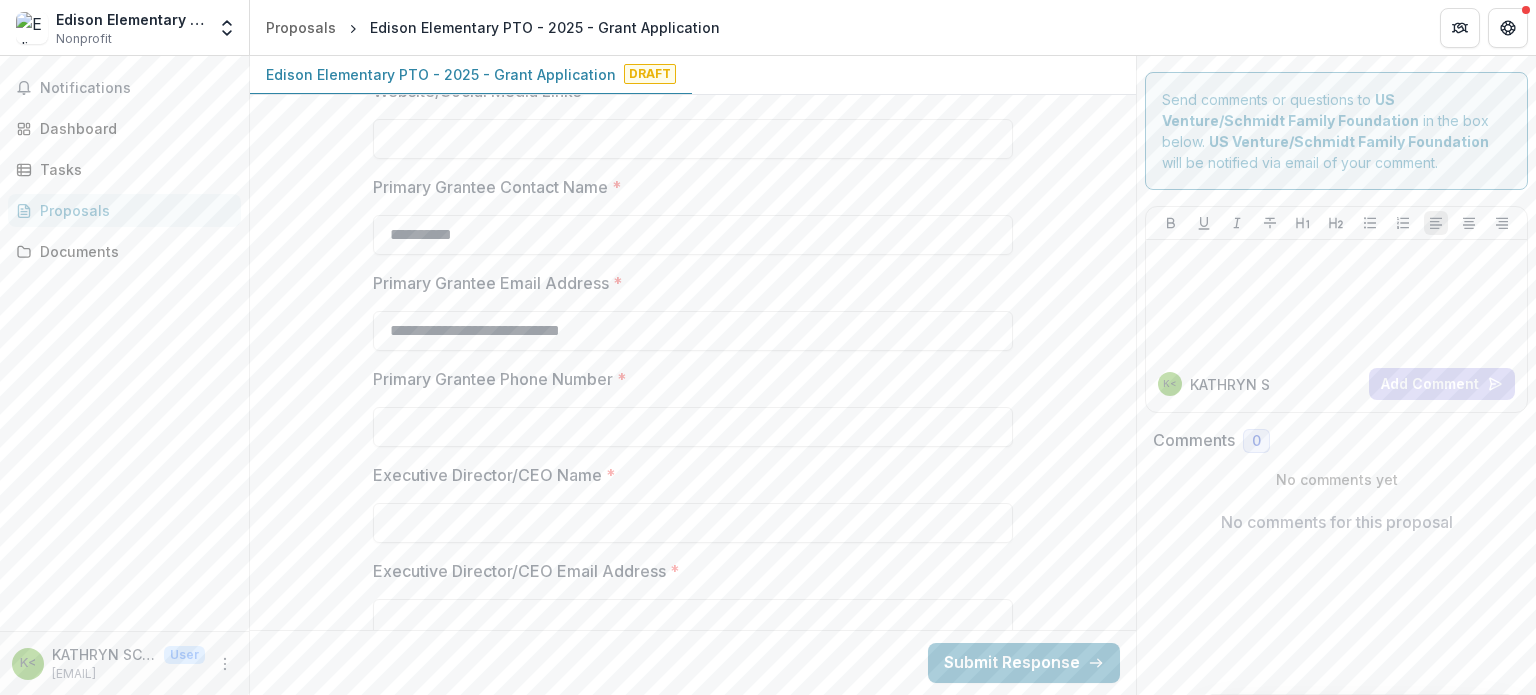 scroll, scrollTop: 616, scrollLeft: 0, axis: vertical 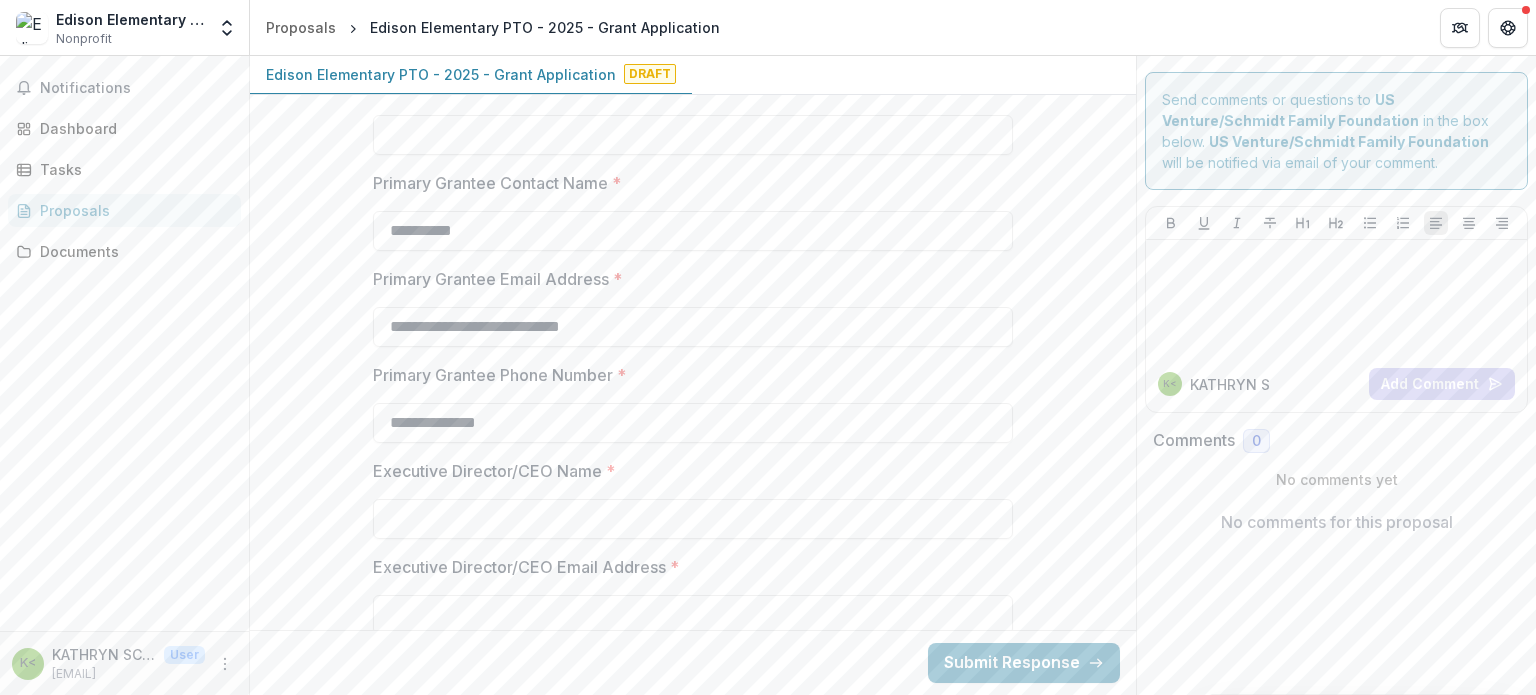 type on "**********" 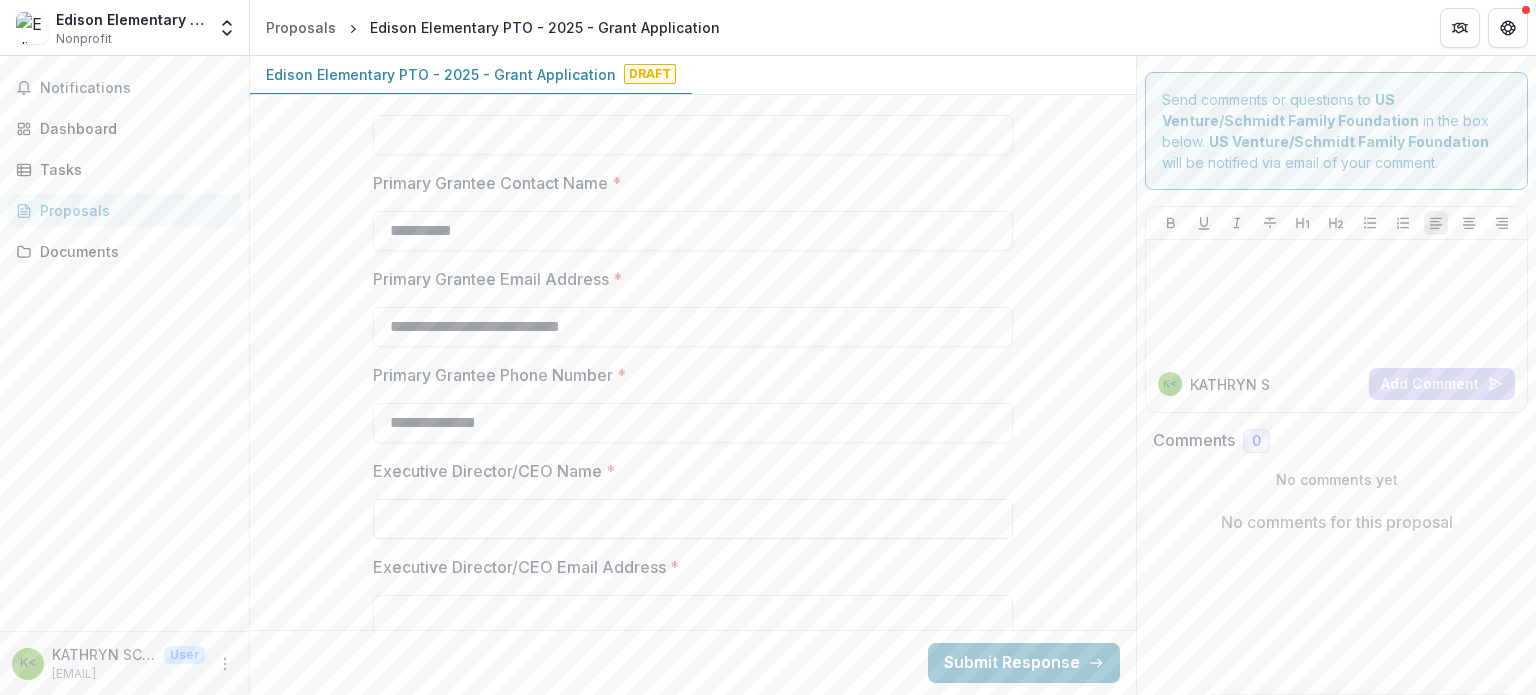 click on "Executive Director/CEO Name *" at bounding box center [693, 519] 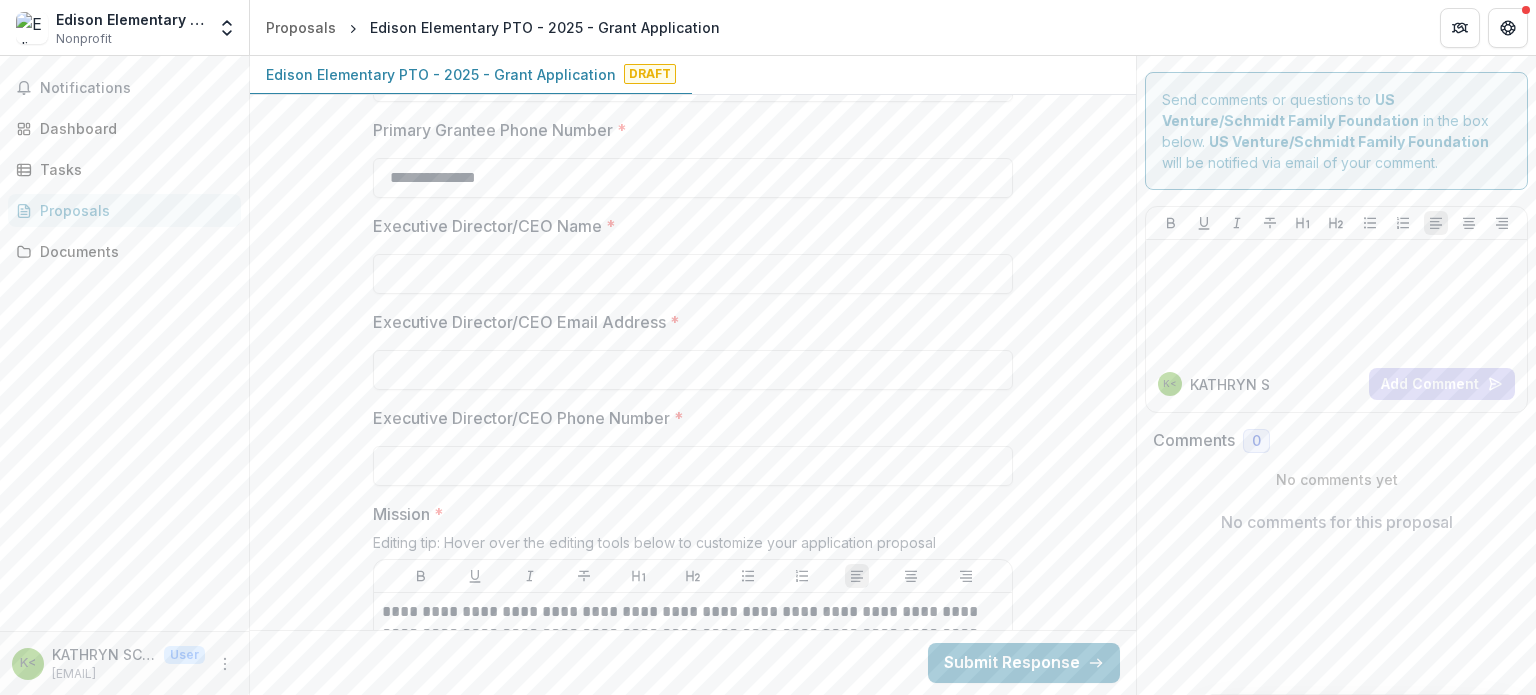 scroll, scrollTop: 863, scrollLeft: 0, axis: vertical 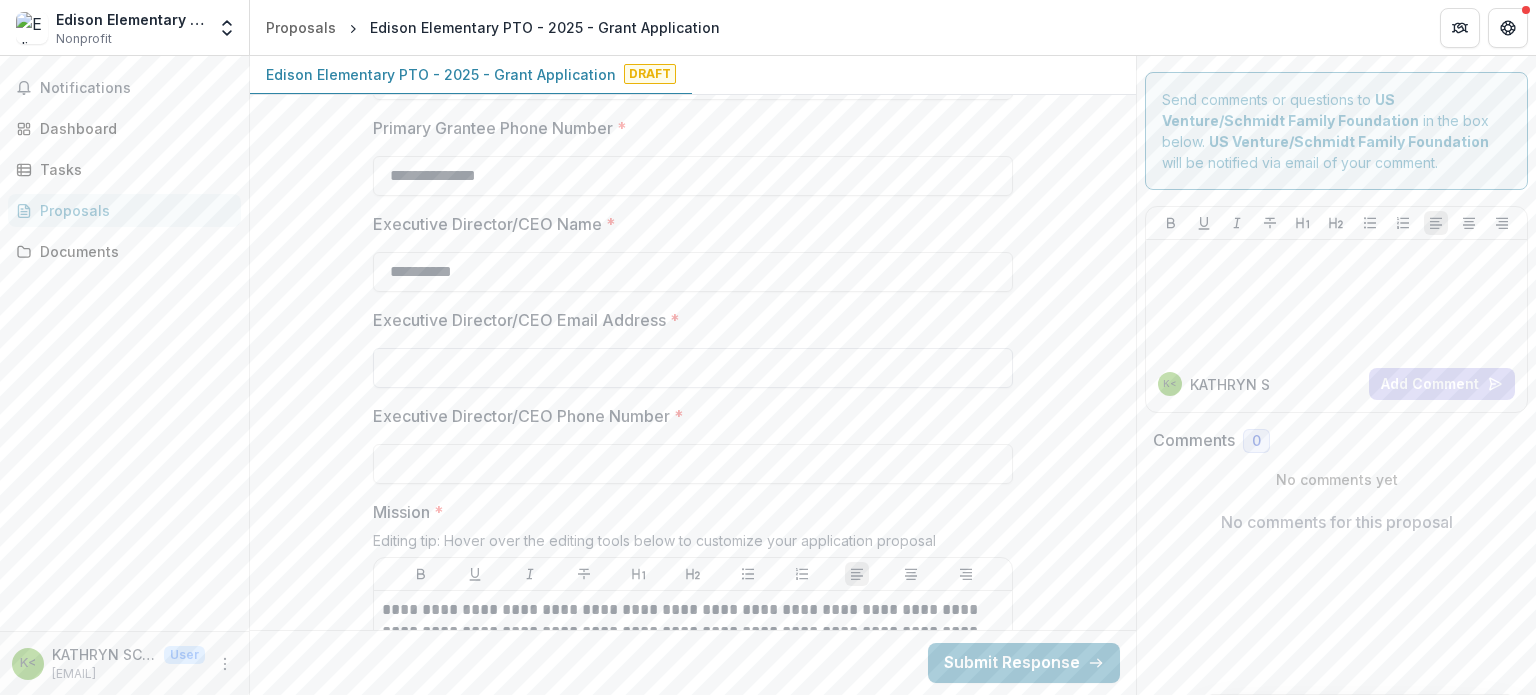 type on "**********" 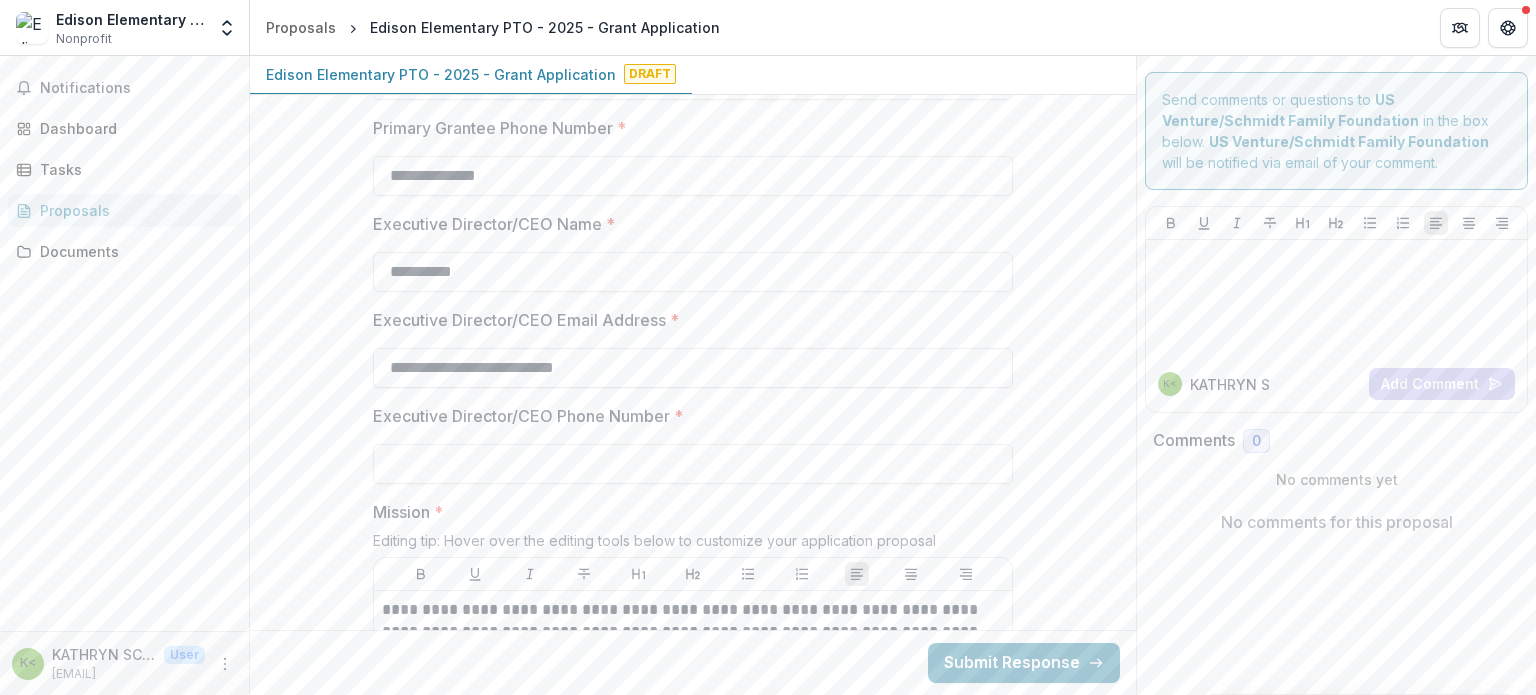 type on "**********" 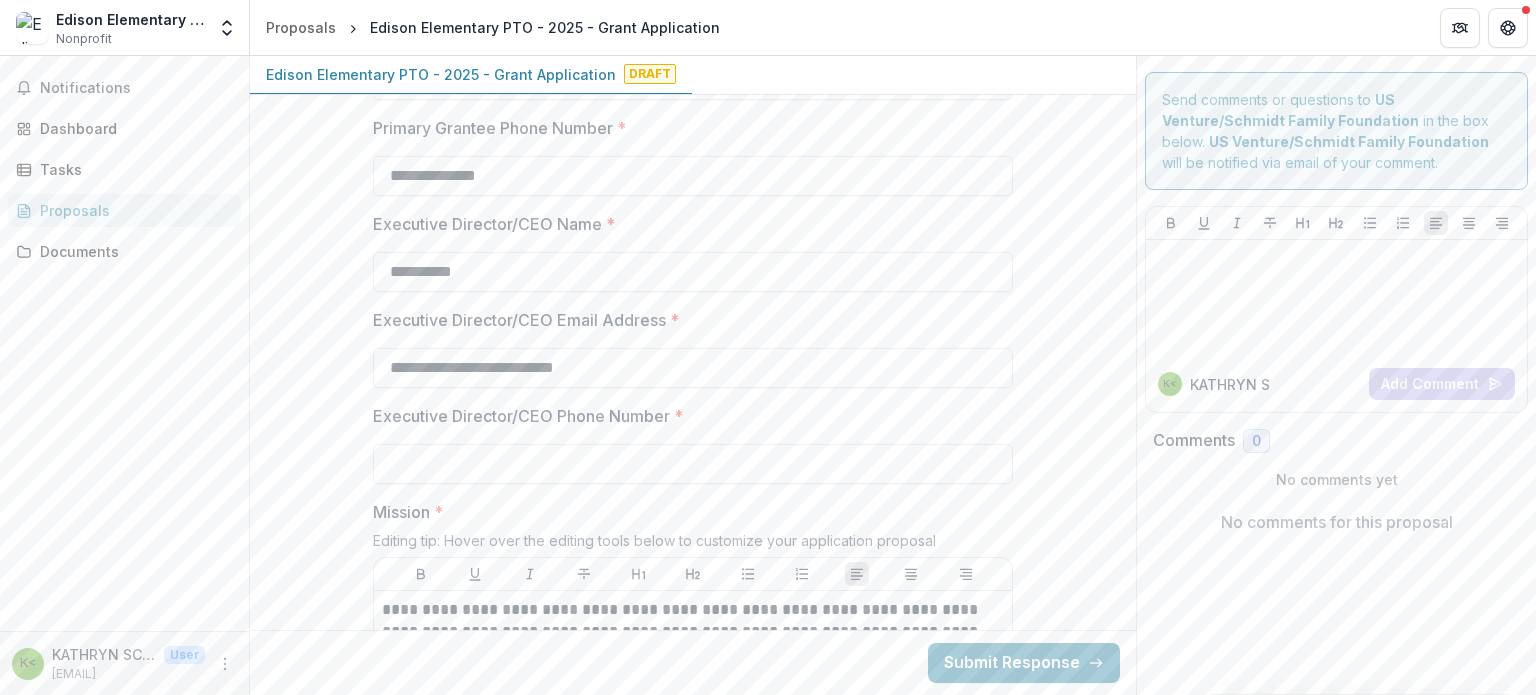 click on "Executive Director/CEO Phone Number *" at bounding box center [693, 464] 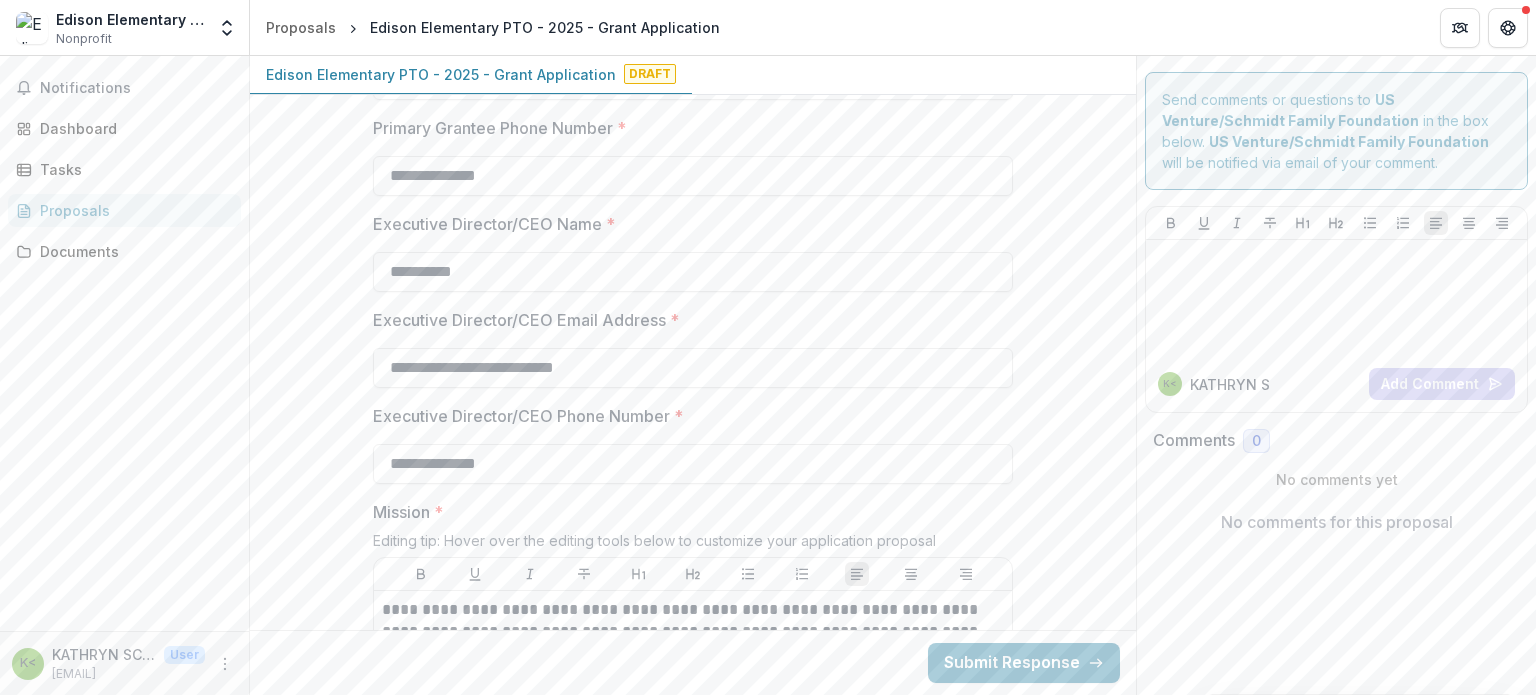 type on "**********" 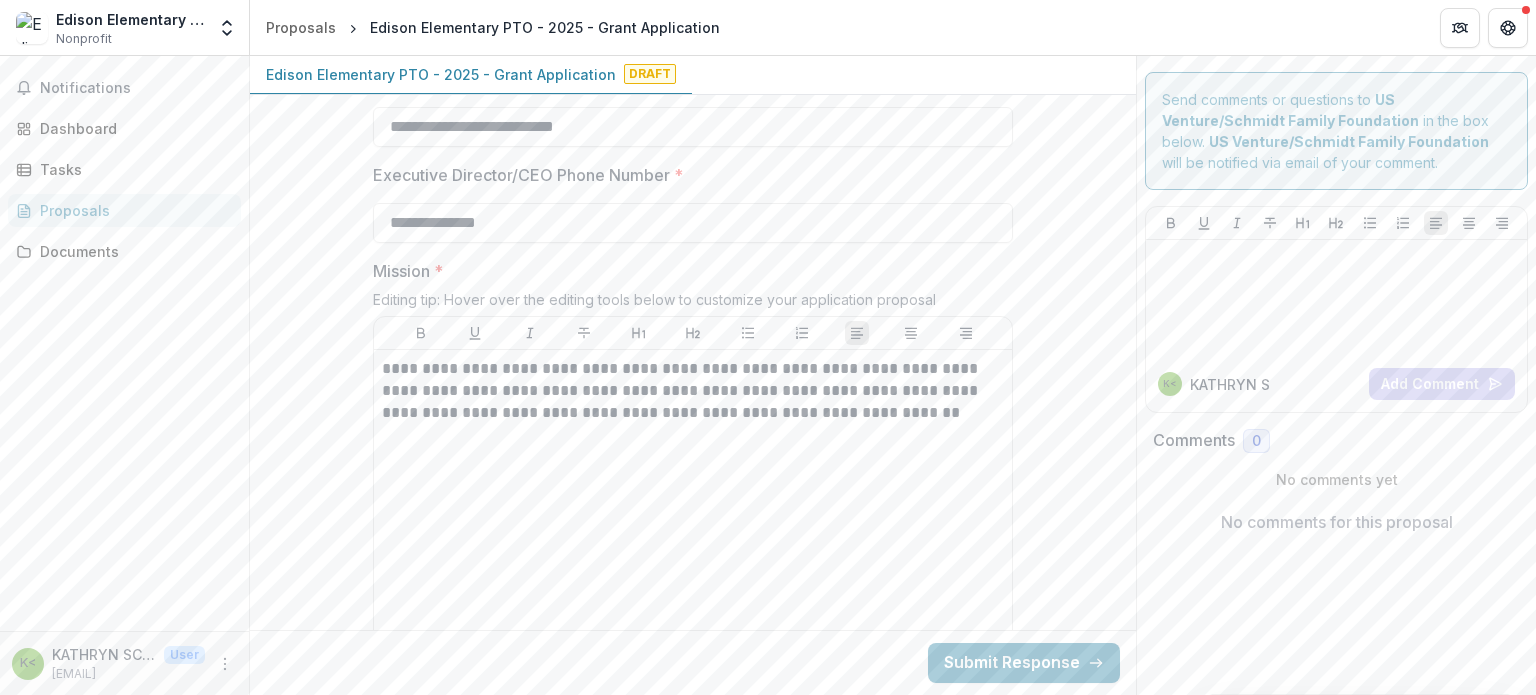 scroll, scrollTop: 1108, scrollLeft: 0, axis: vertical 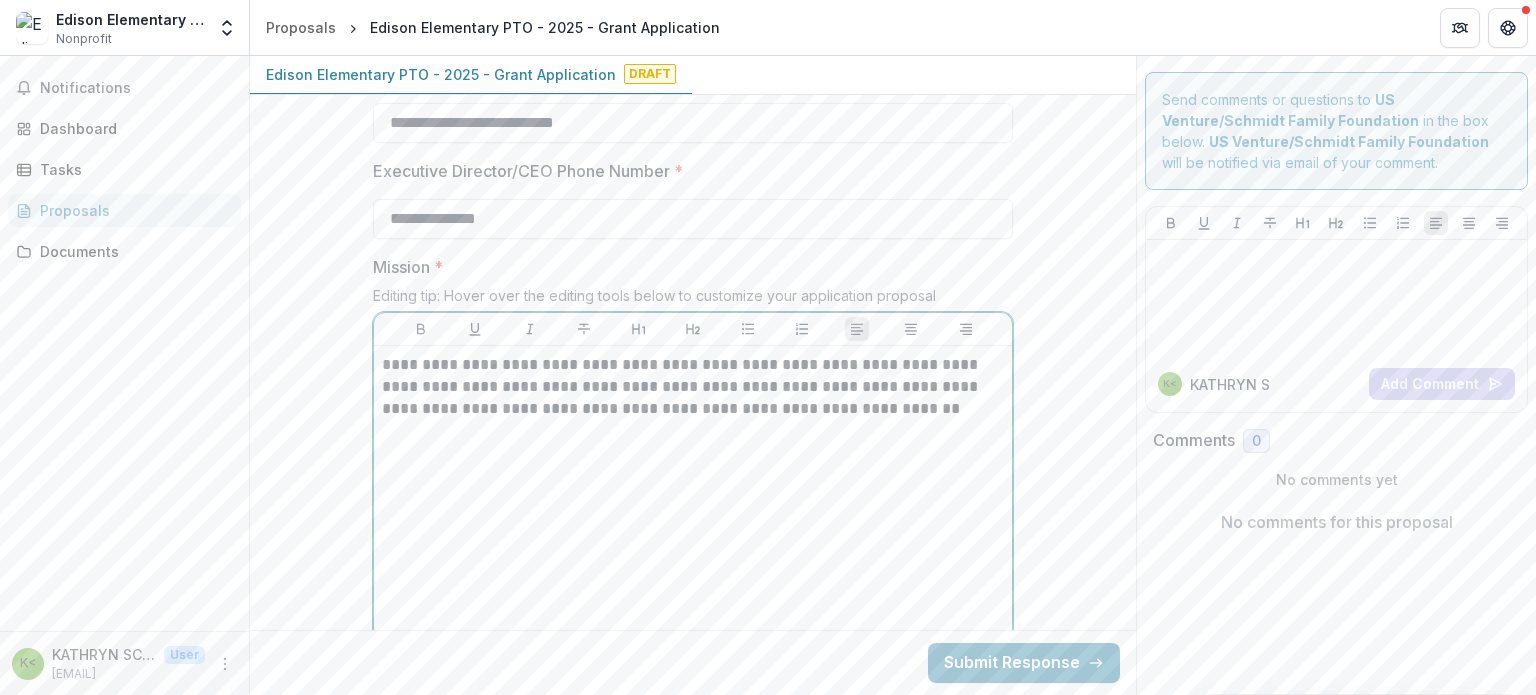 click on "**********" at bounding box center (693, 504) 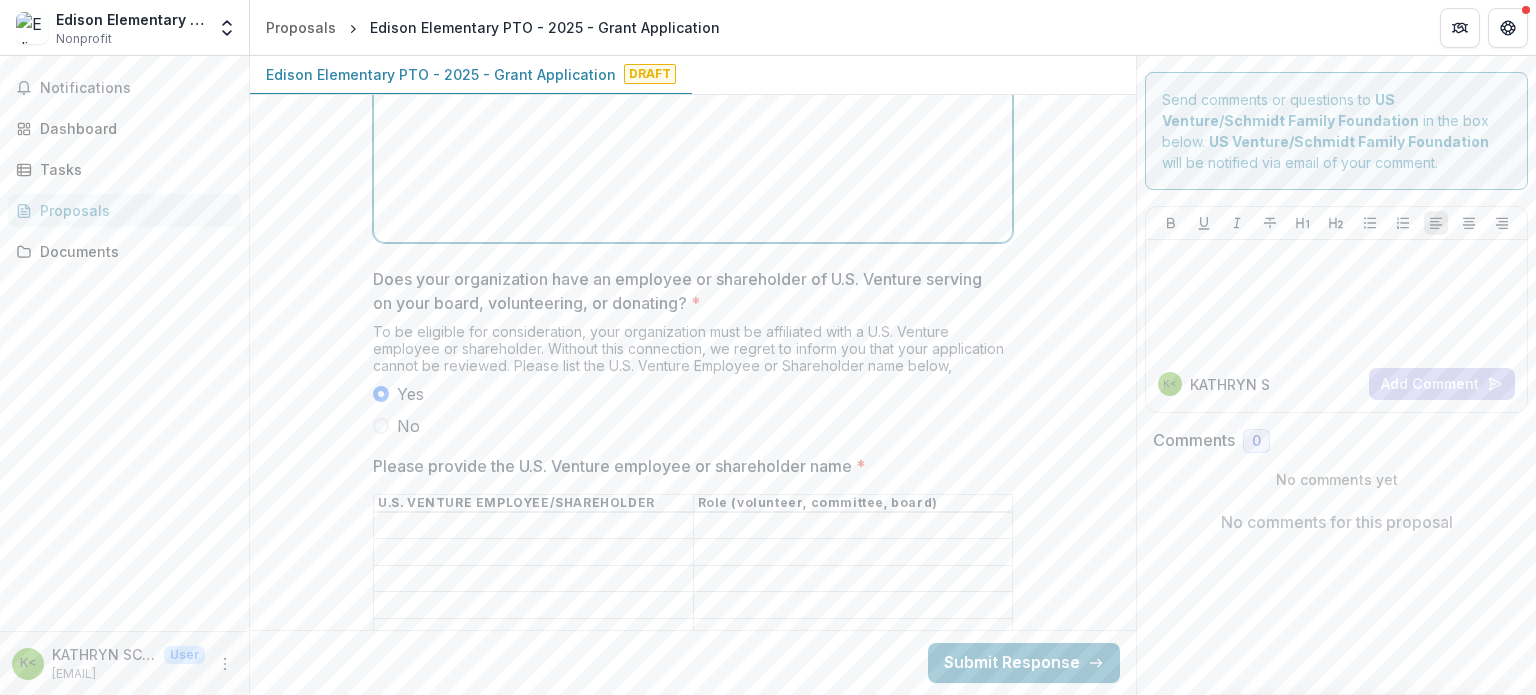 scroll, scrollTop: 1533, scrollLeft: 0, axis: vertical 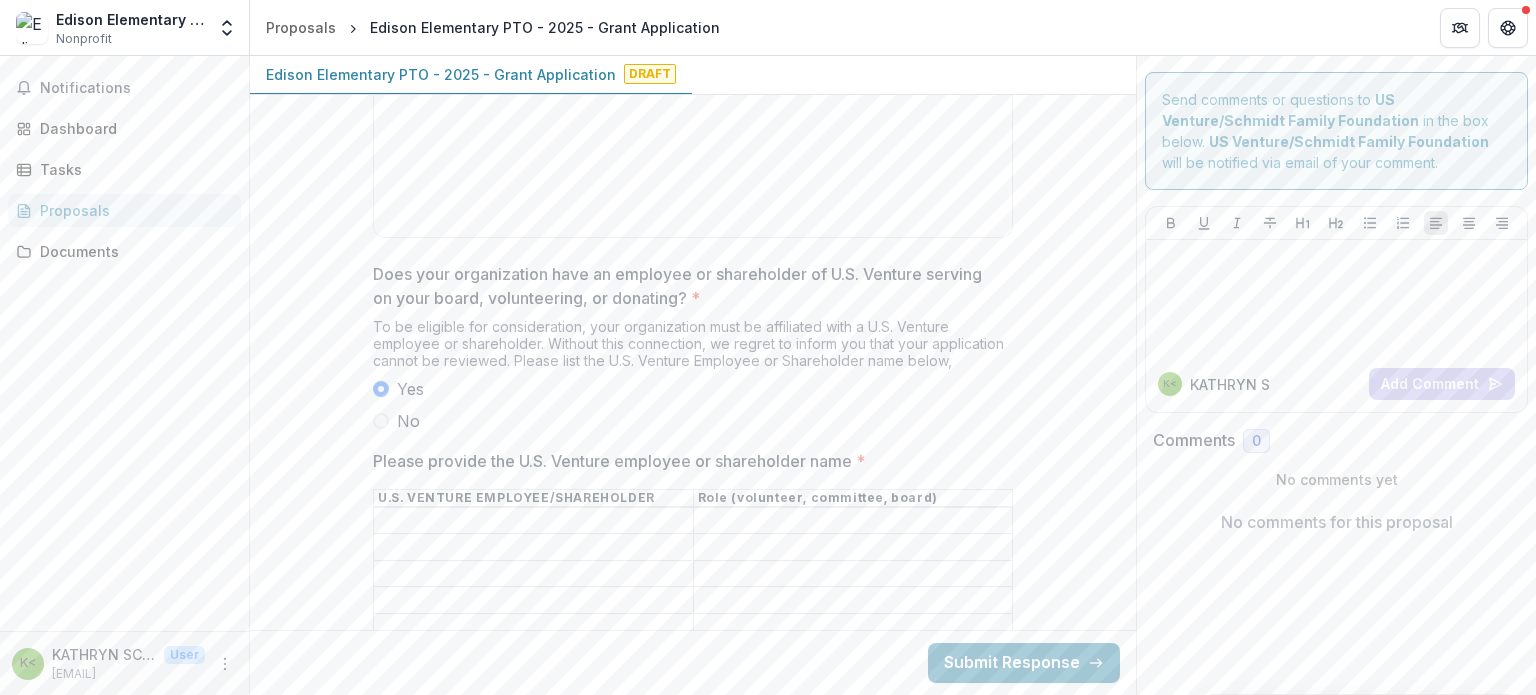 click on "Please provide the U.S. Venture employee or shareholder name *" at bounding box center (533, 521) 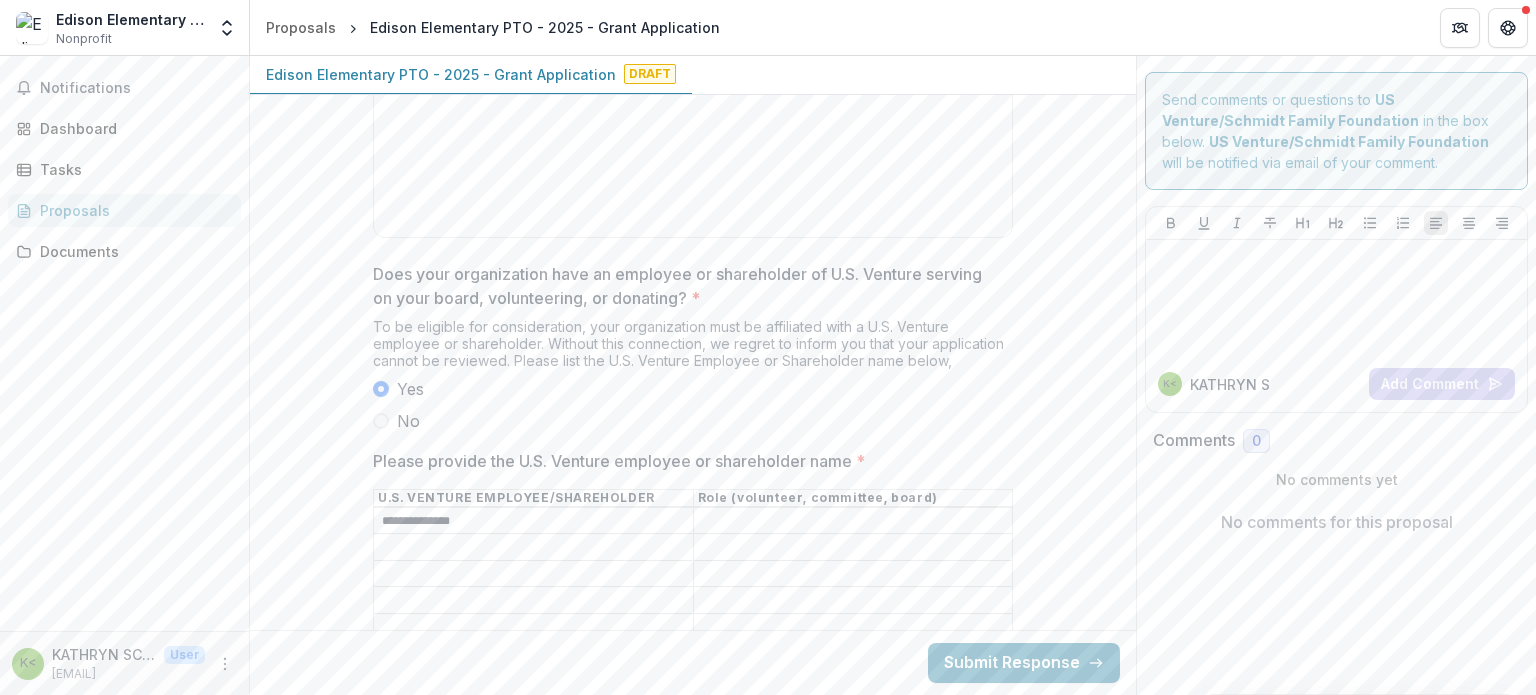 type on "**********" 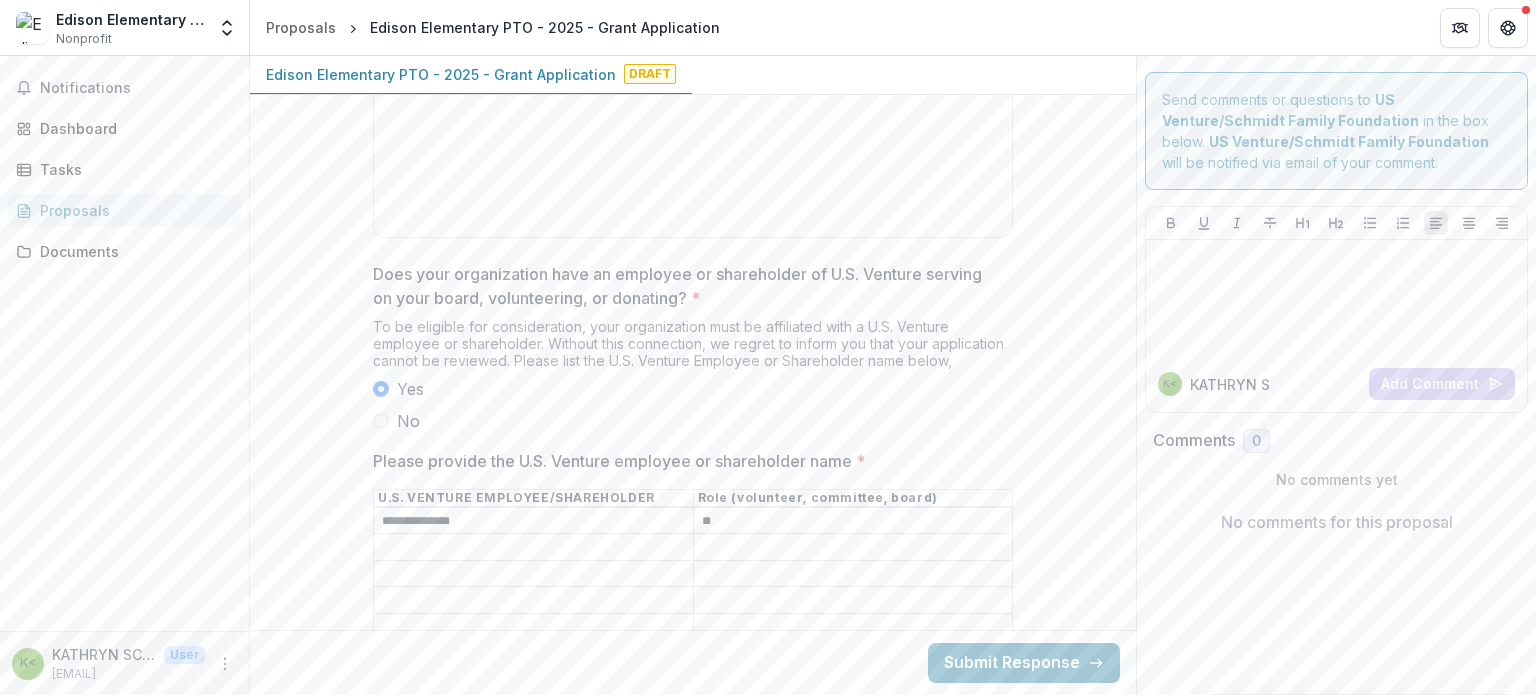 type on "*" 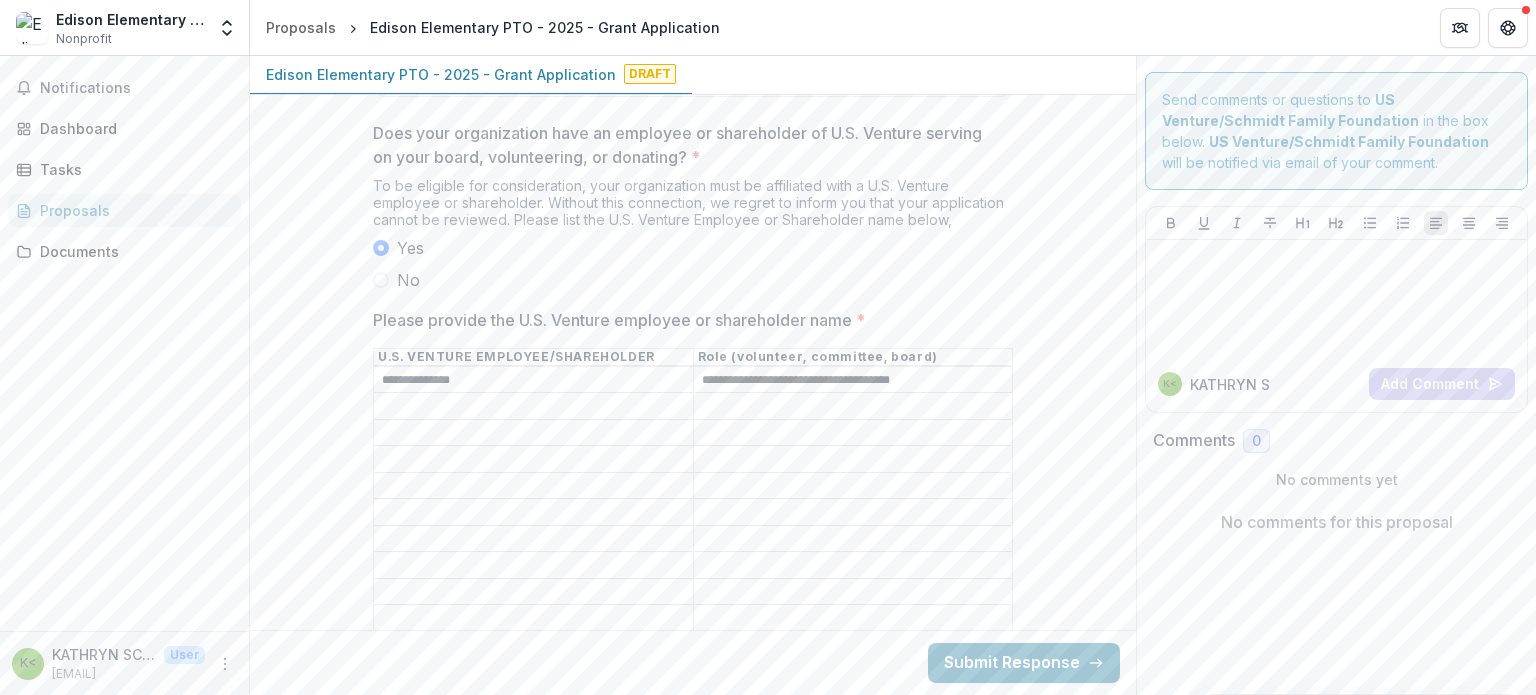 scroll, scrollTop: 1692, scrollLeft: 0, axis: vertical 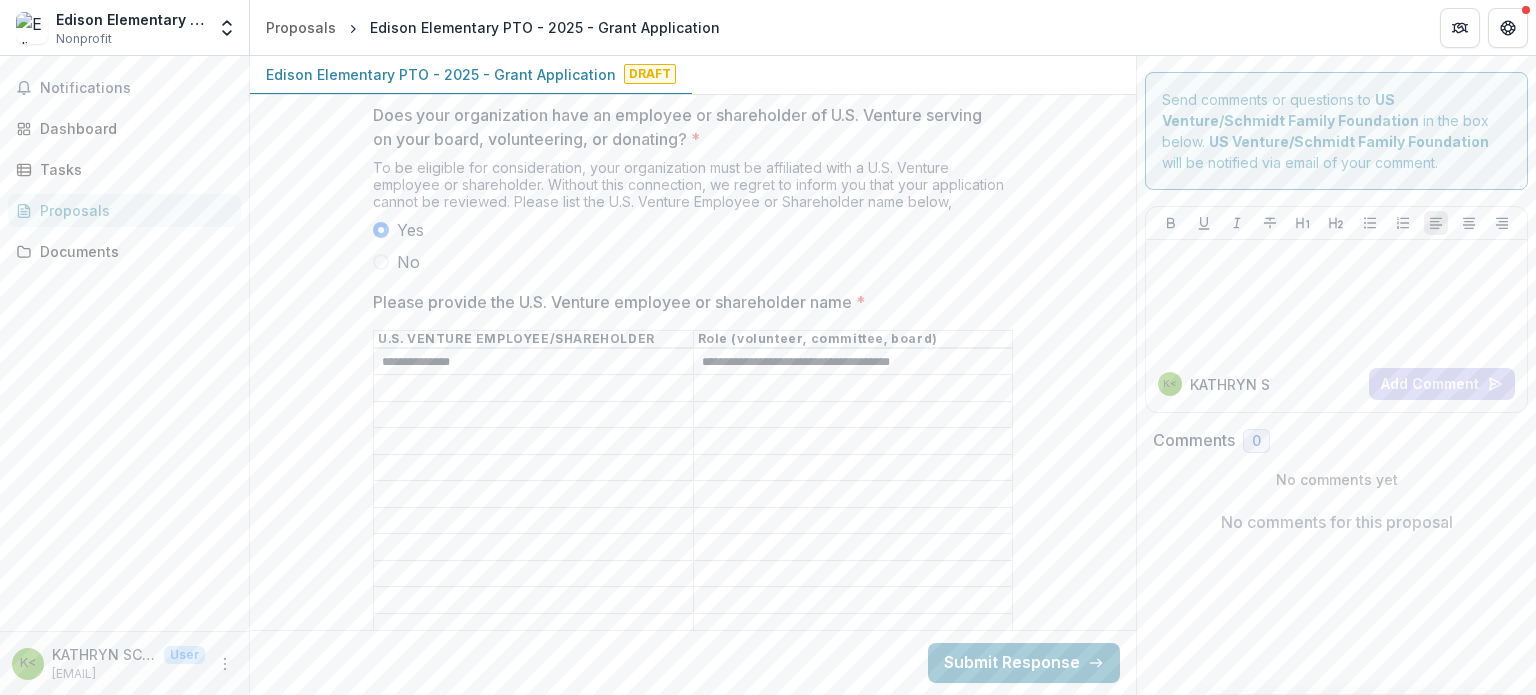 type on "**********" 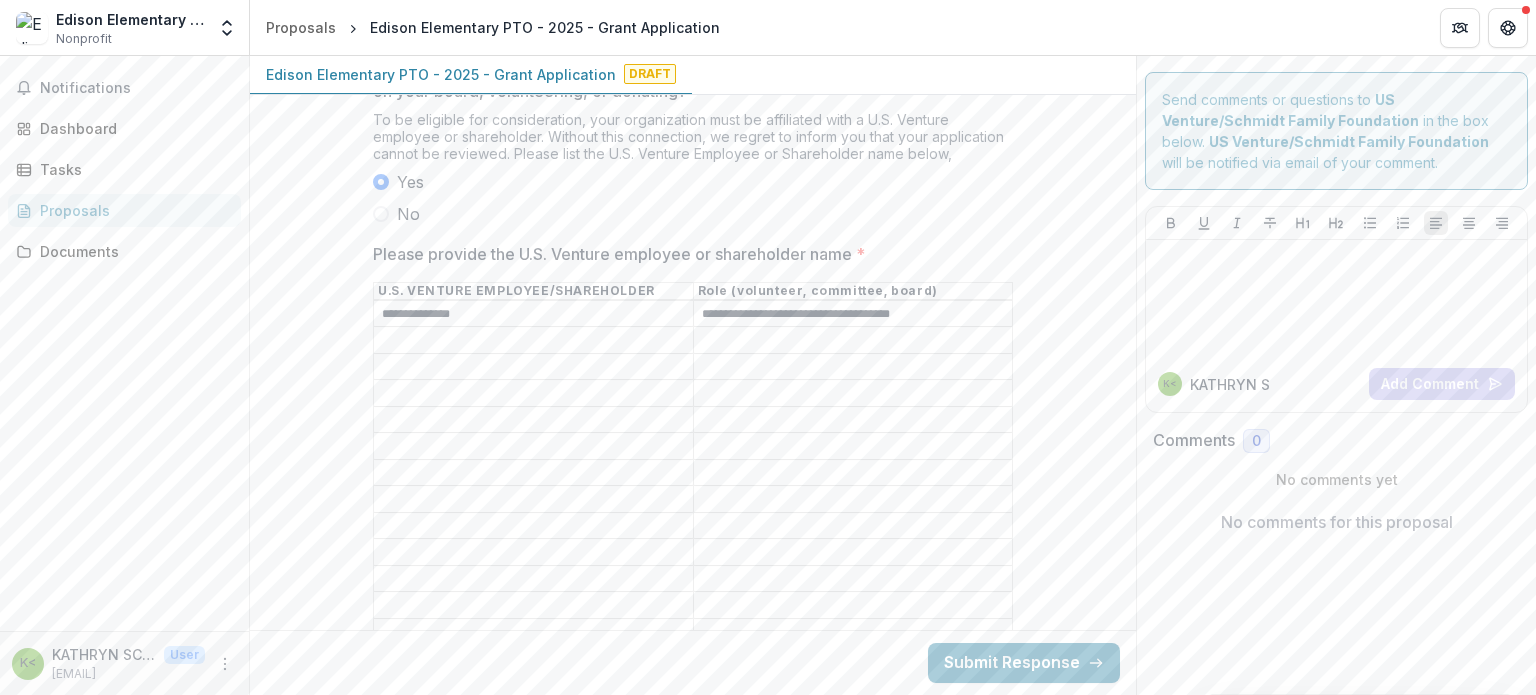 scroll, scrollTop: 1736, scrollLeft: 0, axis: vertical 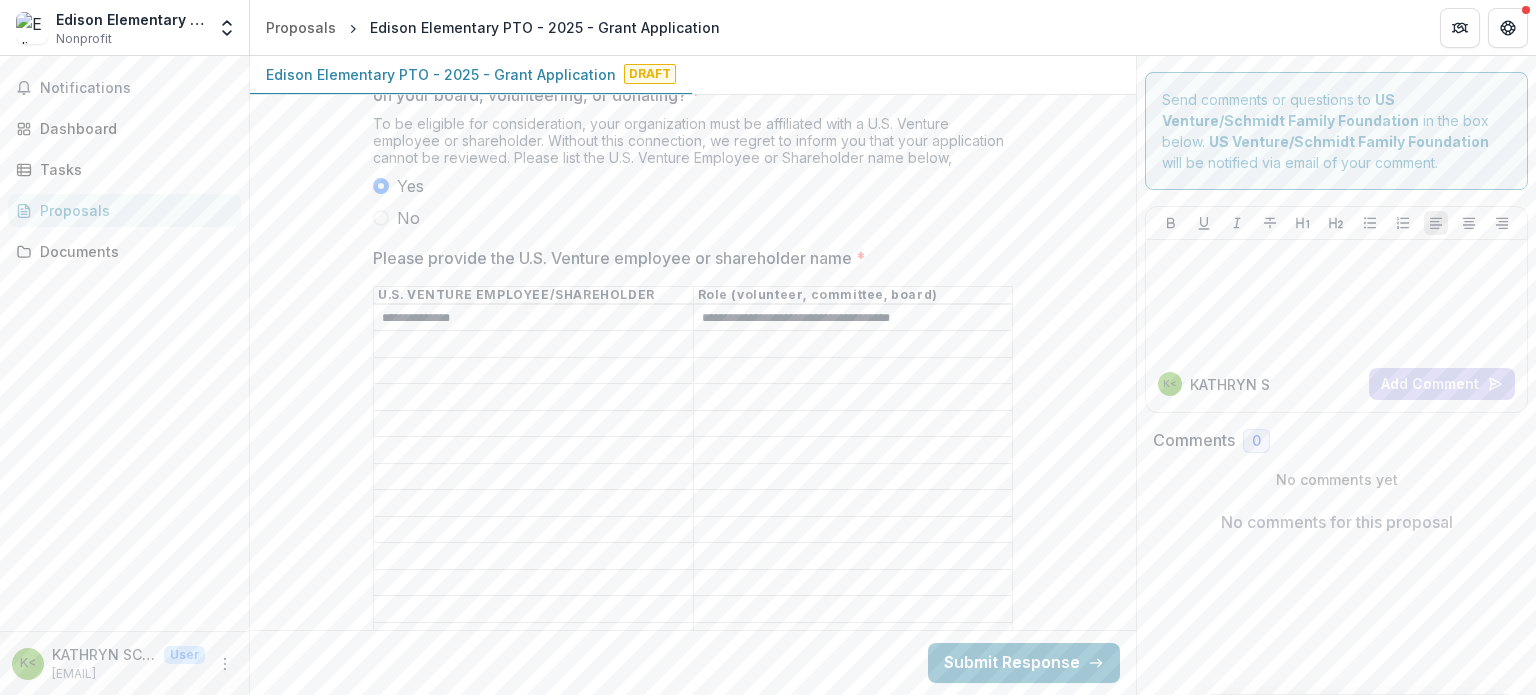 click on "Please provide the U.S. Venture employee or shareholder name *" at bounding box center (533, 345) 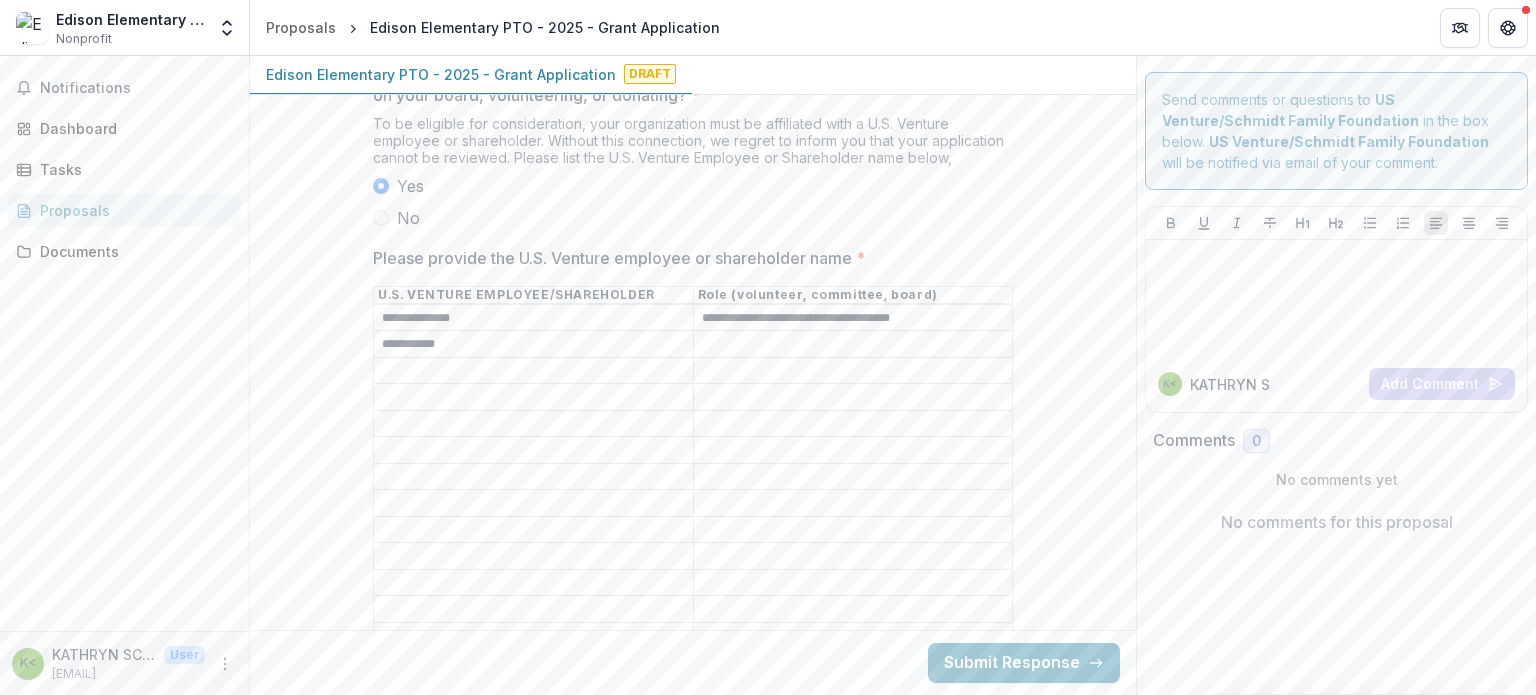 type on "**********" 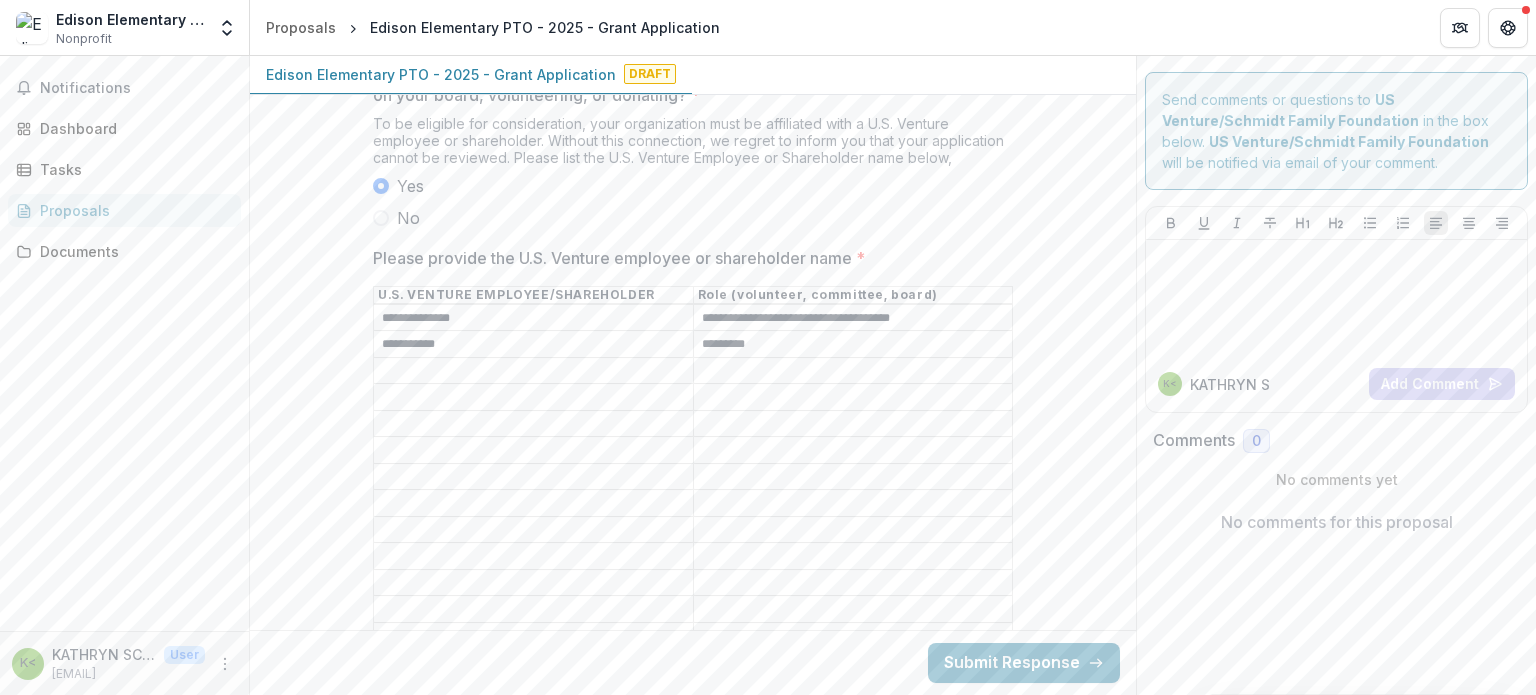 type on "*********" 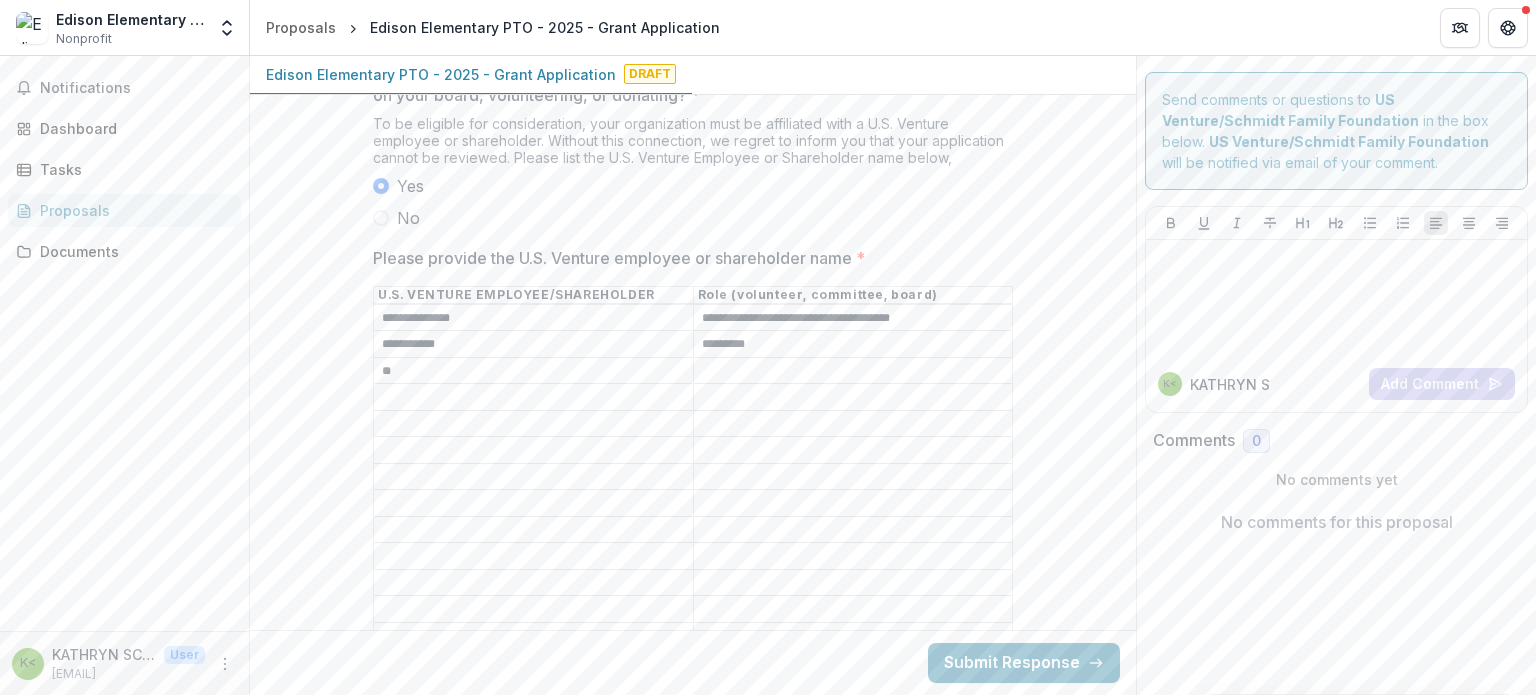 type on "***" 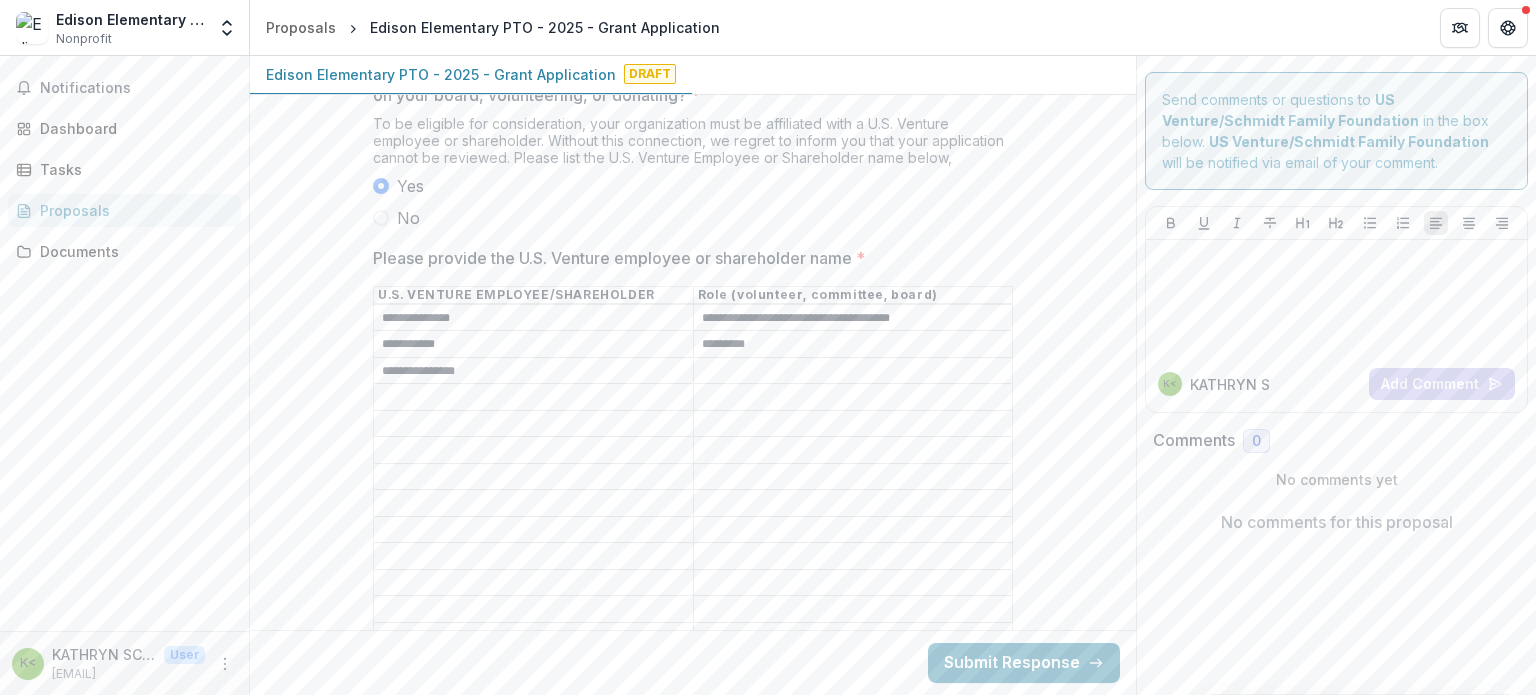 type on "**********" 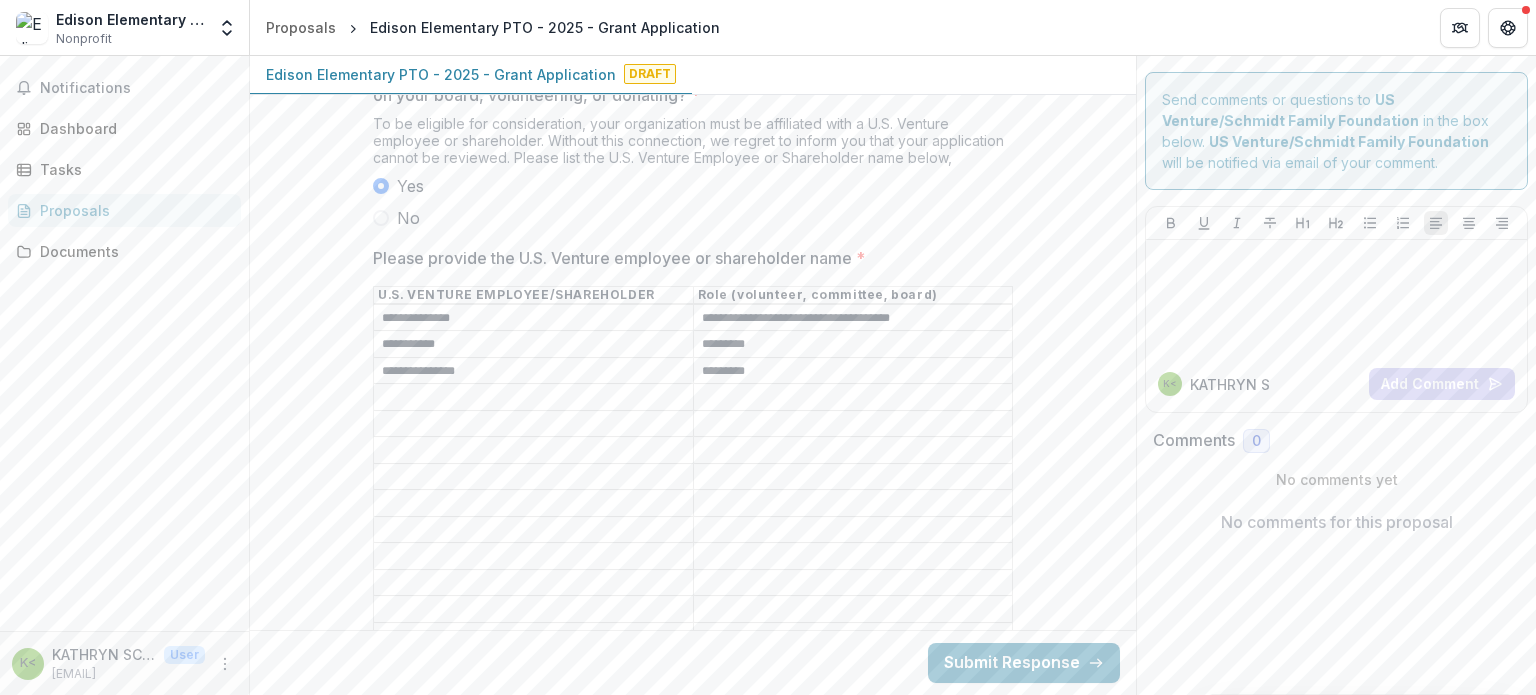 type on "*********" 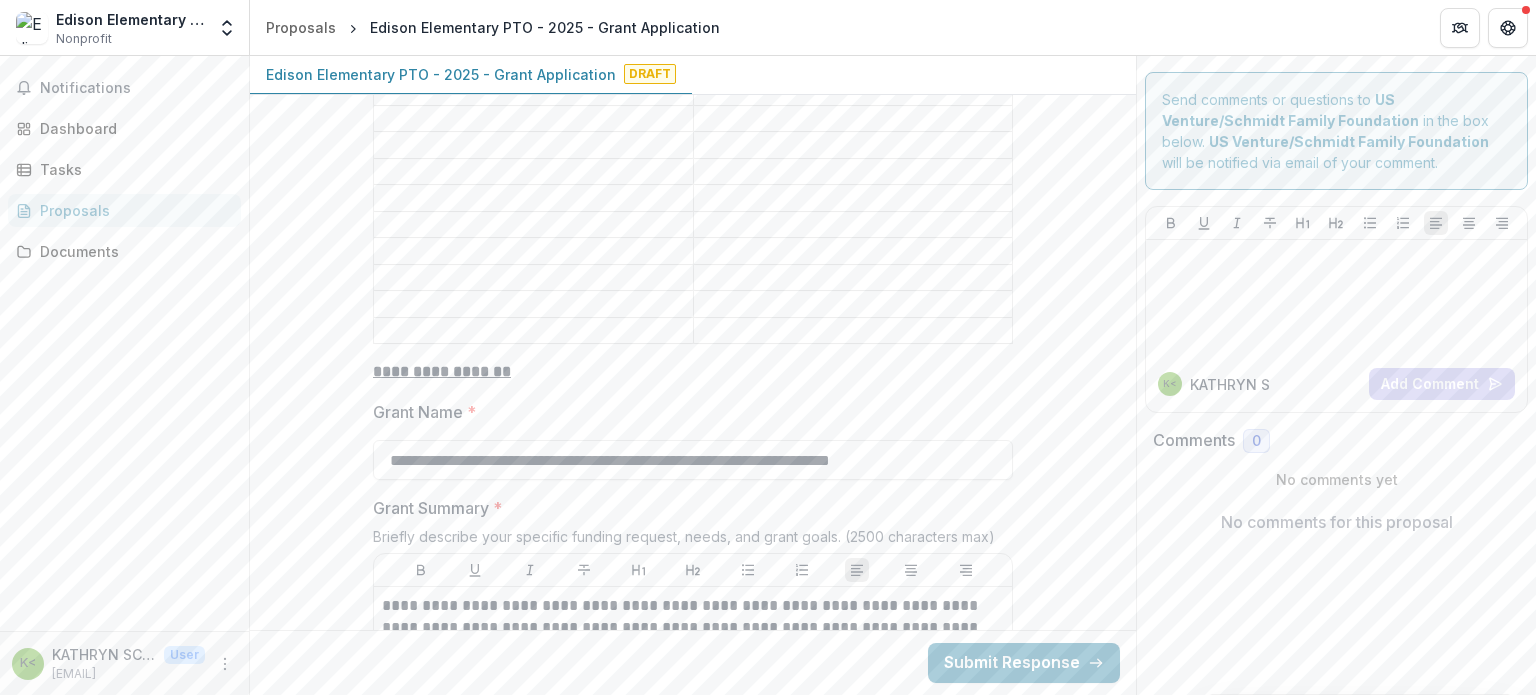 scroll, scrollTop: 2095, scrollLeft: 0, axis: vertical 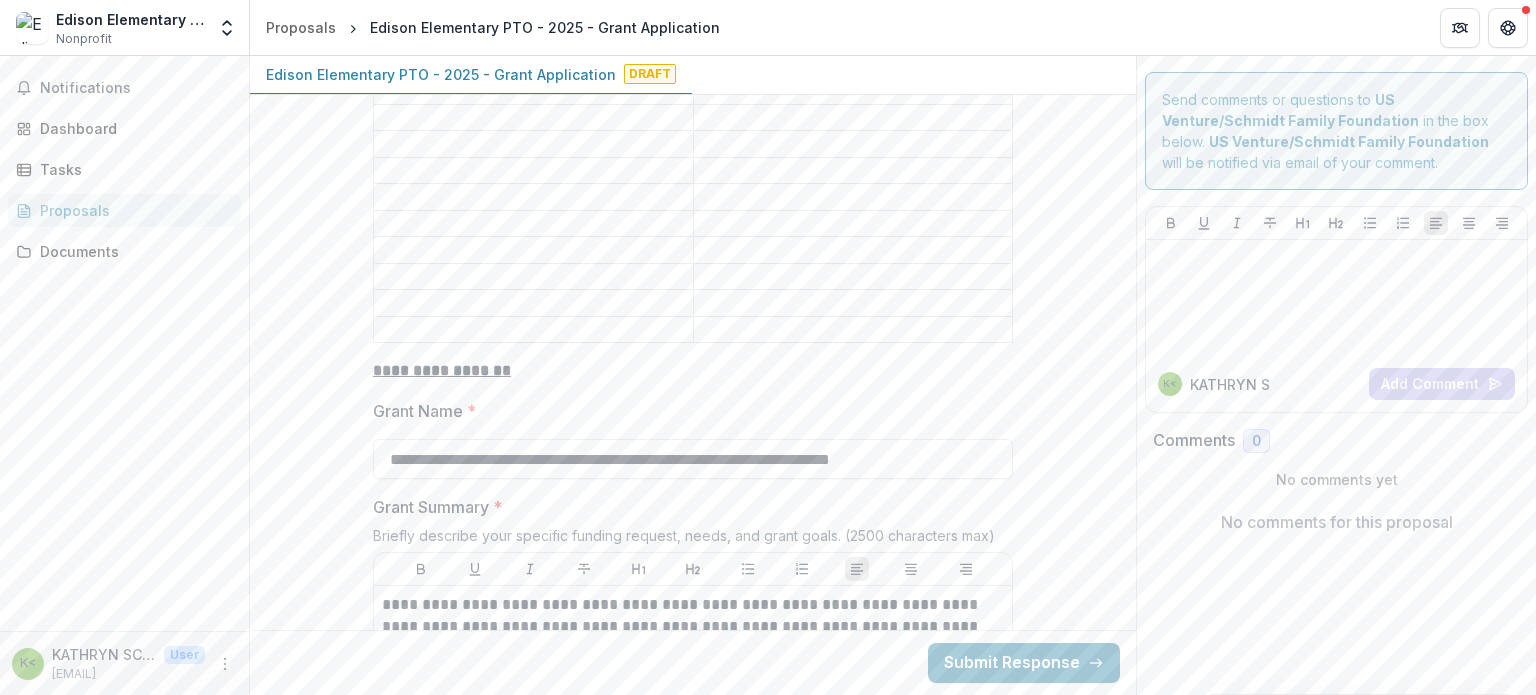 click on "**********" at bounding box center [693, 1700] 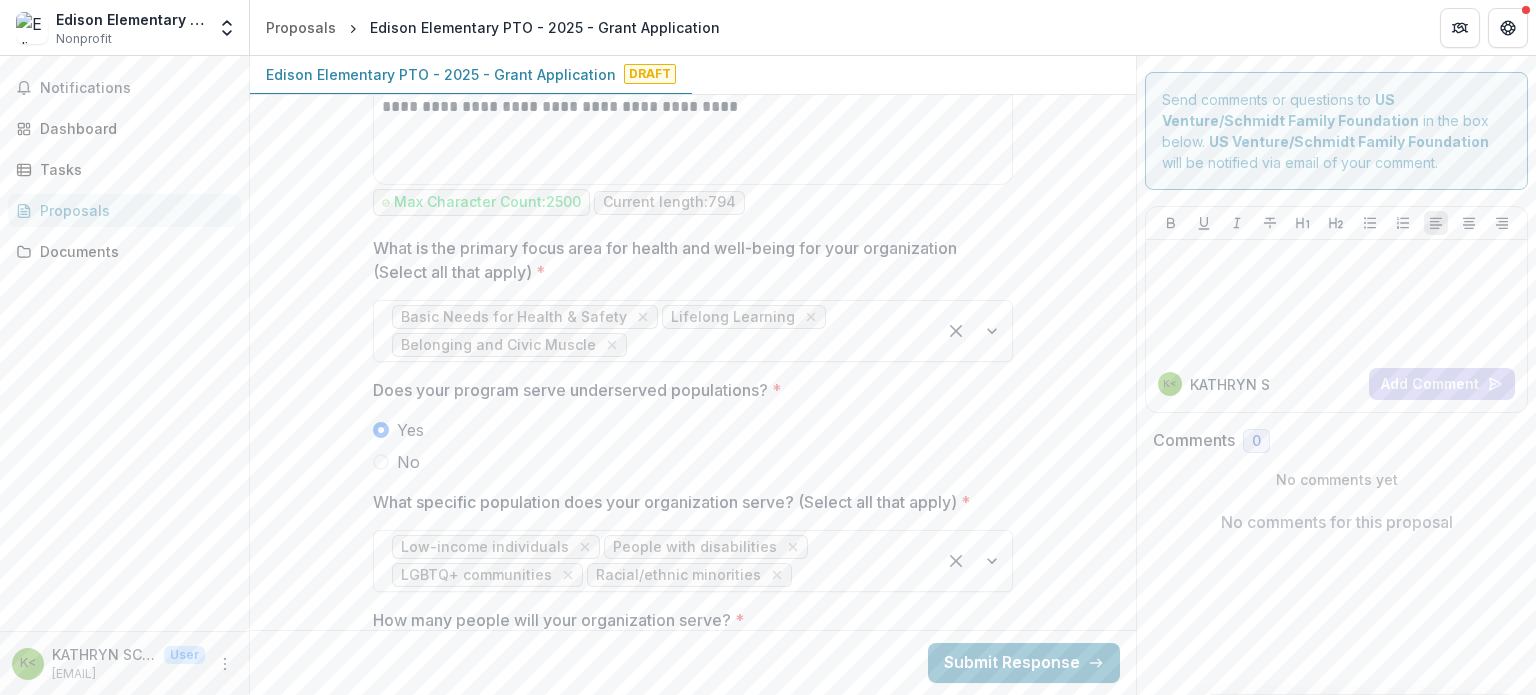 scroll, scrollTop: 2815, scrollLeft: 0, axis: vertical 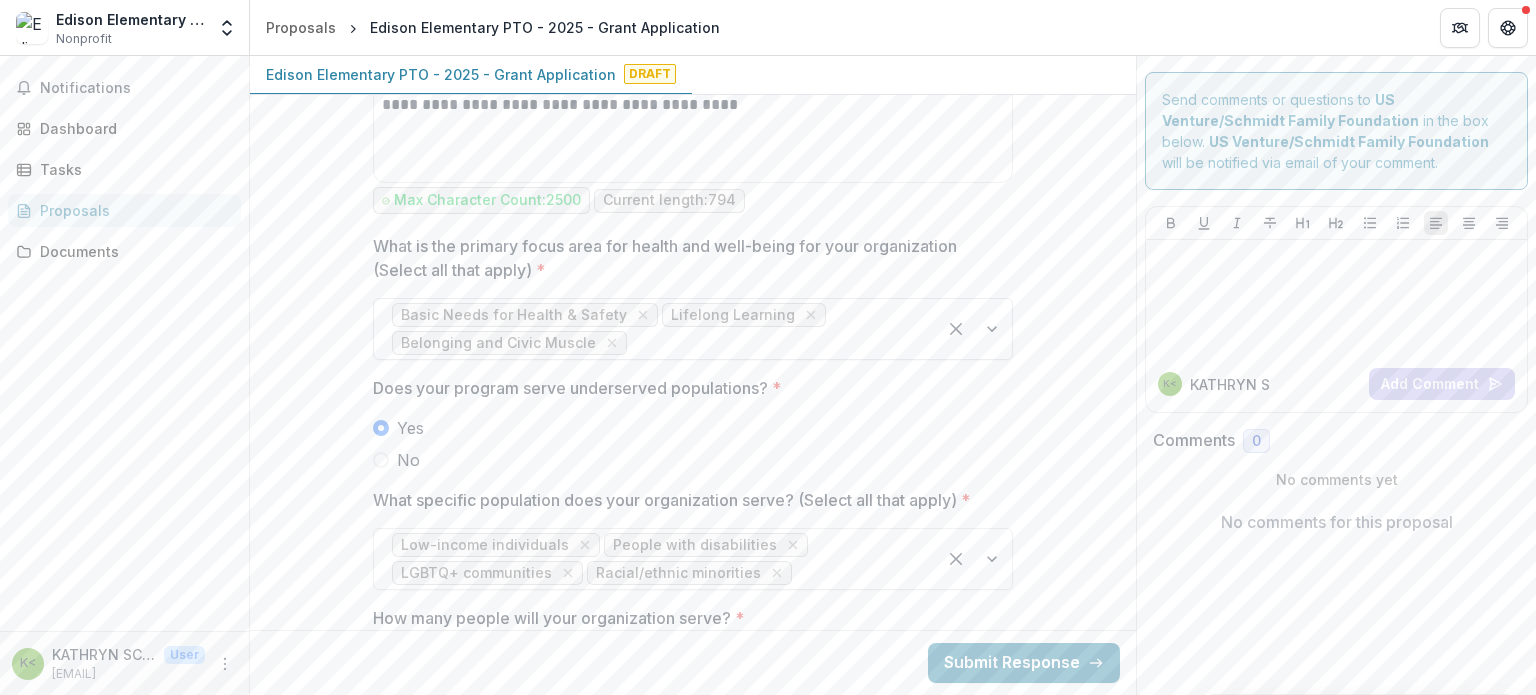 click at bounding box center [974, 329] 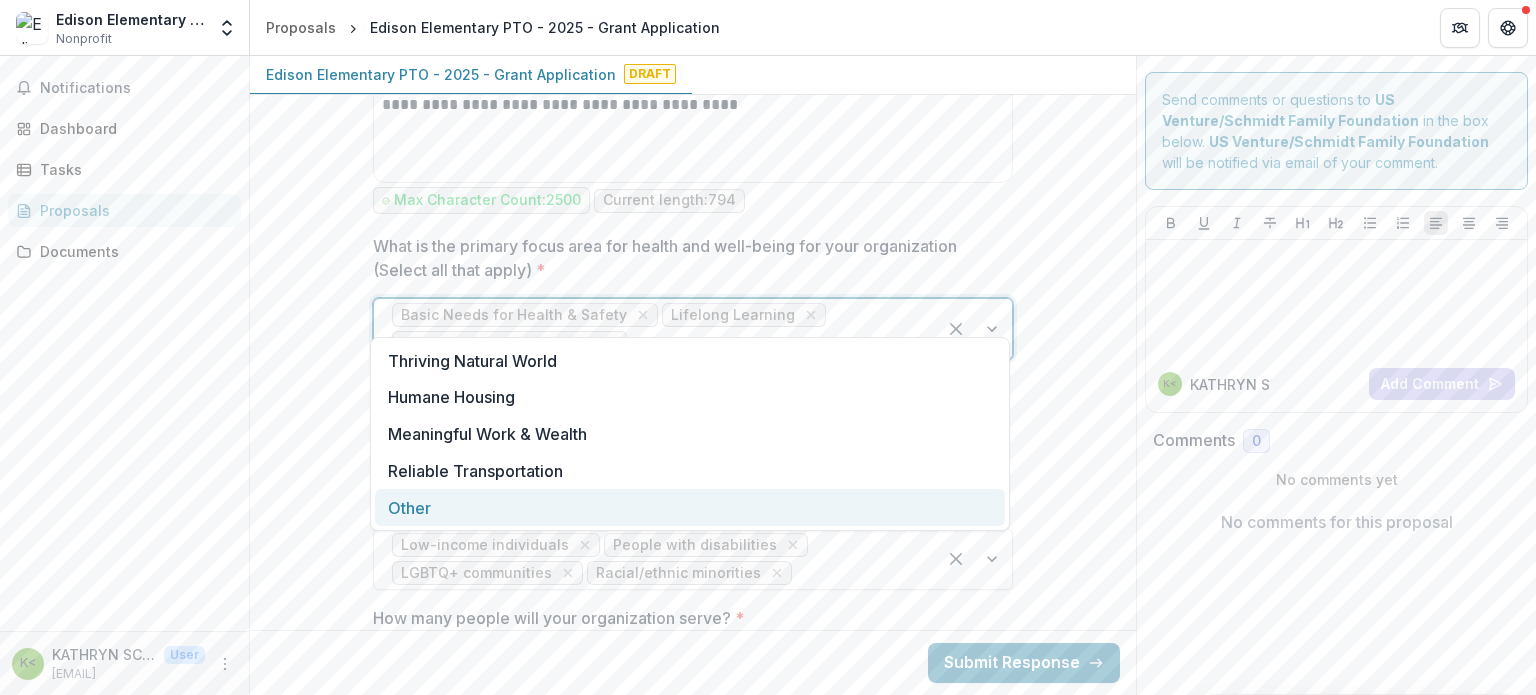 click on "**********" at bounding box center [693, 980] 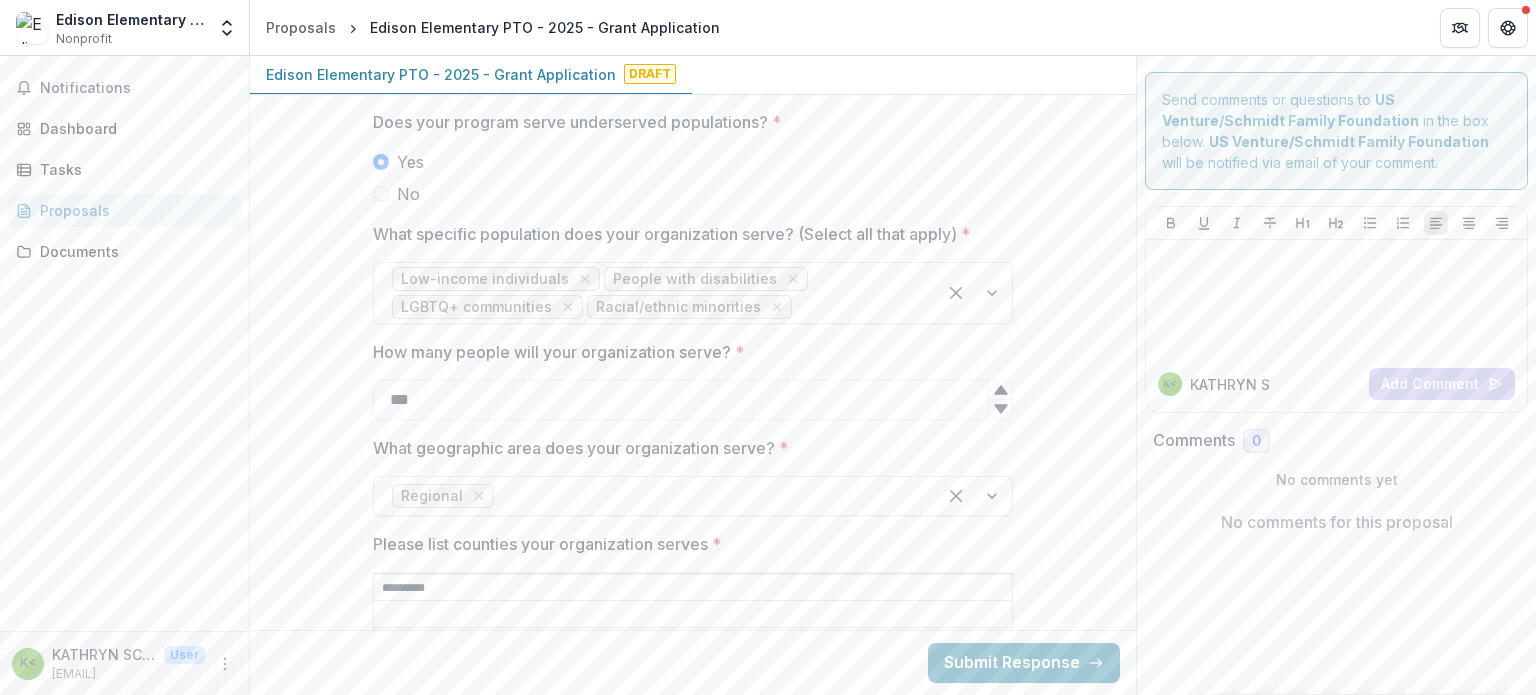 scroll, scrollTop: 3085, scrollLeft: 0, axis: vertical 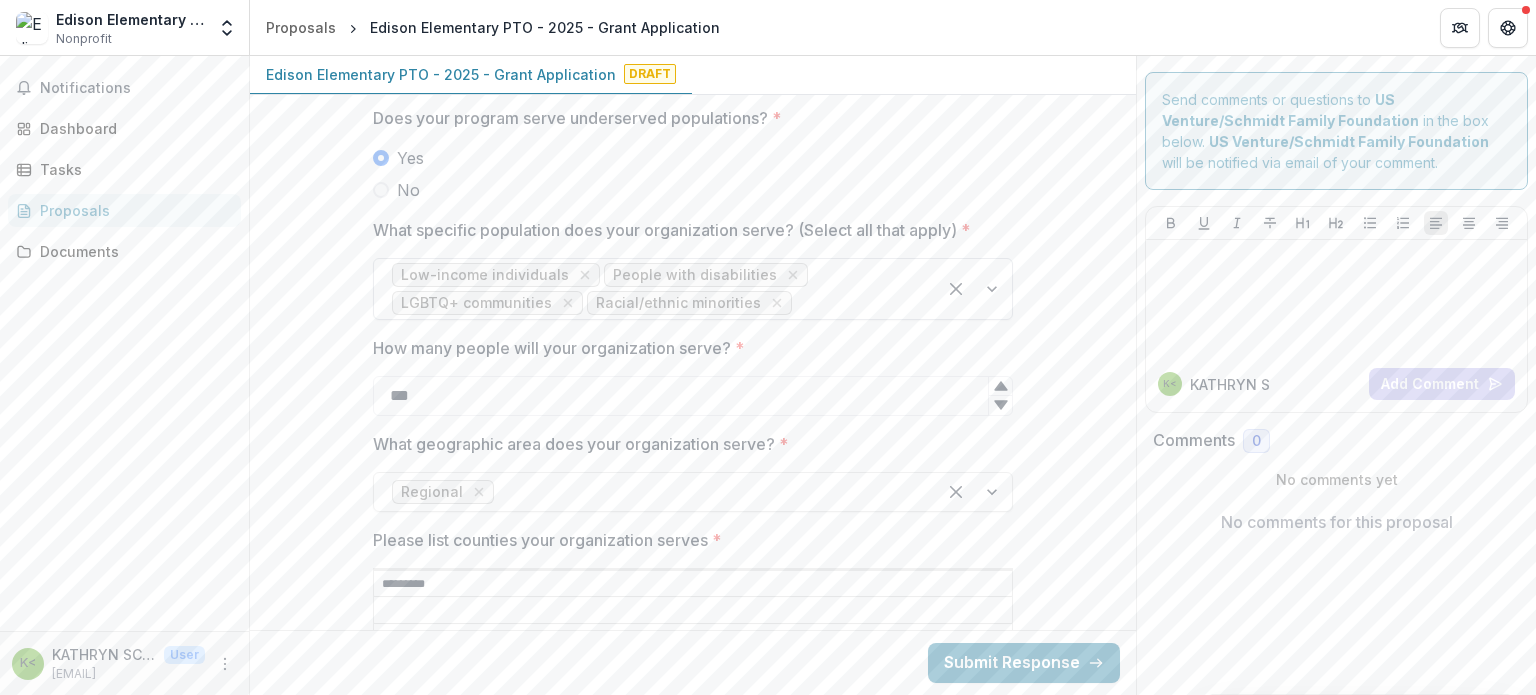 click at bounding box center (974, 289) 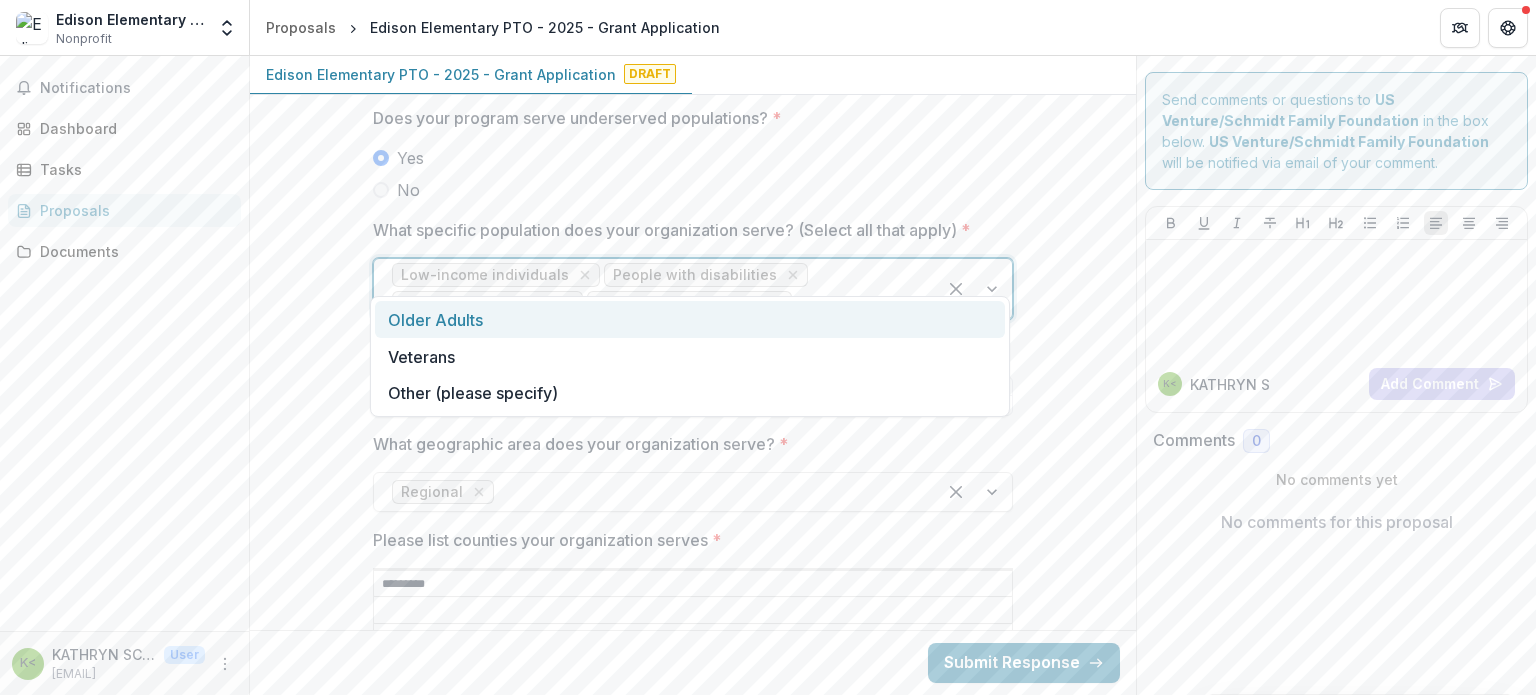 click on "**********" at bounding box center (693, 710) 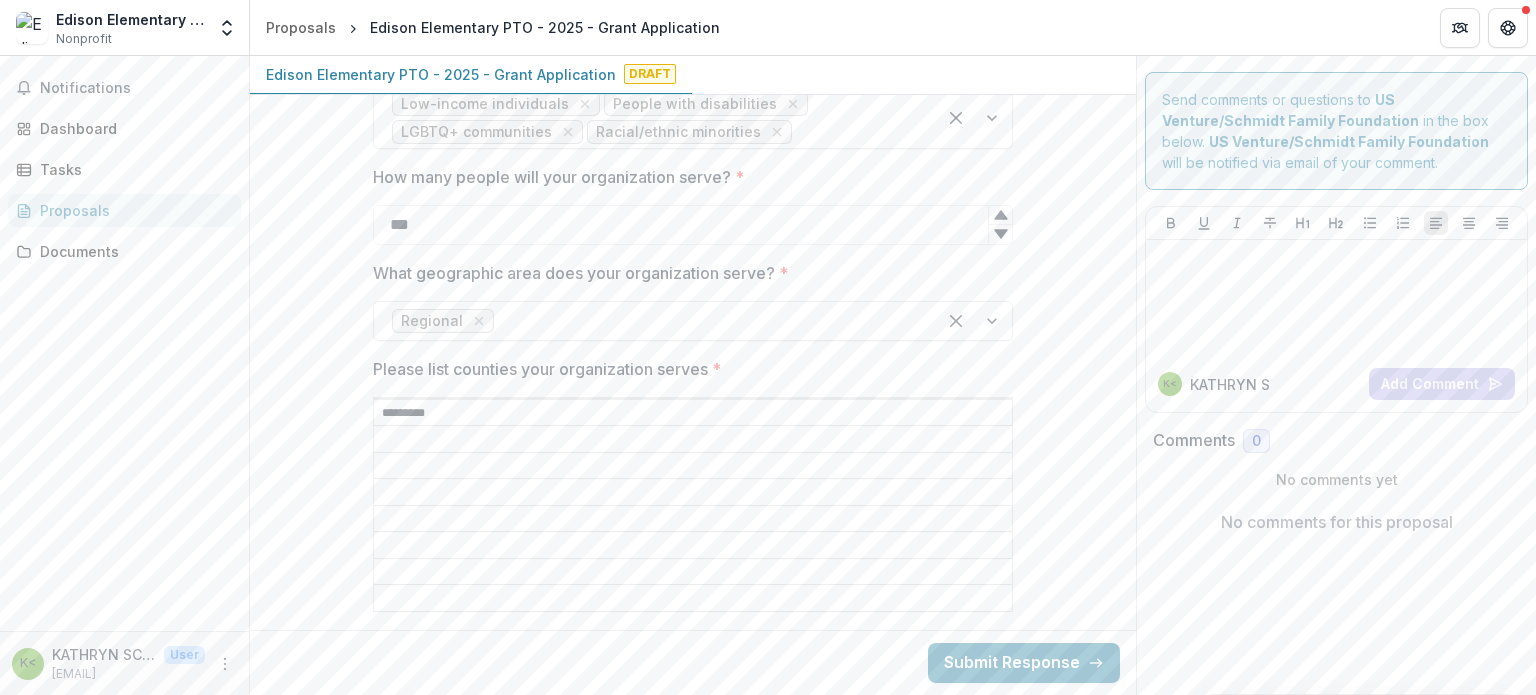 scroll, scrollTop: 3260, scrollLeft: 0, axis: vertical 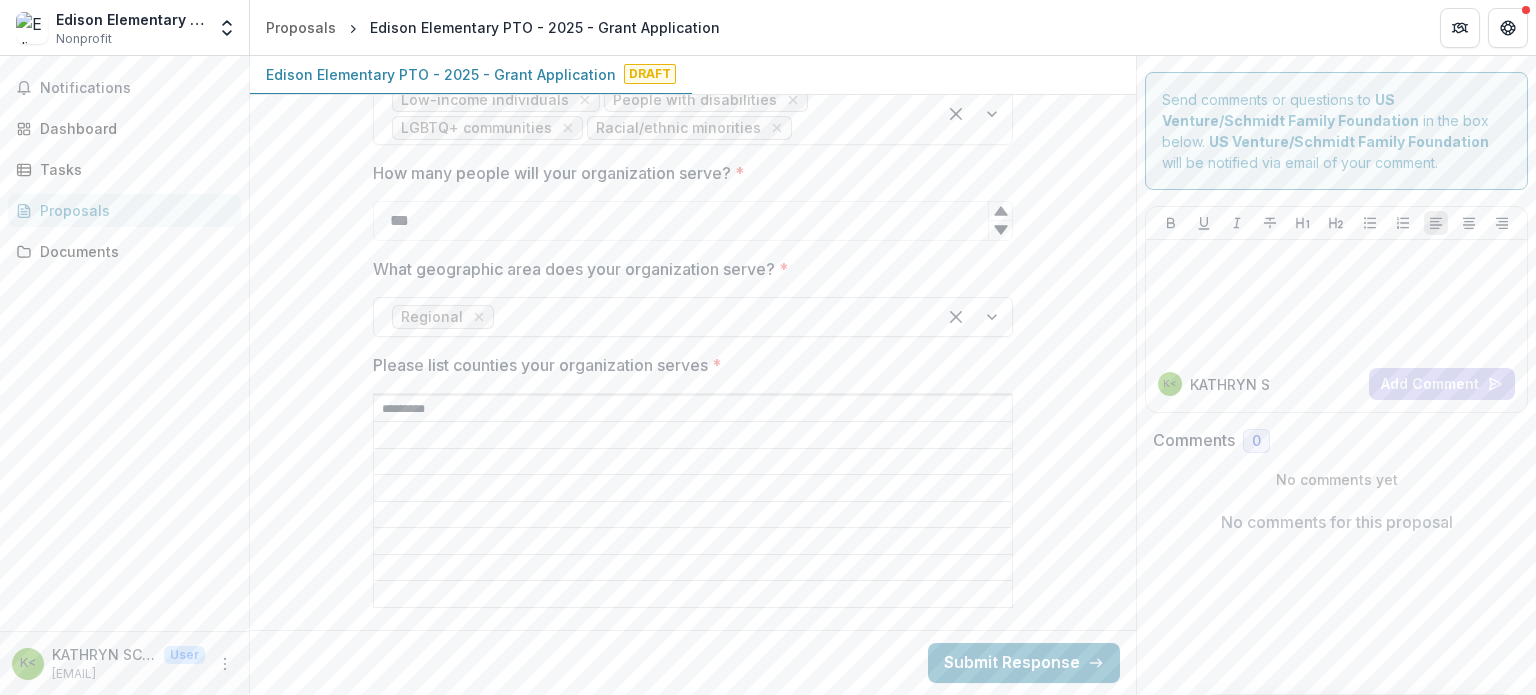click at bounding box center (974, 317) 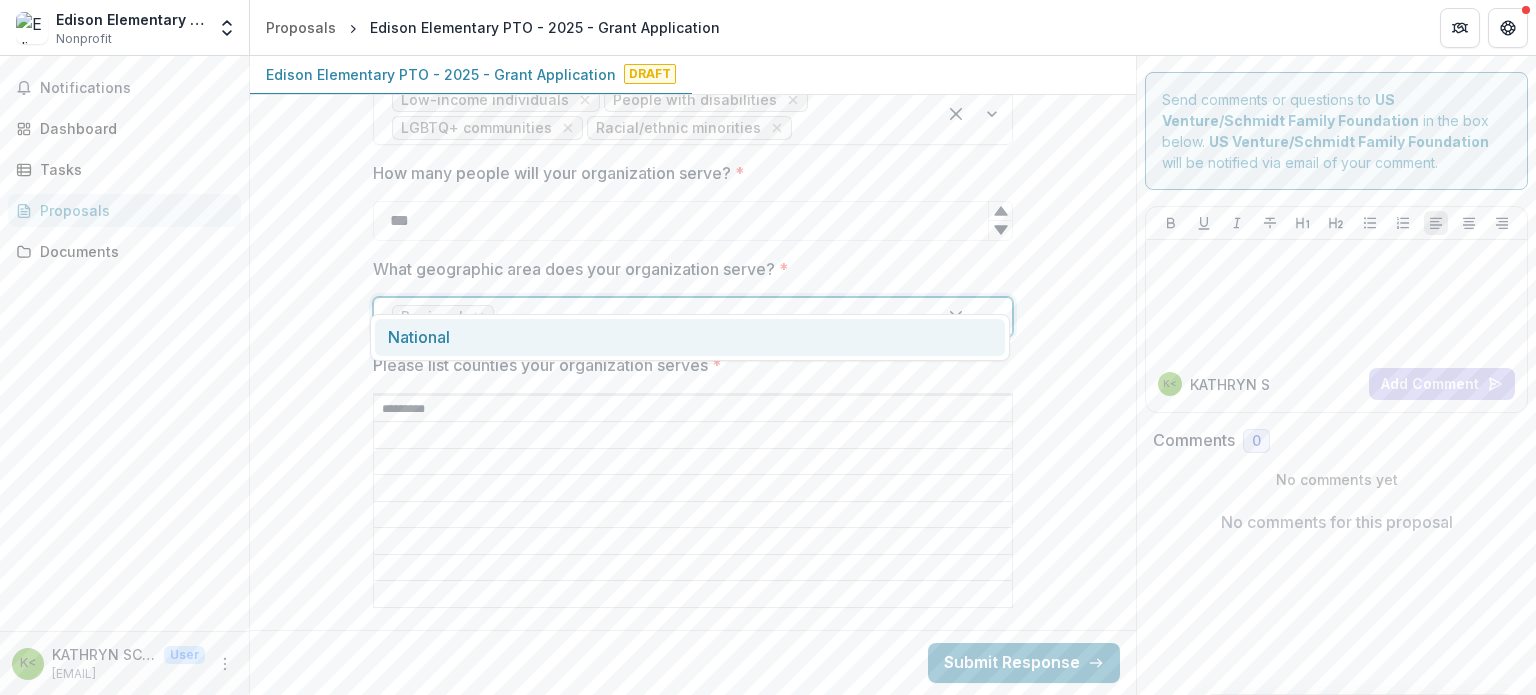 click on "**********" at bounding box center [693, 535] 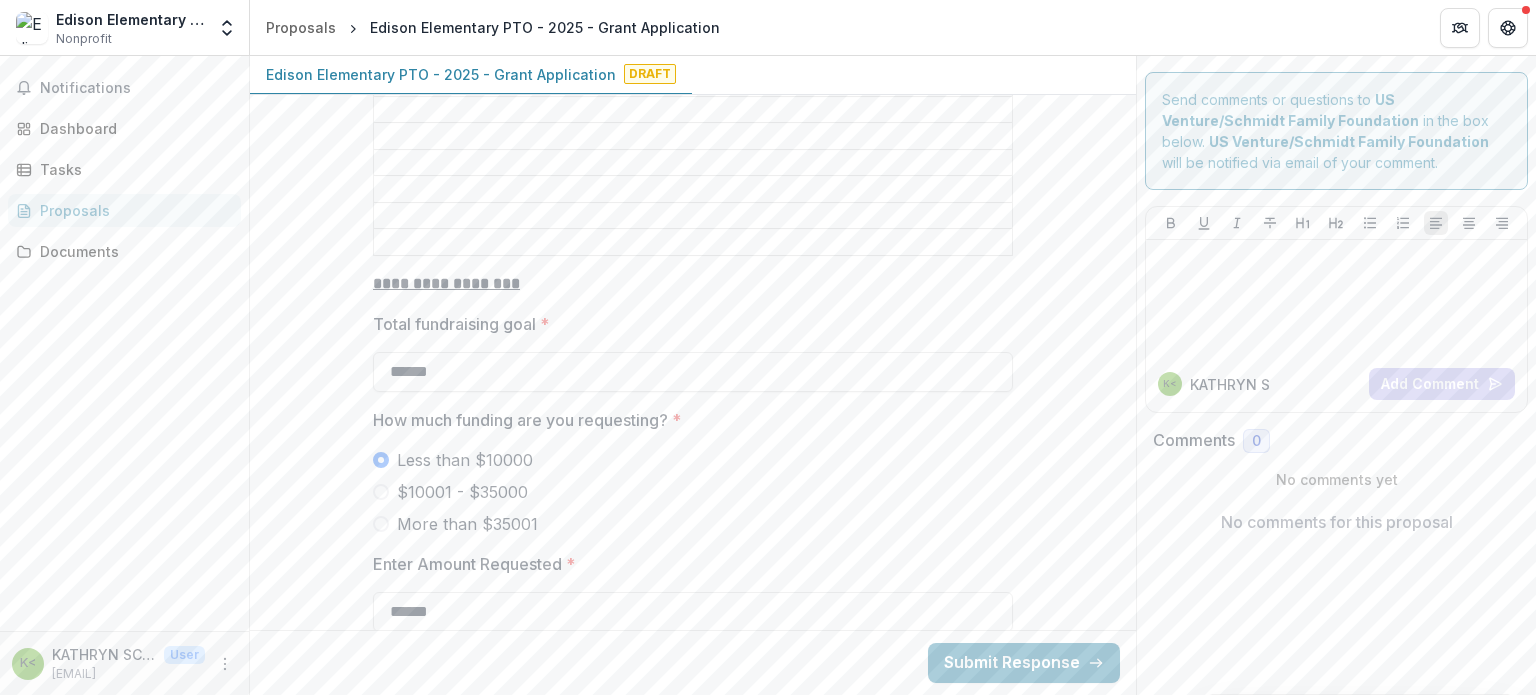 scroll, scrollTop: 3613, scrollLeft: 0, axis: vertical 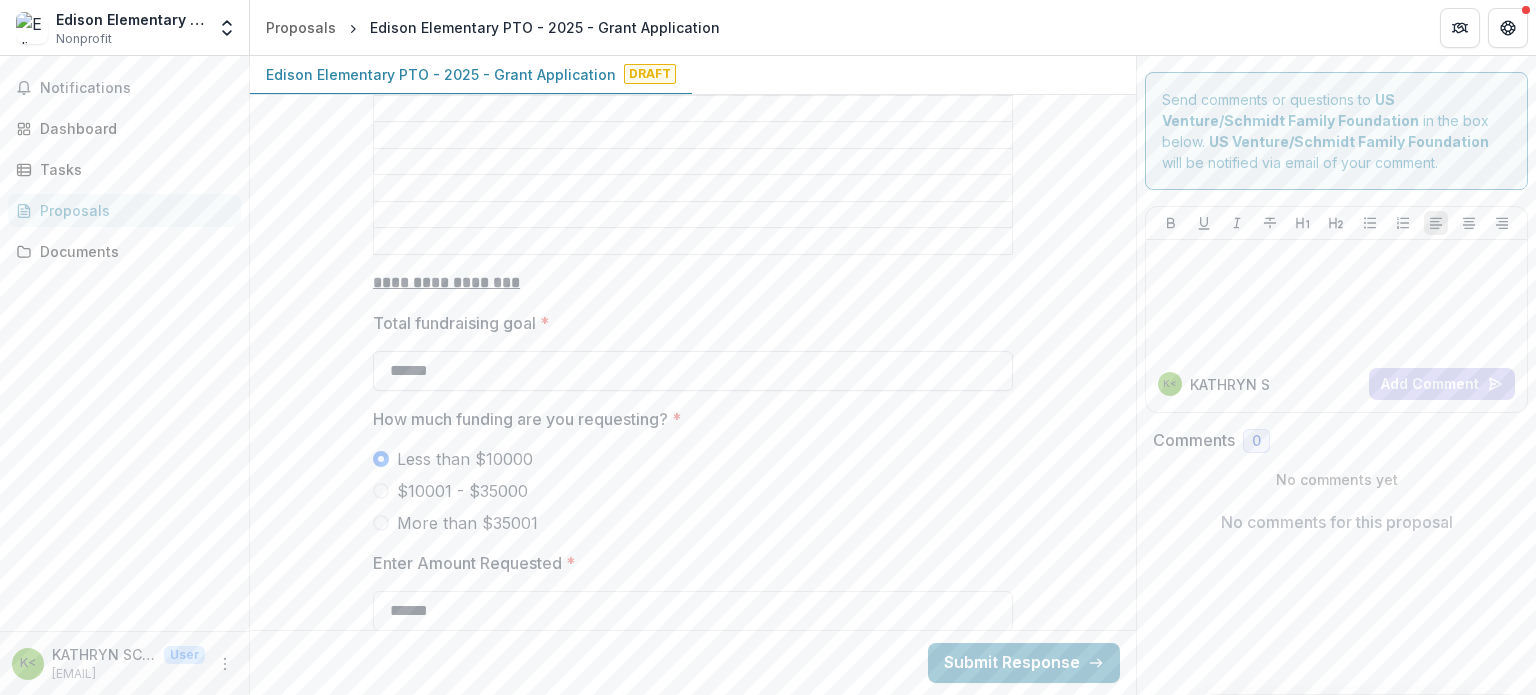 click on "******" at bounding box center (693, 371) 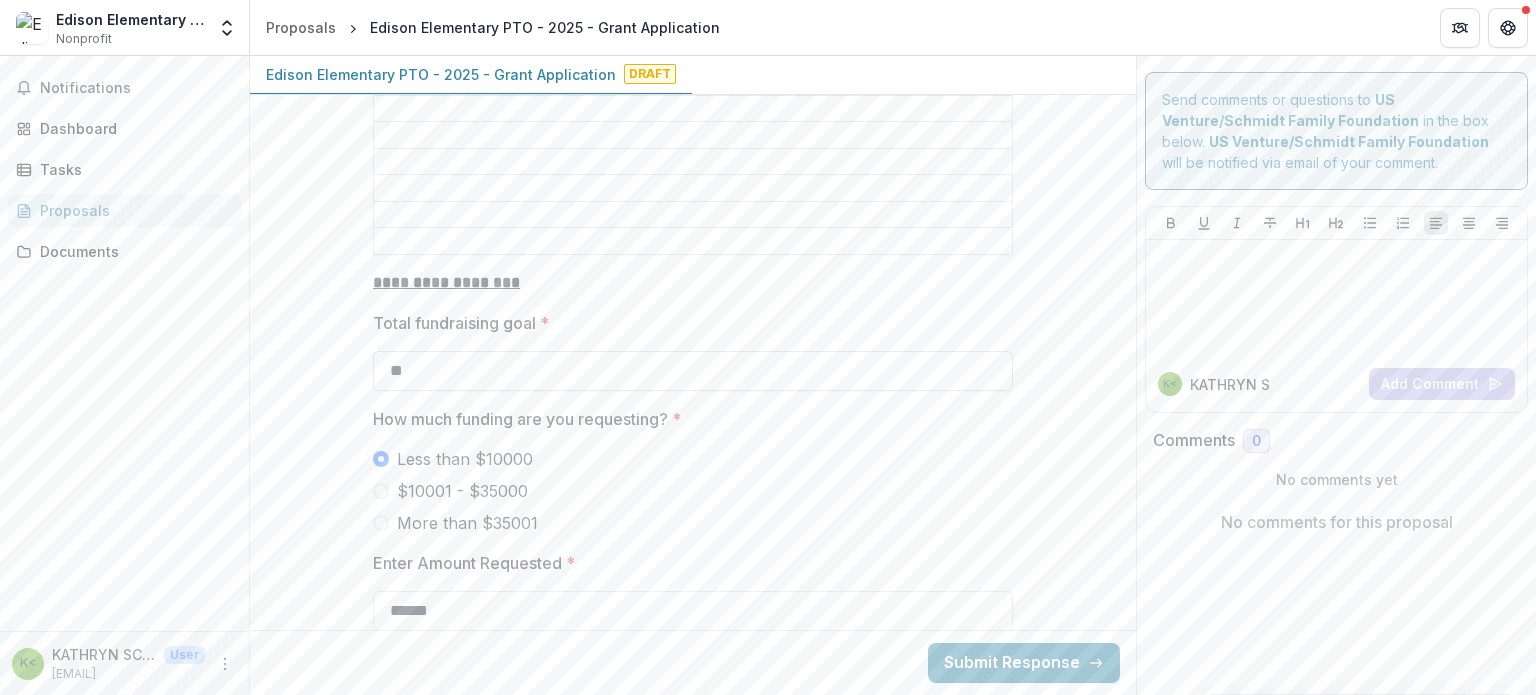 type on "*" 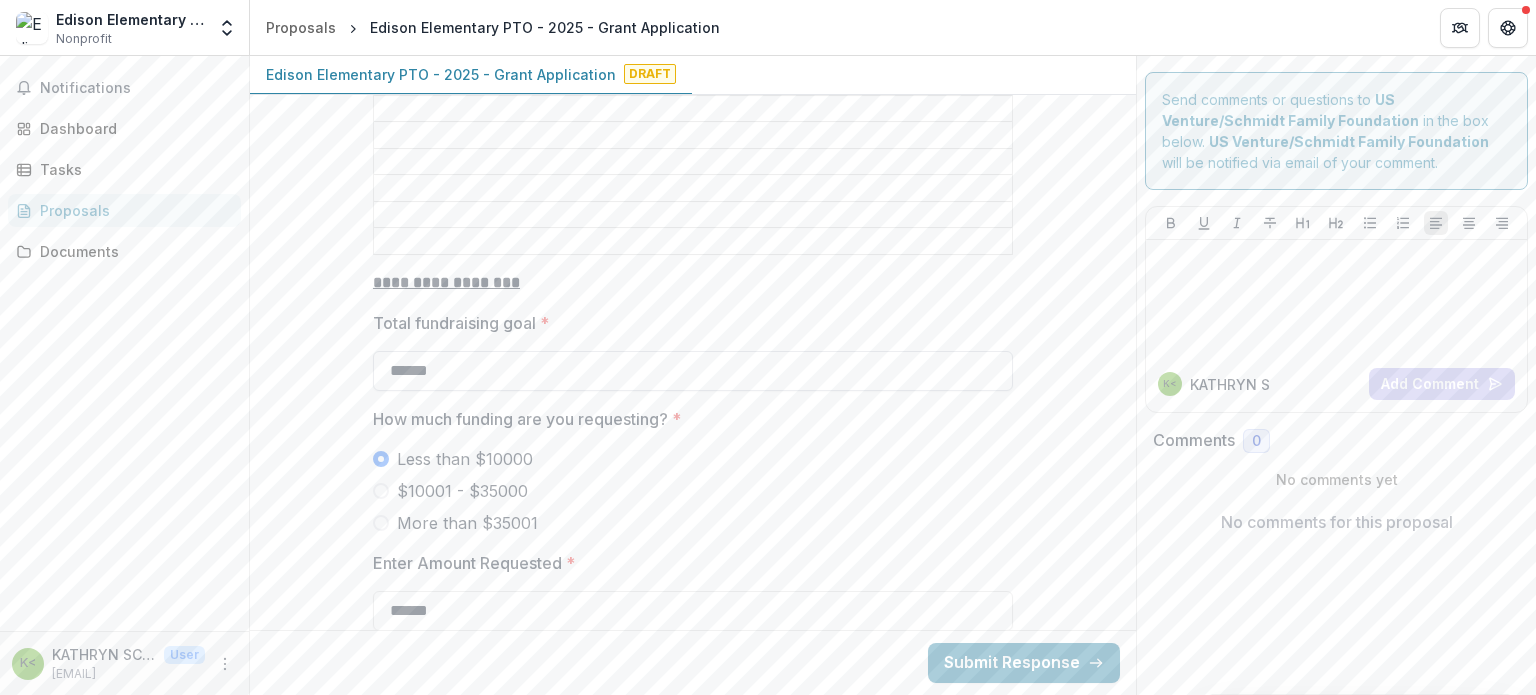 type on "******" 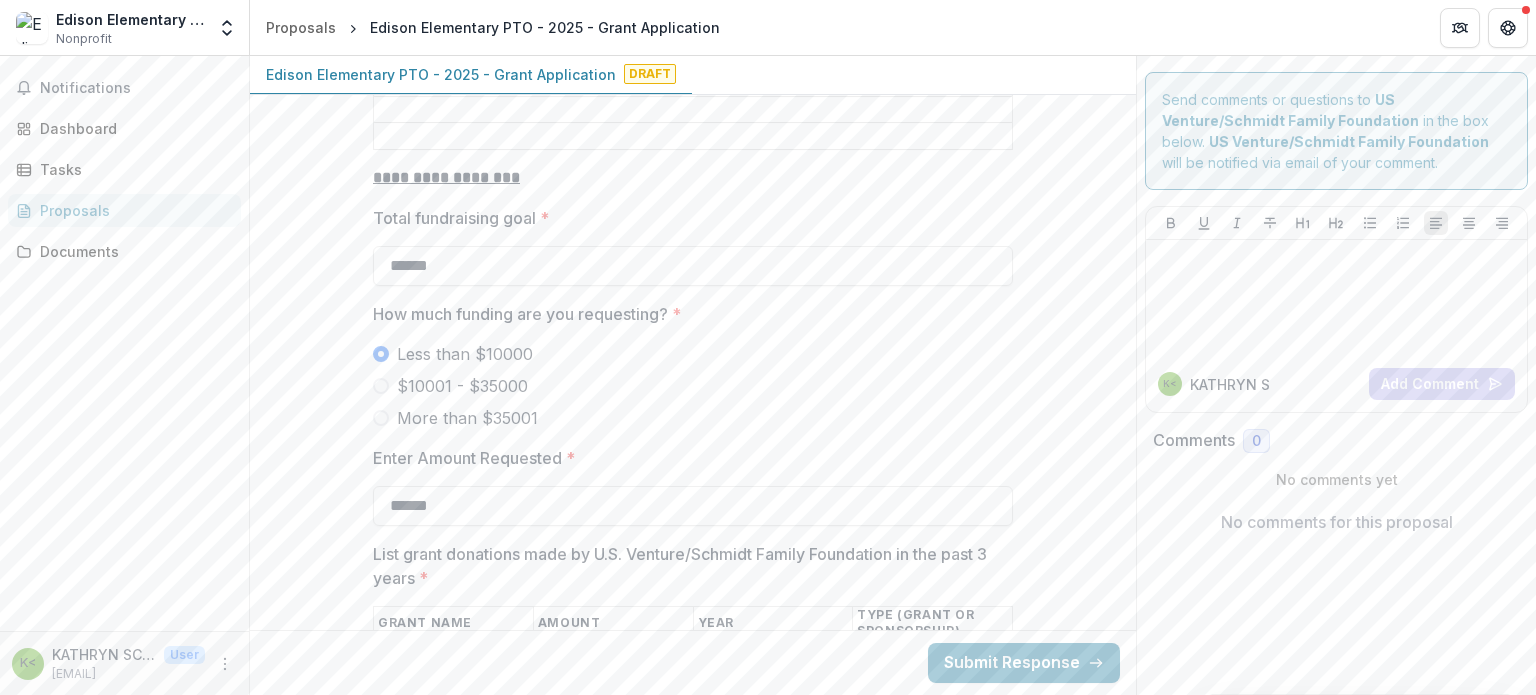 scroll, scrollTop: 3728, scrollLeft: 0, axis: vertical 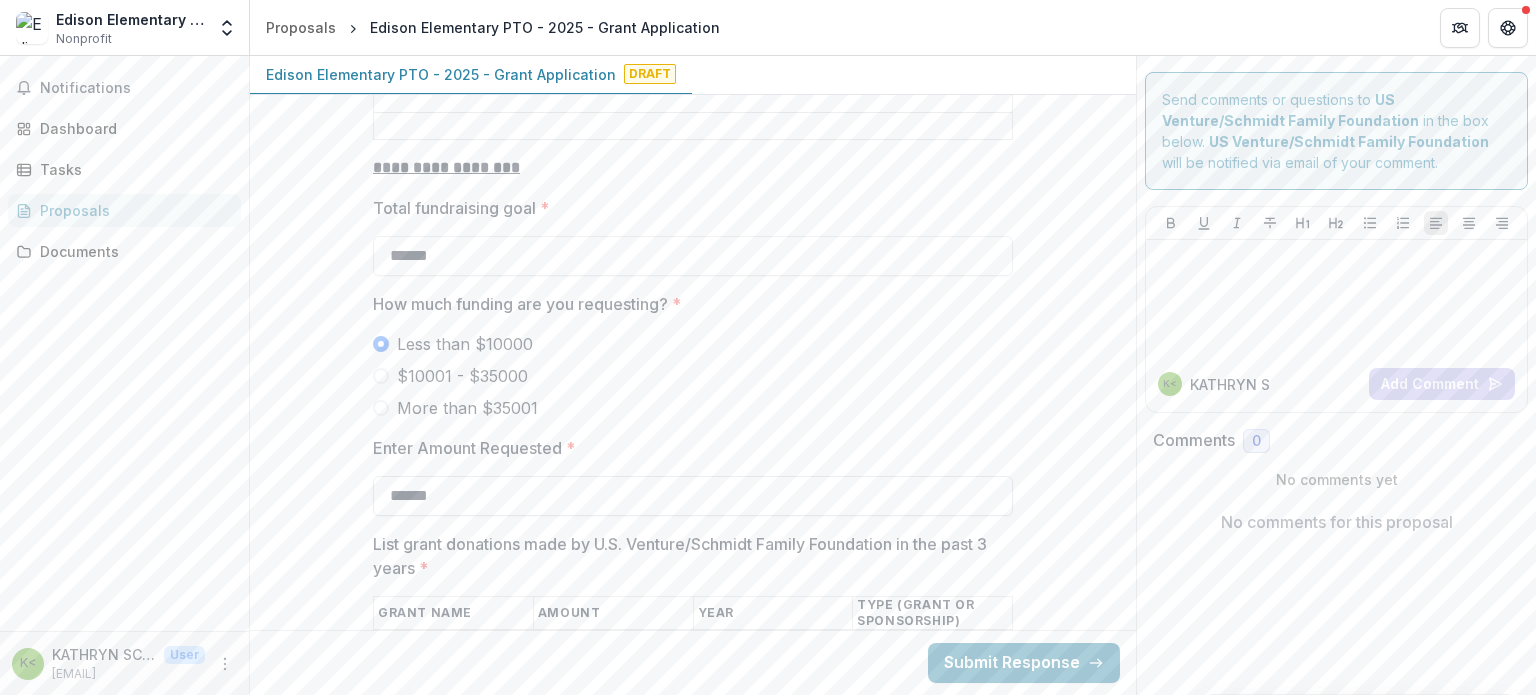 click on "******" at bounding box center [693, 496] 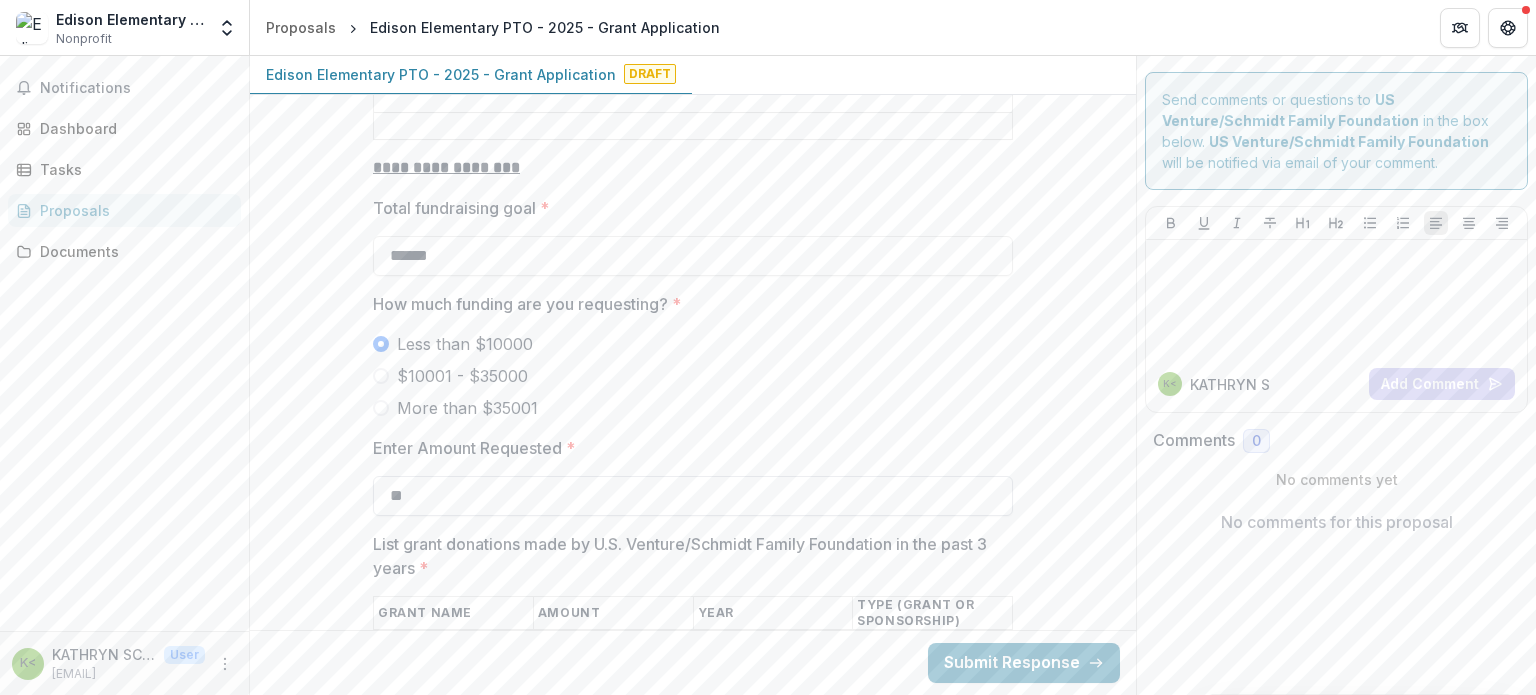 type on "*" 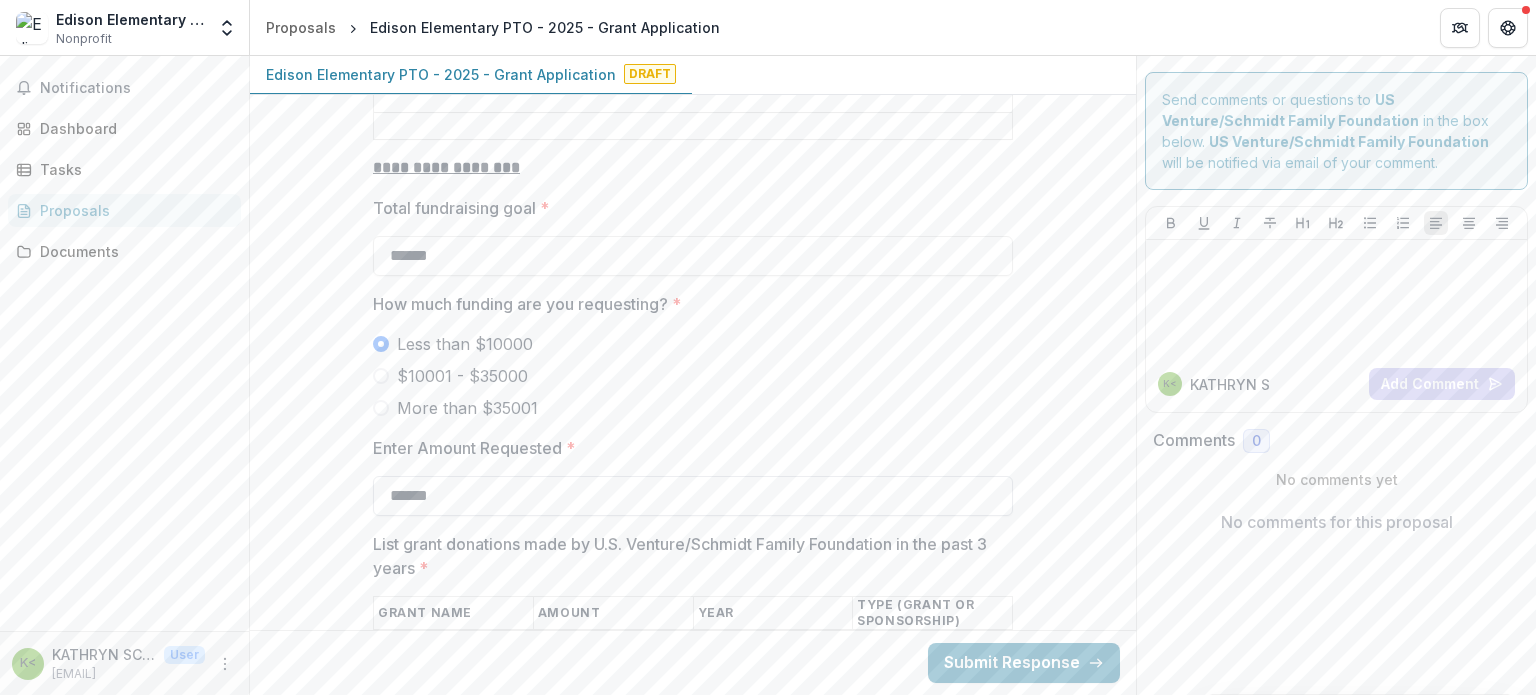 type on "******" 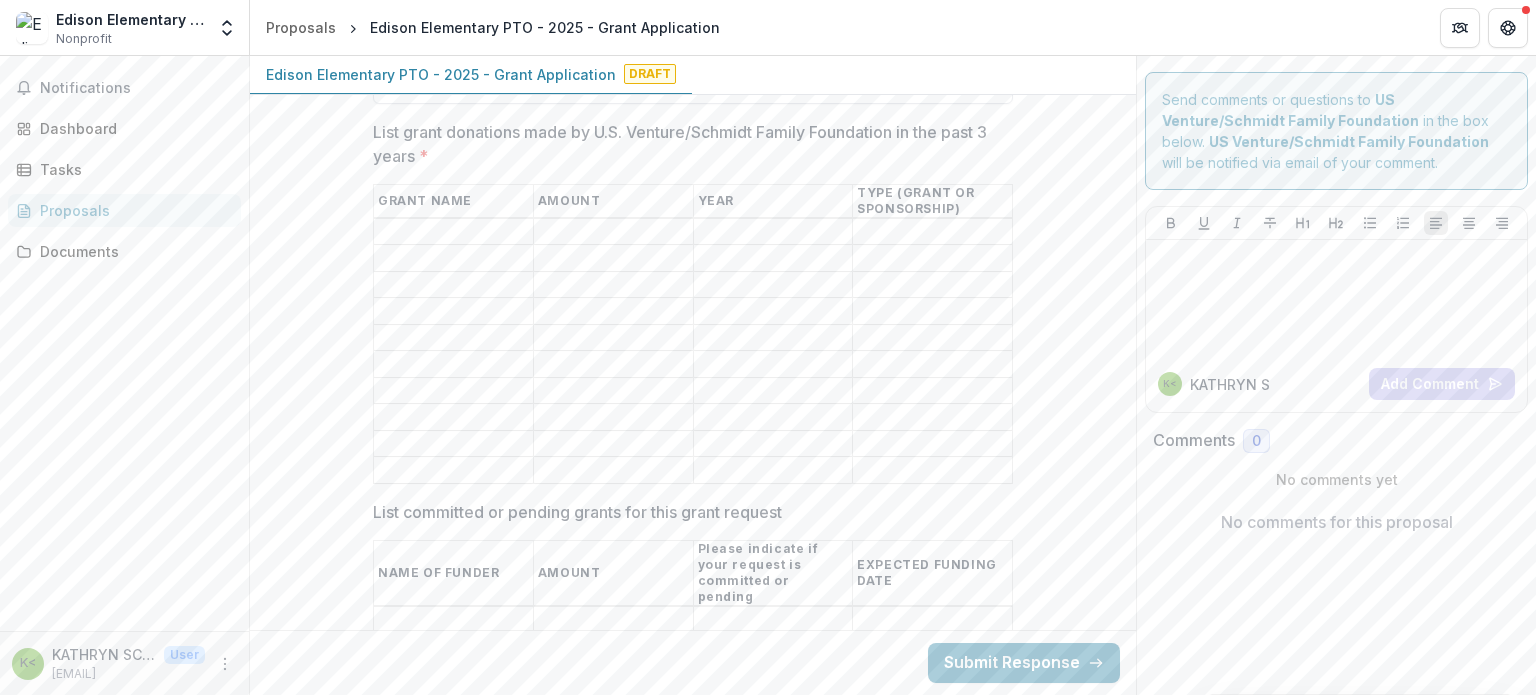 scroll, scrollTop: 4146, scrollLeft: 0, axis: vertical 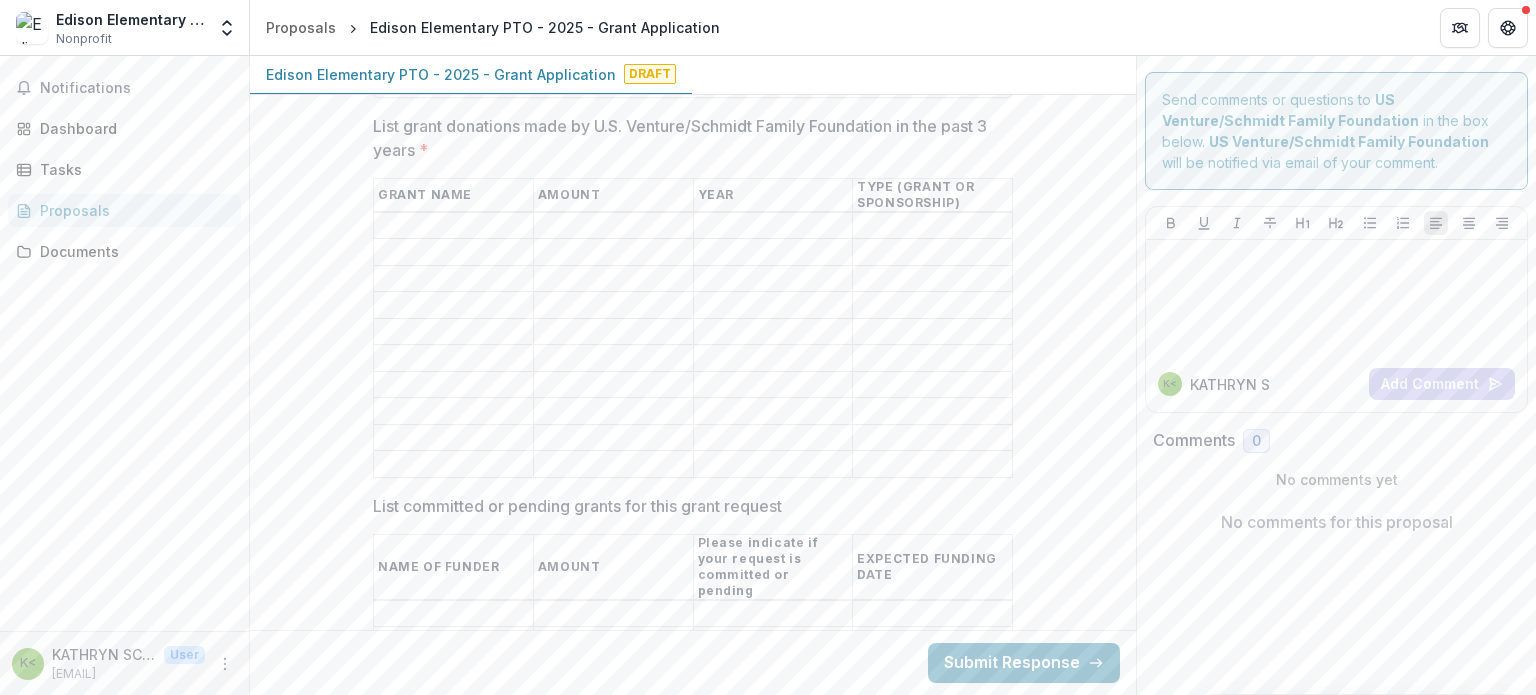 click on "**********" at bounding box center (693, -351) 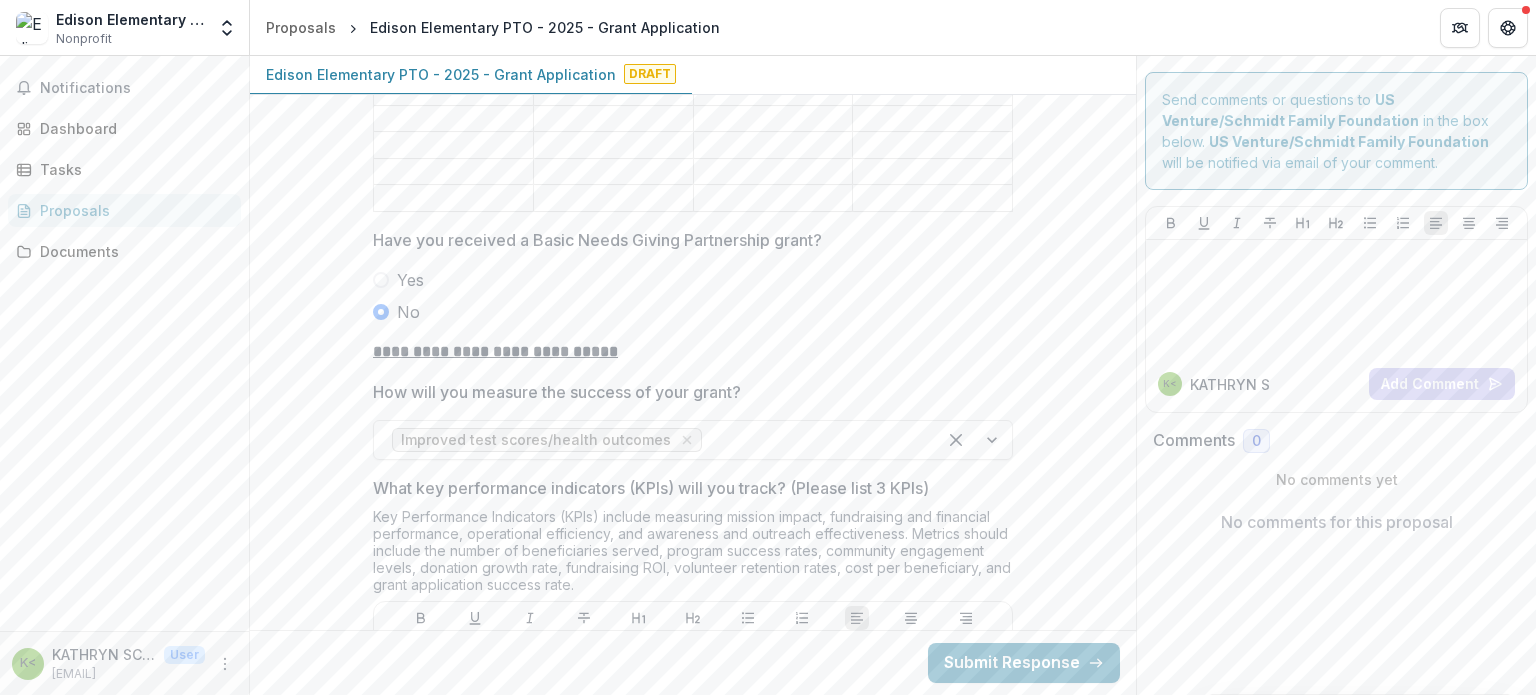 scroll, scrollTop: 4805, scrollLeft: 0, axis: vertical 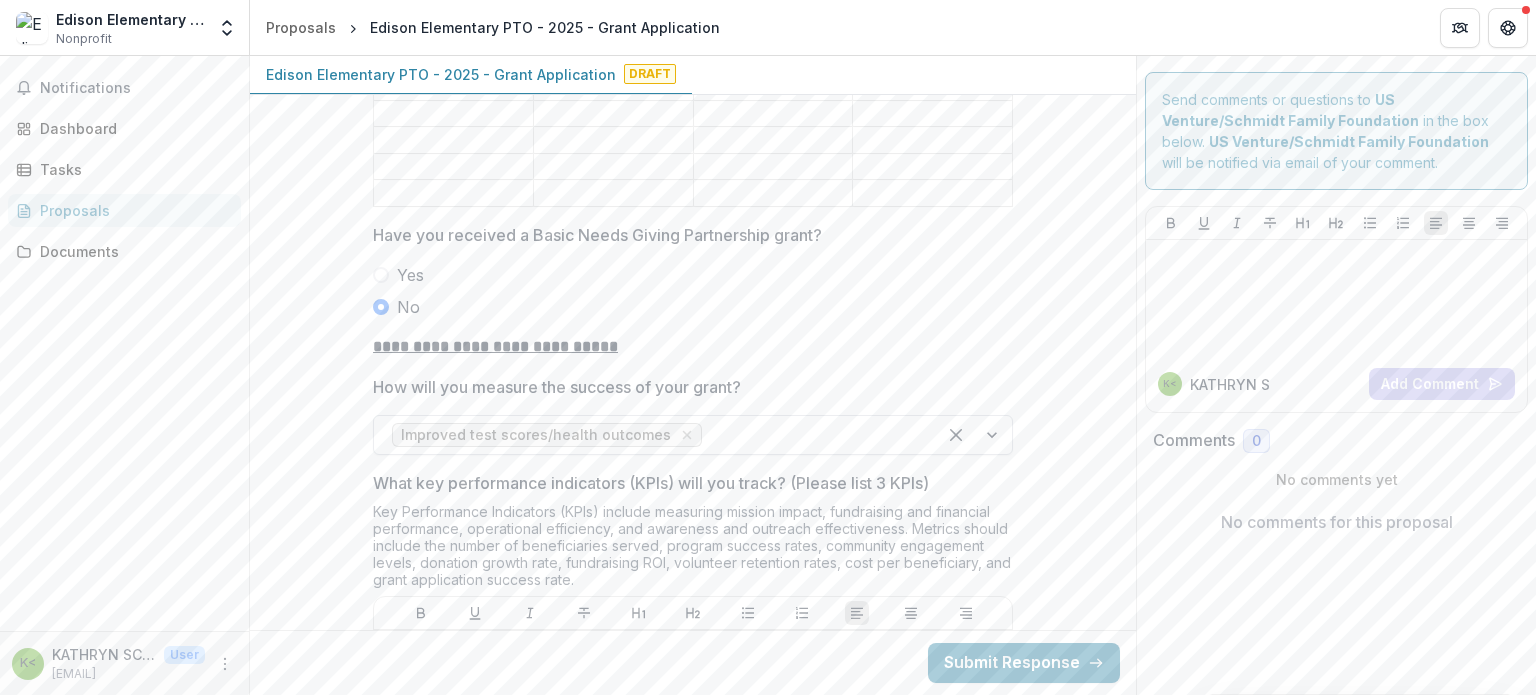 click at bounding box center [974, 435] 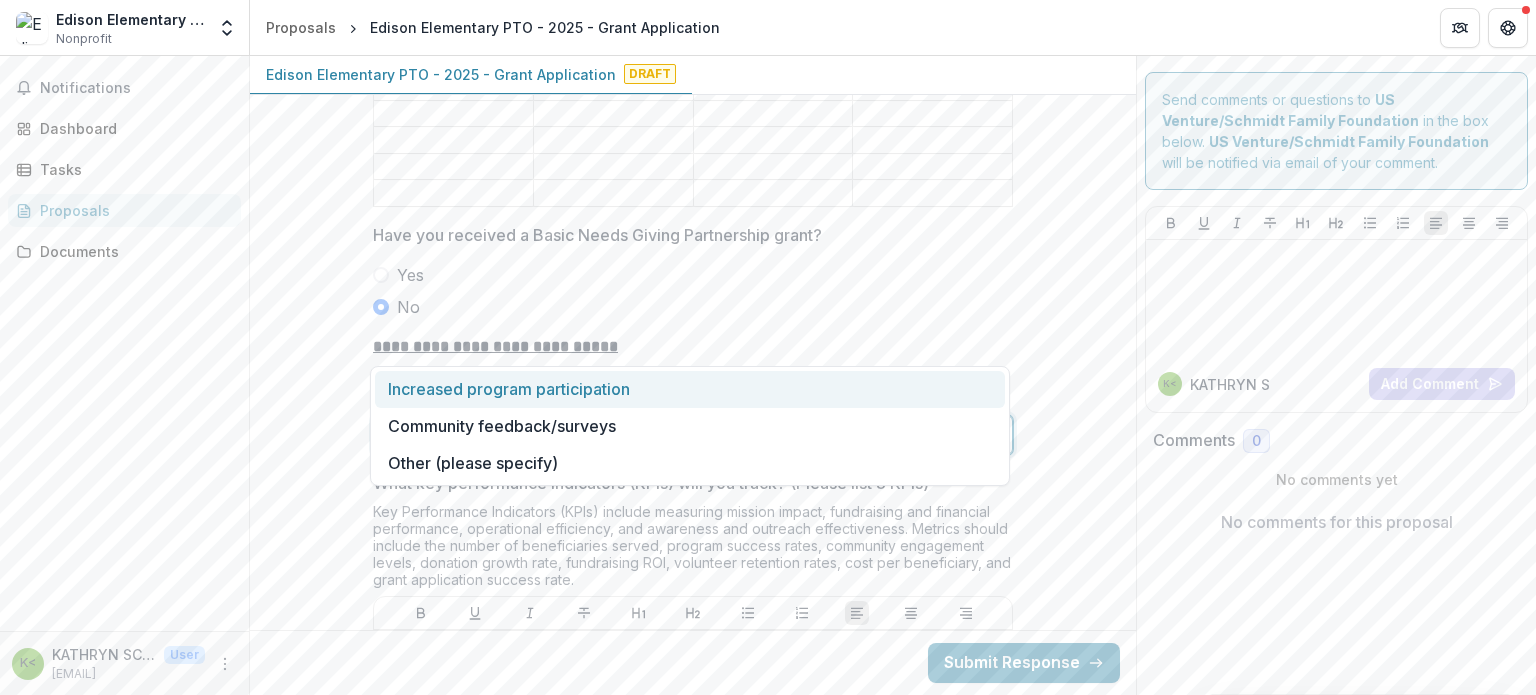click on "Increased program participation" at bounding box center (690, 389) 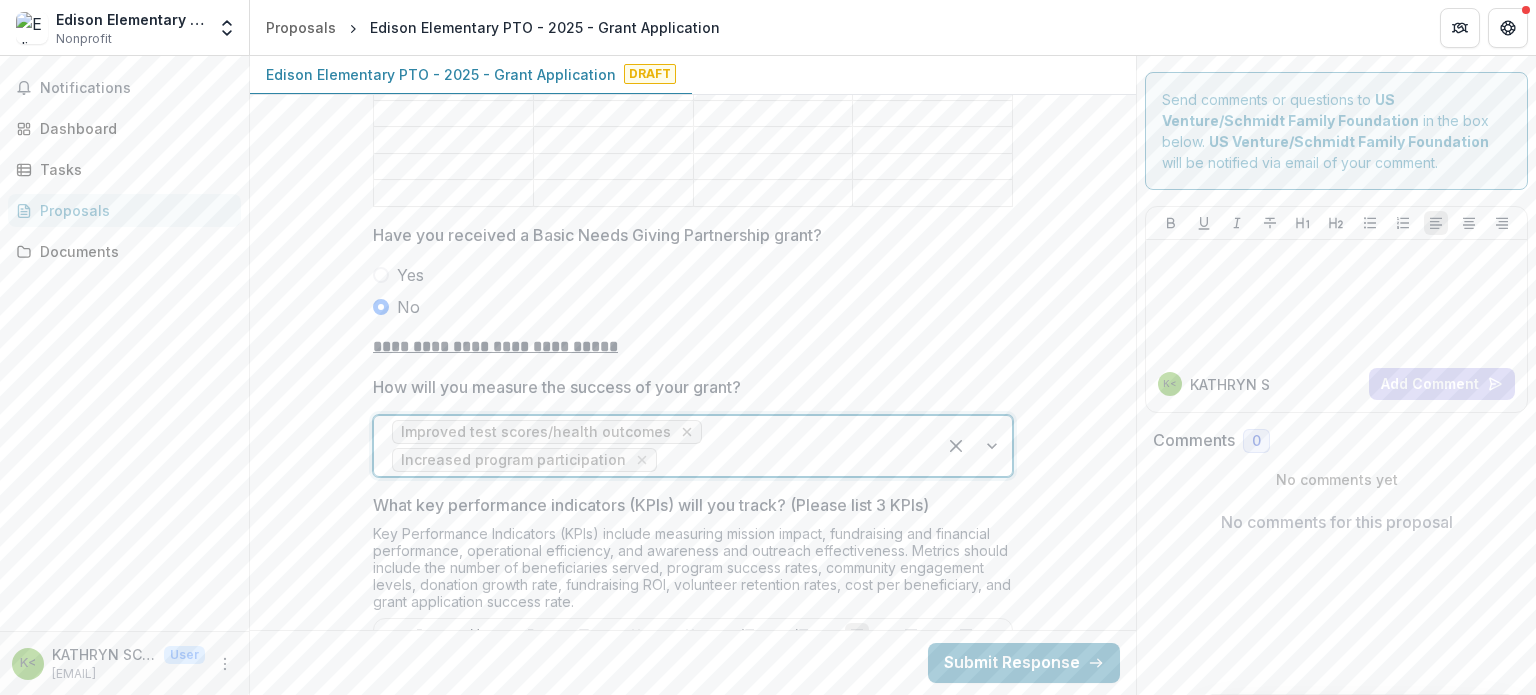 click 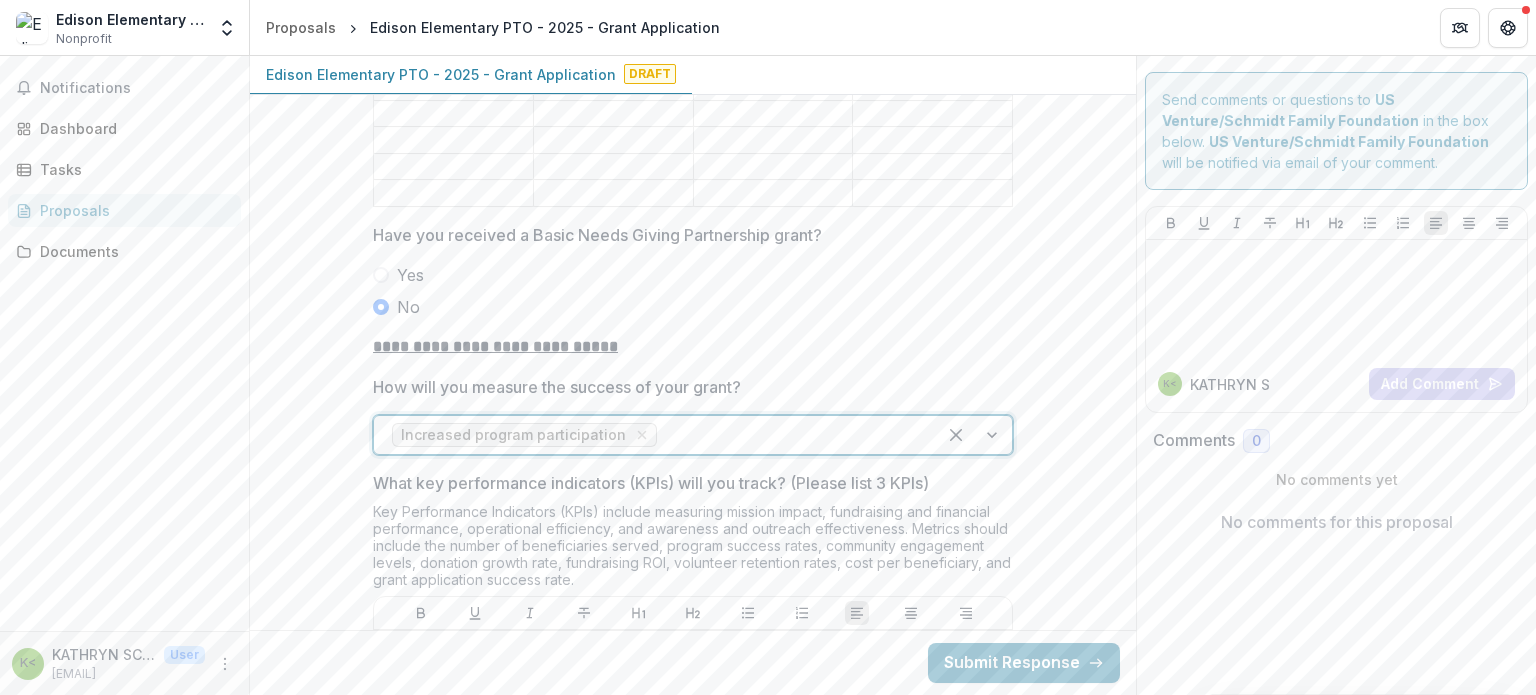 click at bounding box center (974, 435) 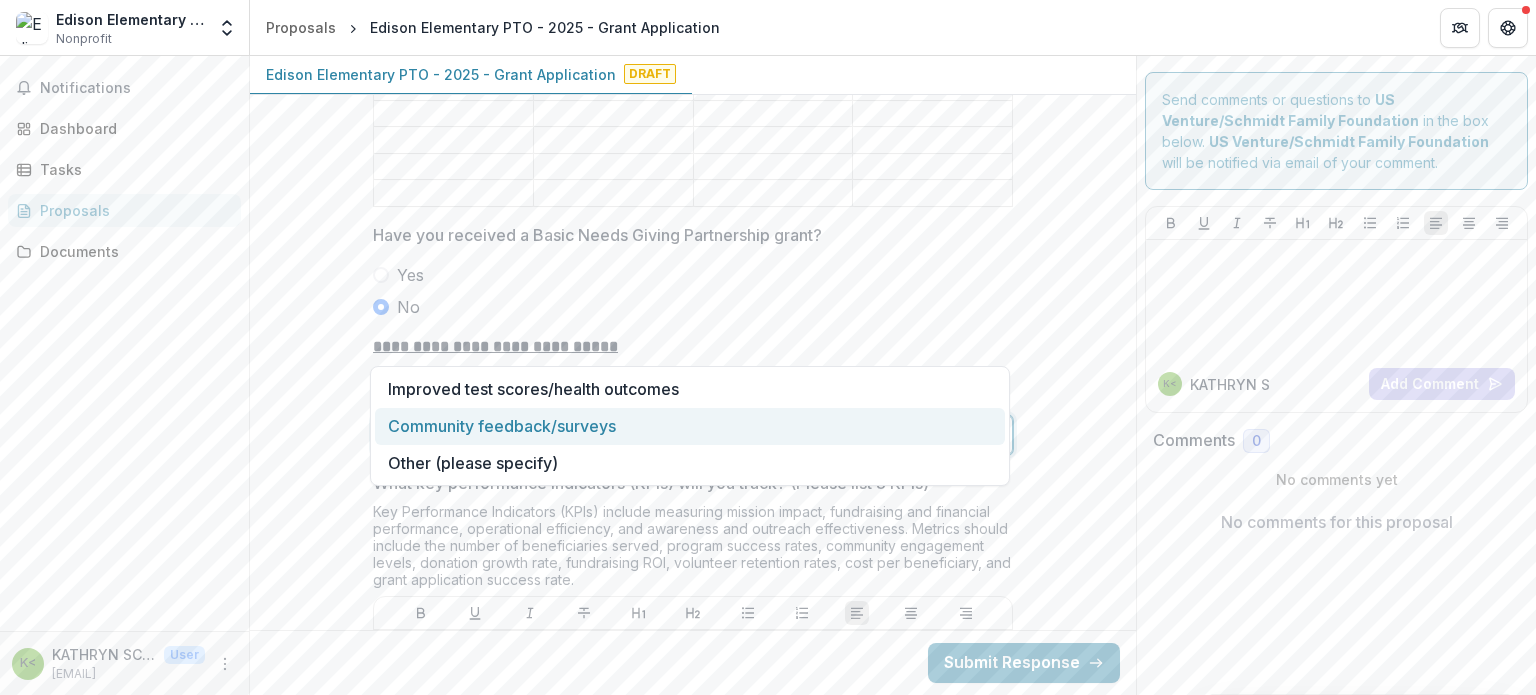 click on "Community feedback/surveys" at bounding box center [690, 426] 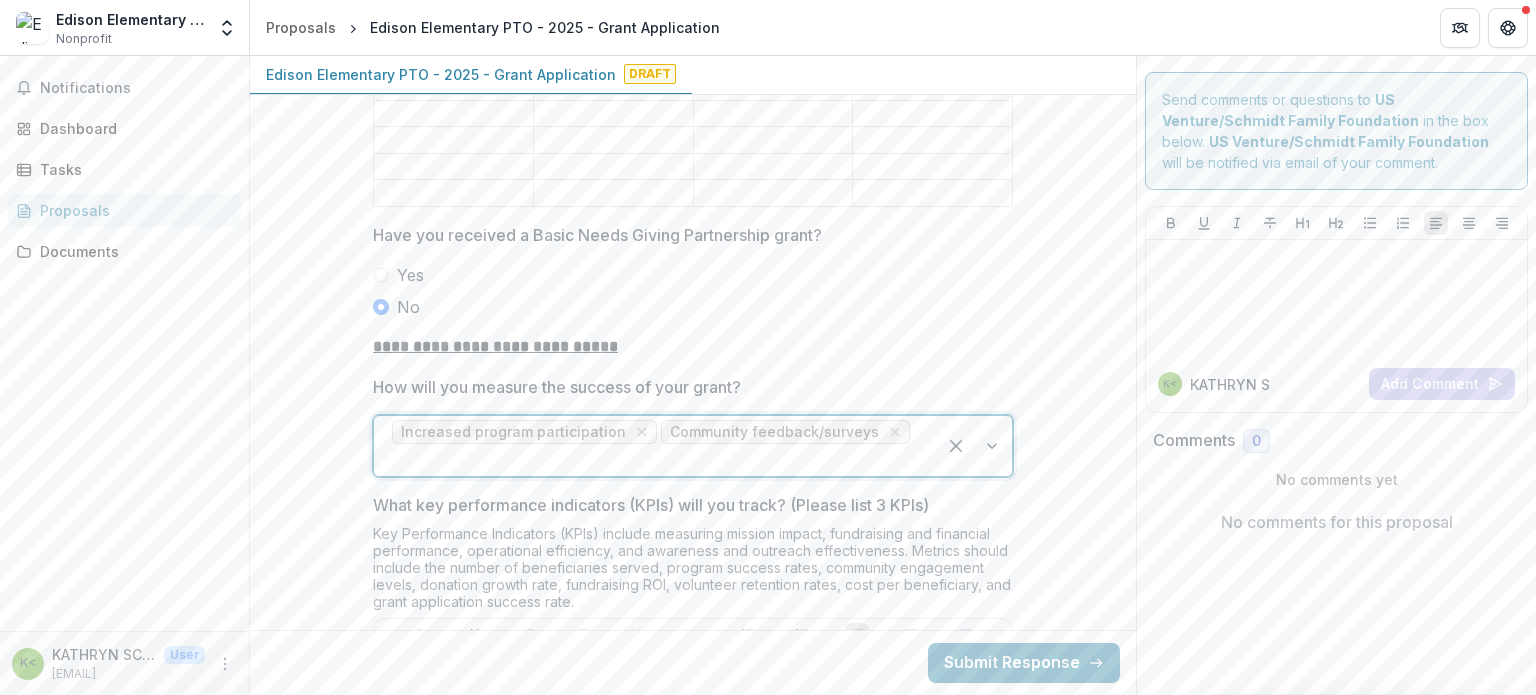 click on "**********" at bounding box center (693, -999) 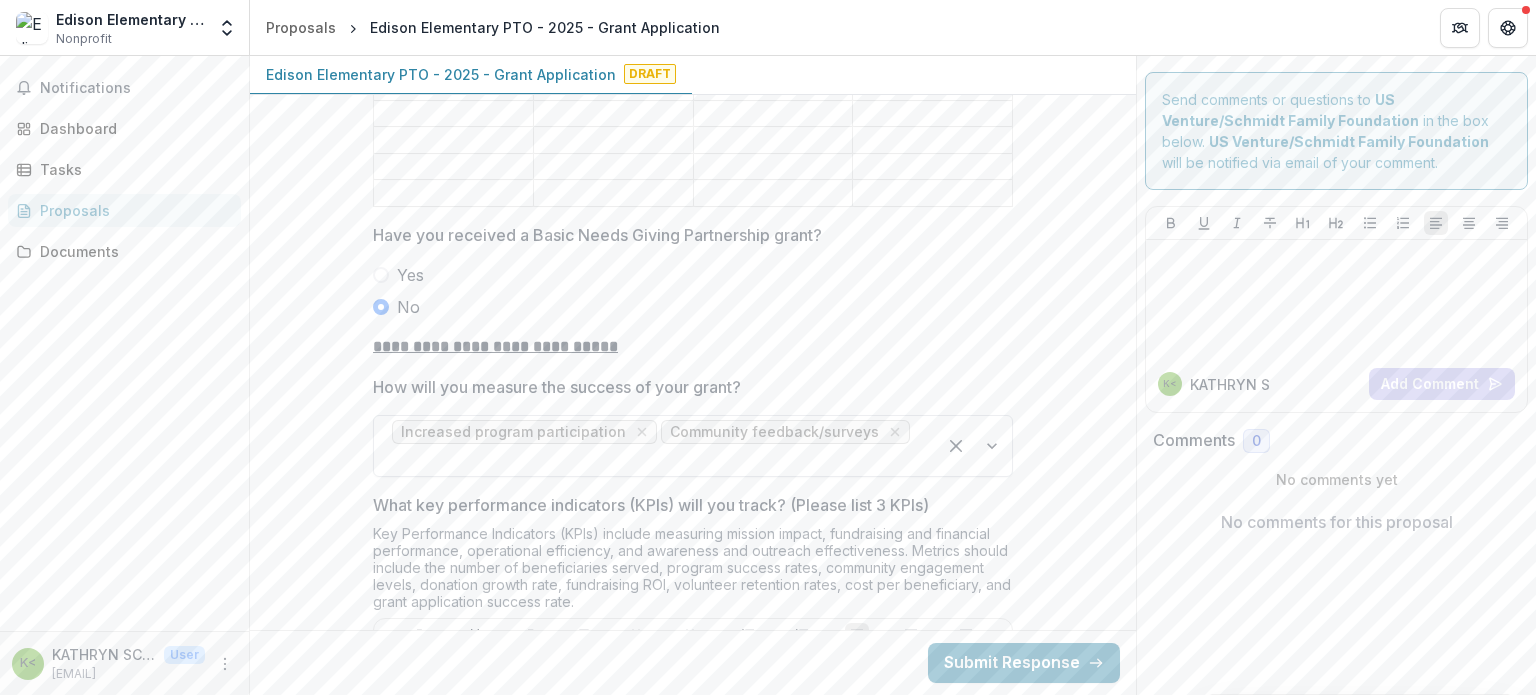 click at bounding box center (974, 446) 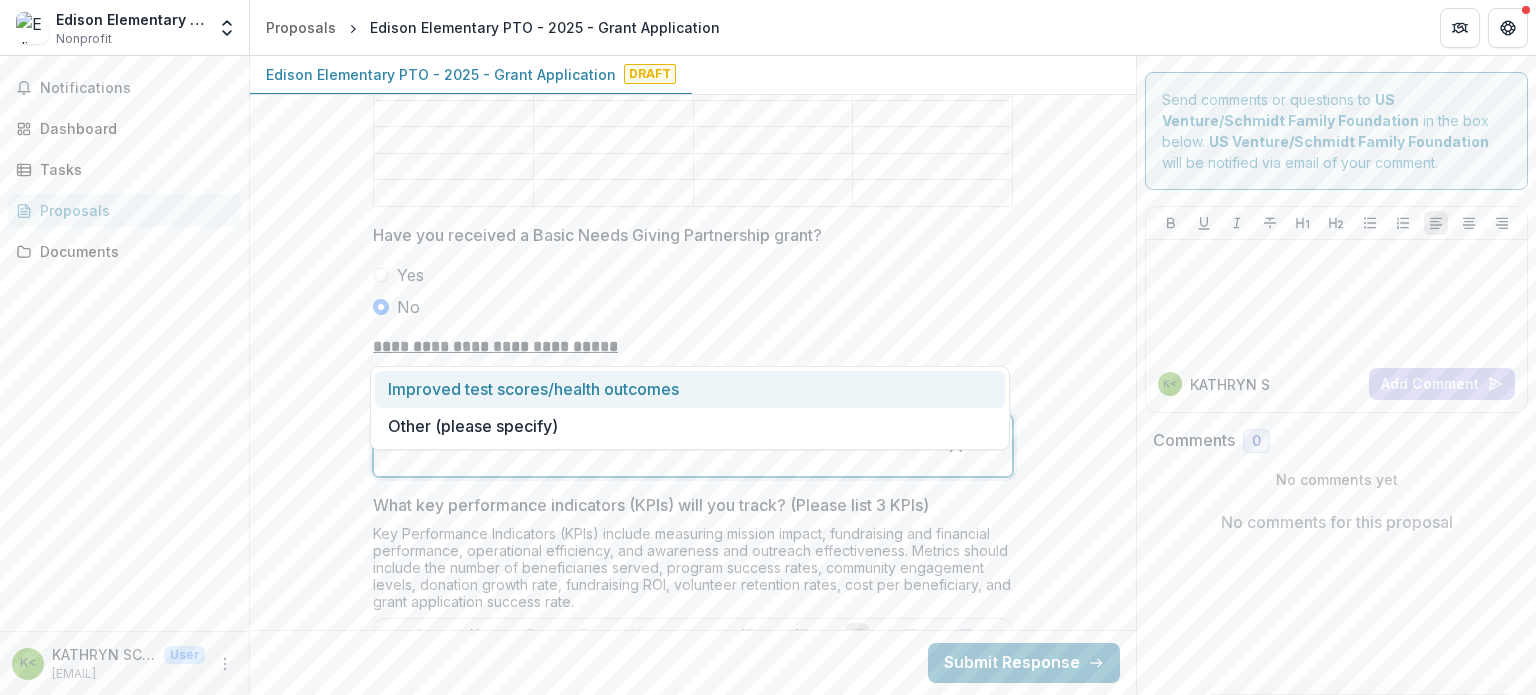 click on "**********" at bounding box center [693, -999] 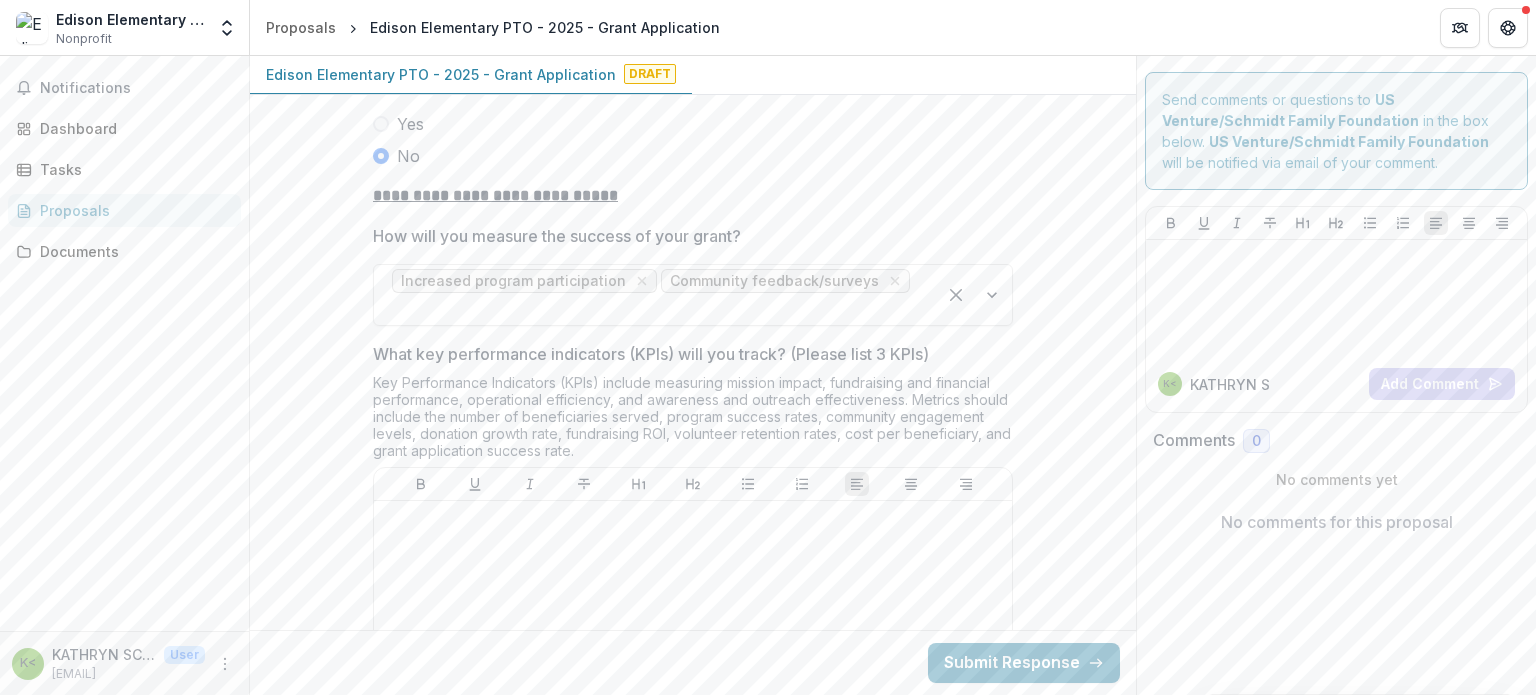 scroll, scrollTop: 4957, scrollLeft: 0, axis: vertical 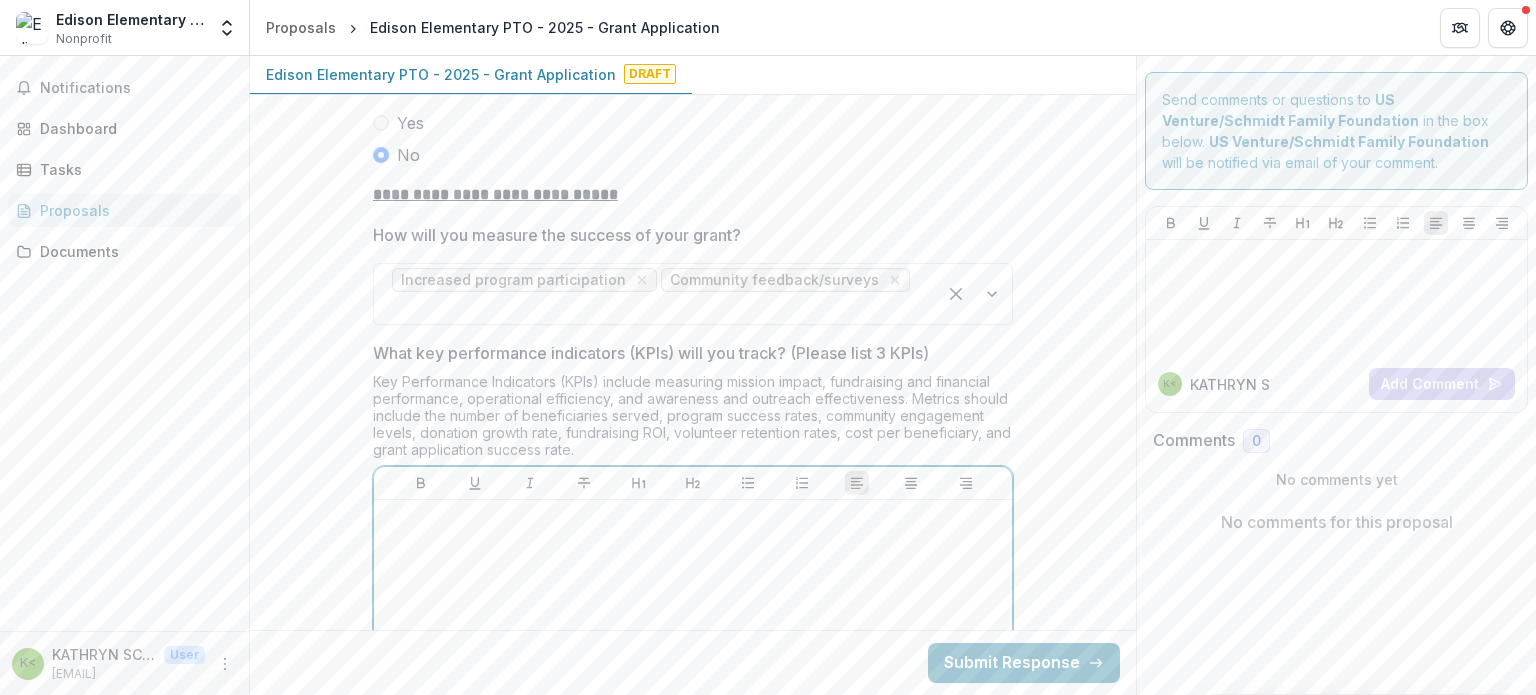 click at bounding box center (693, 658) 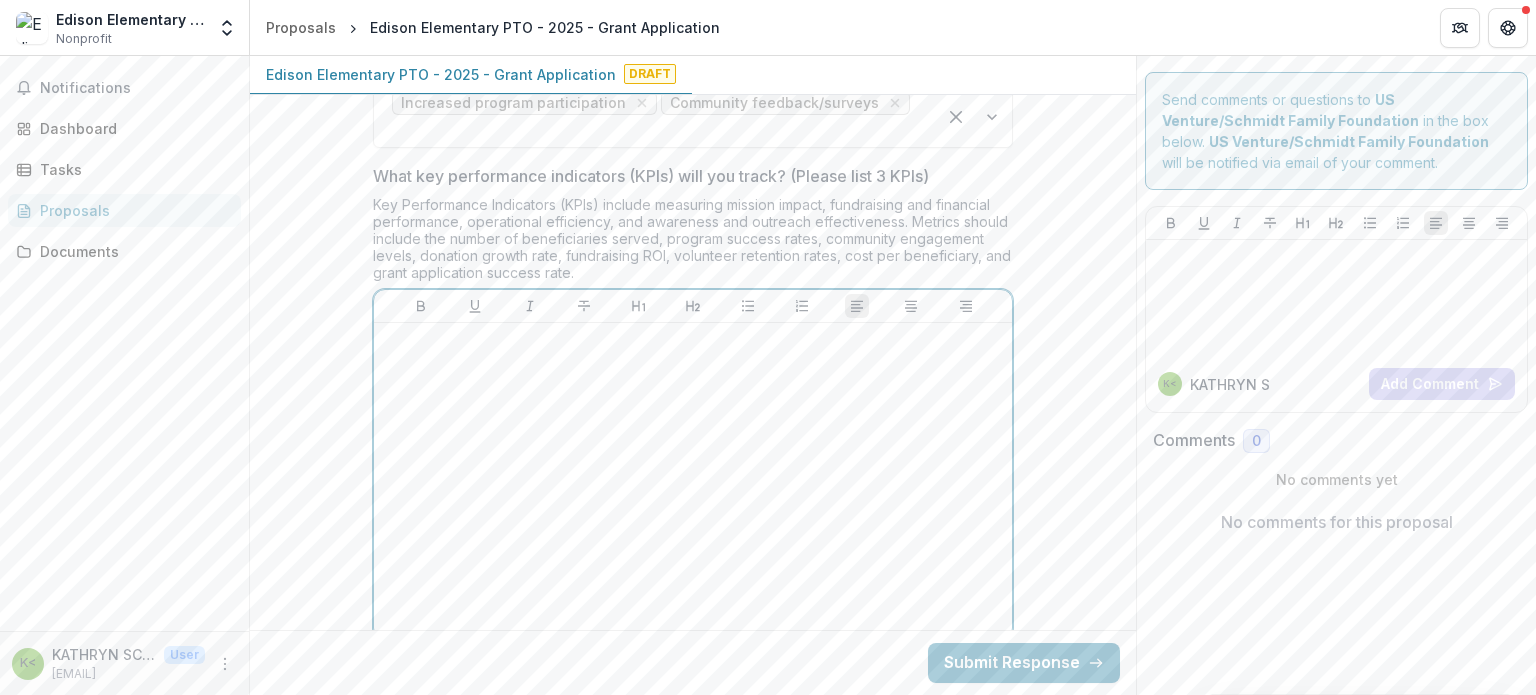 scroll, scrollTop: 5139, scrollLeft: 0, axis: vertical 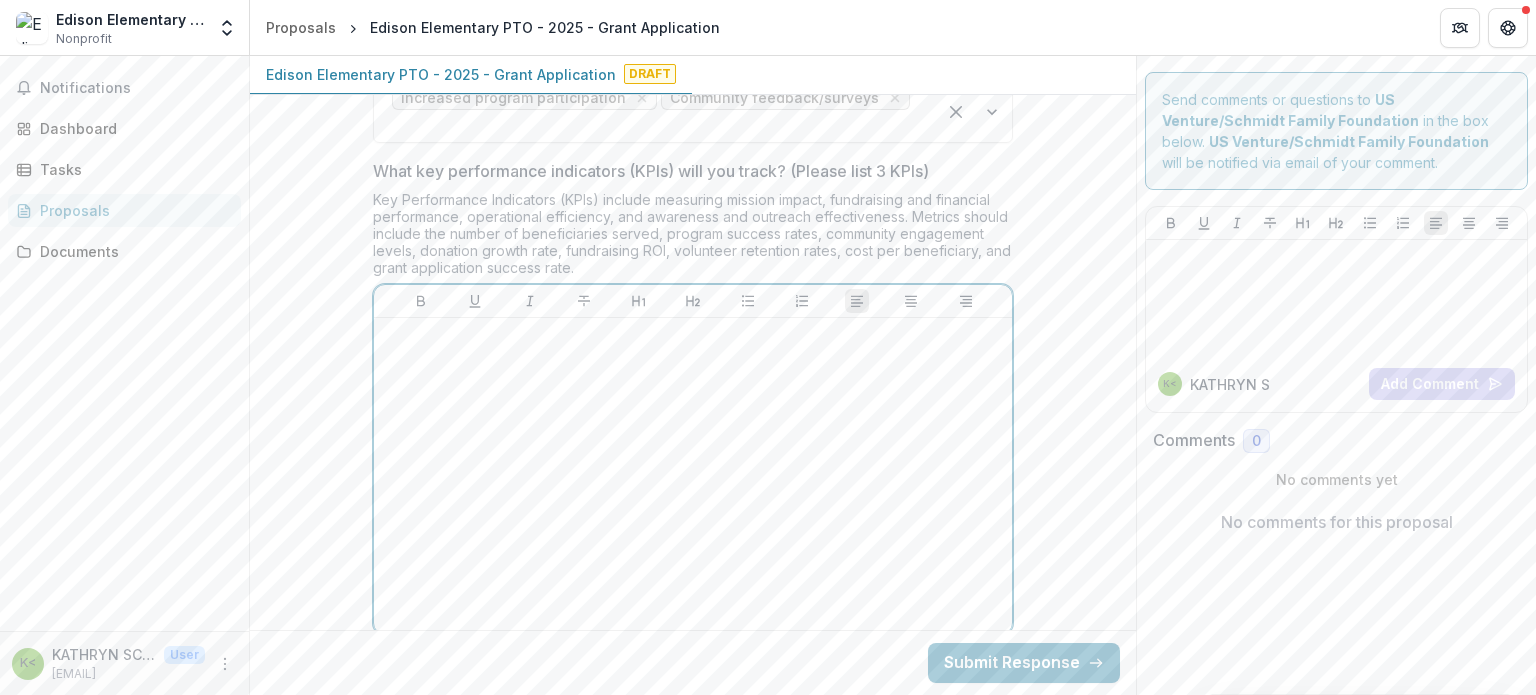 type 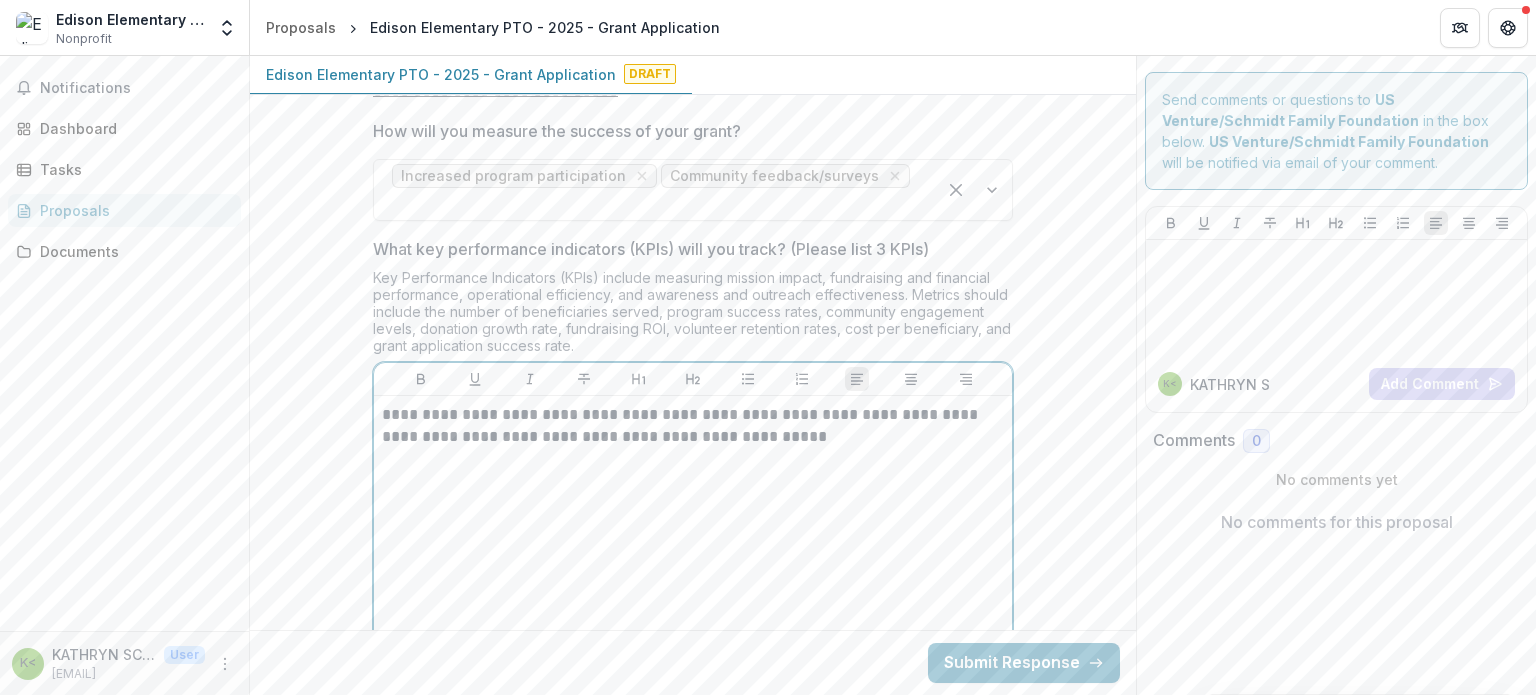 scroll, scrollTop: 5064, scrollLeft: 0, axis: vertical 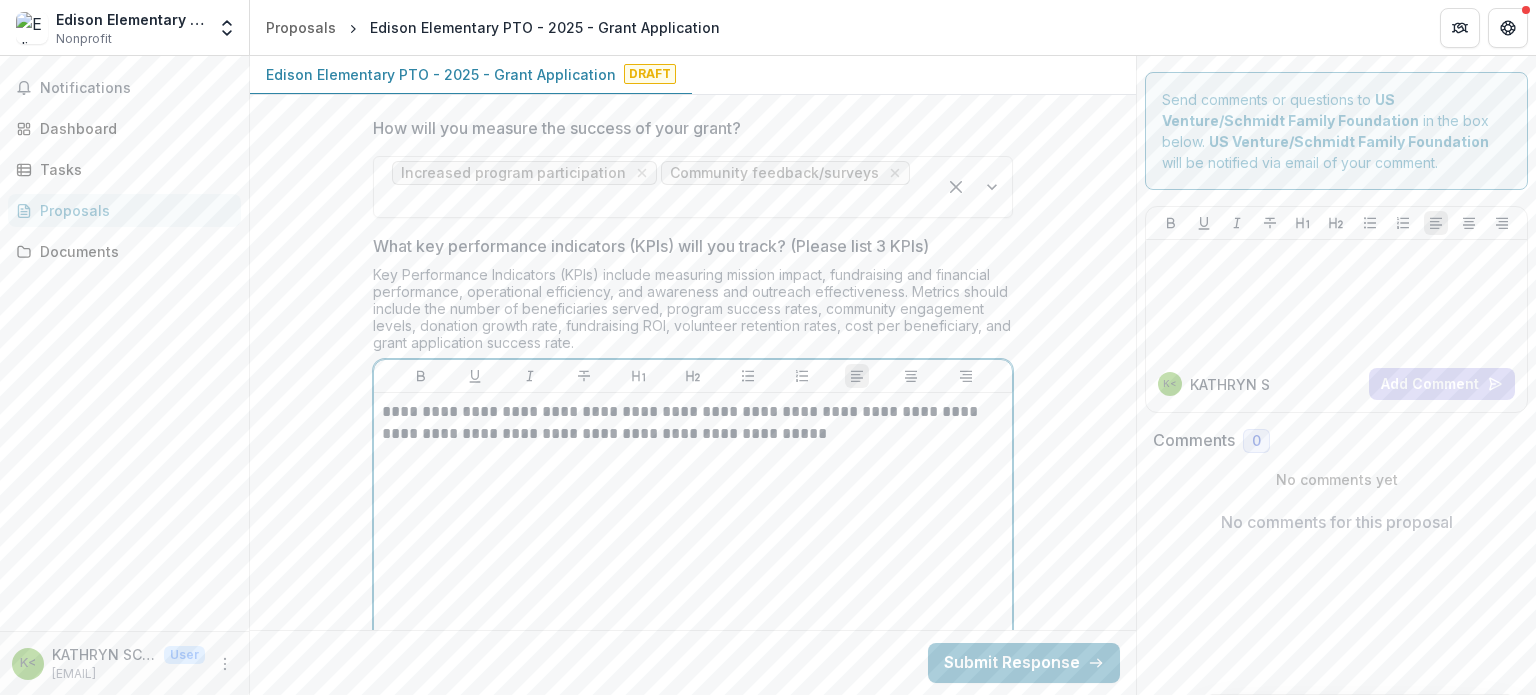 click on "**********" at bounding box center (693, 423) 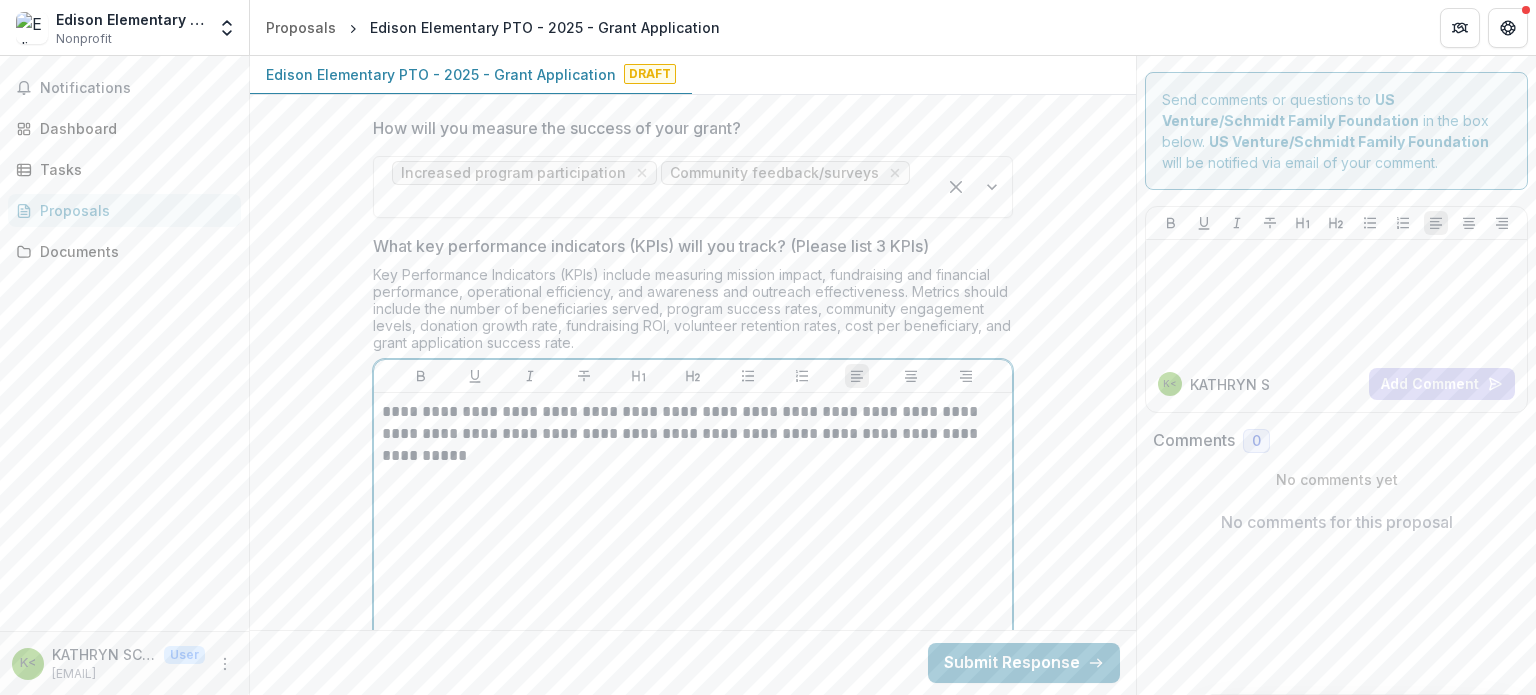 click on "**********" at bounding box center [693, 551] 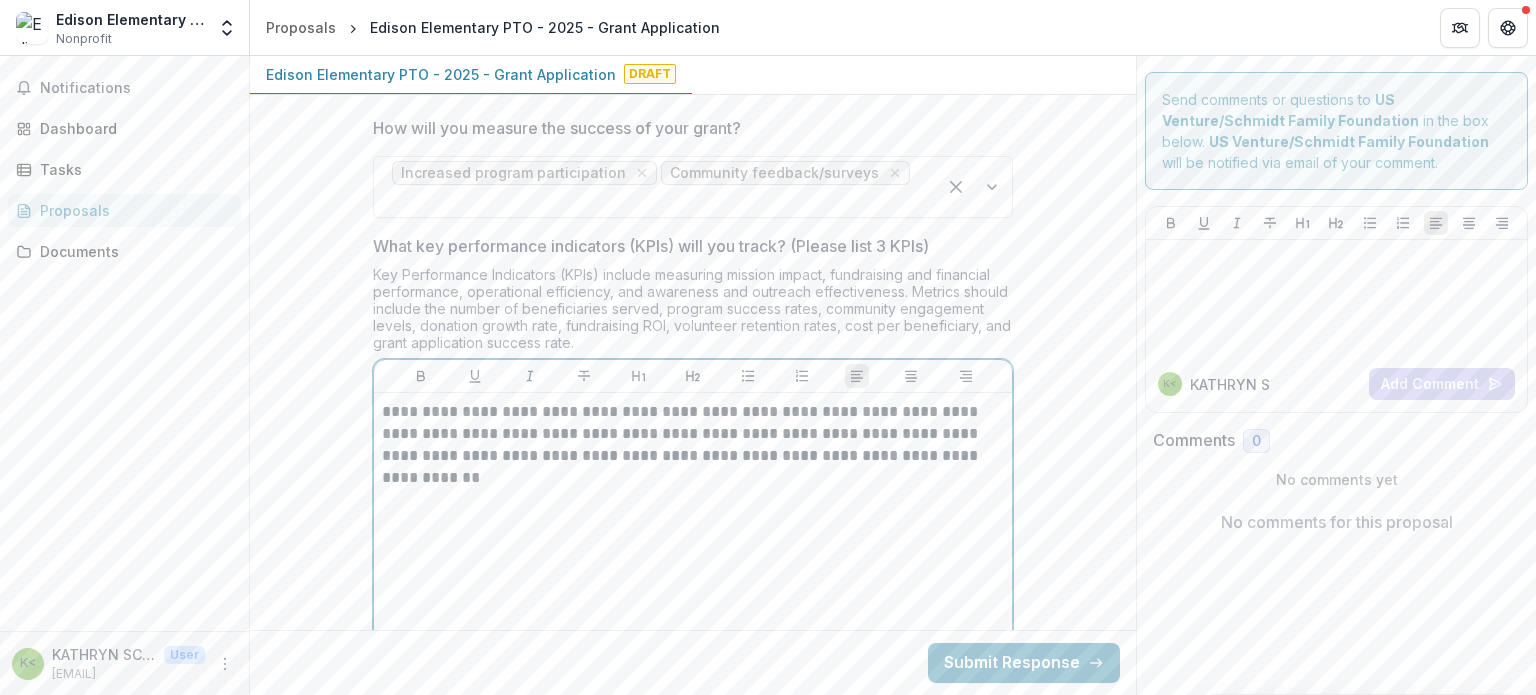 click on "**********" at bounding box center (693, 445) 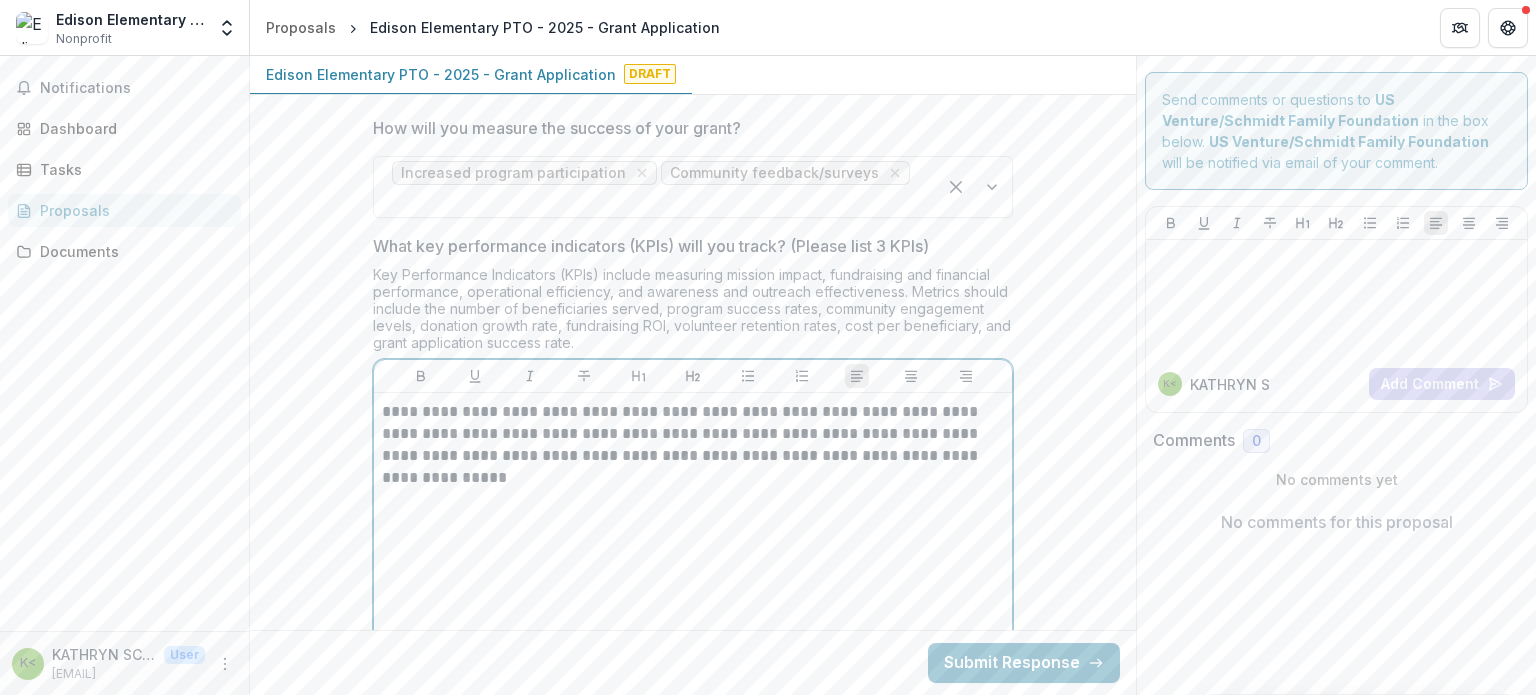 click on "**********" at bounding box center (693, 445) 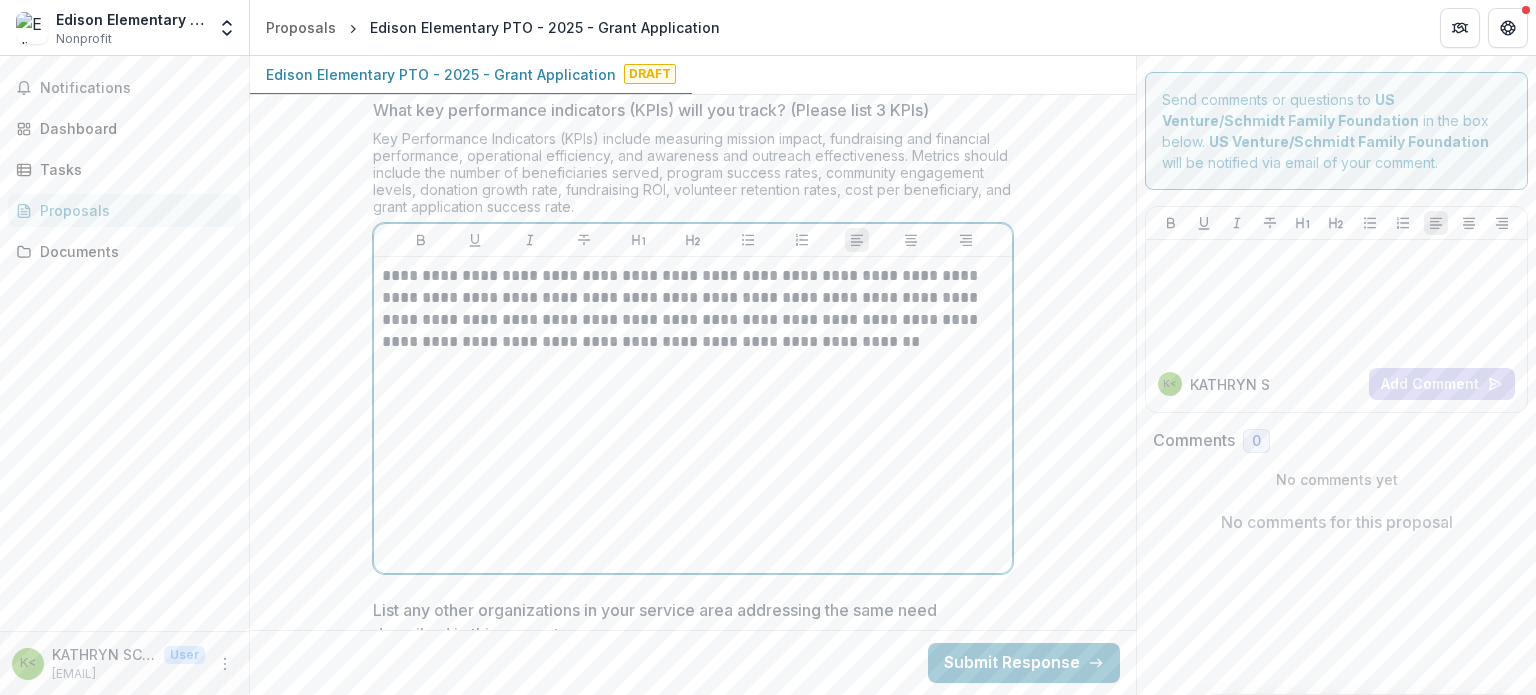scroll, scrollTop: 5197, scrollLeft: 0, axis: vertical 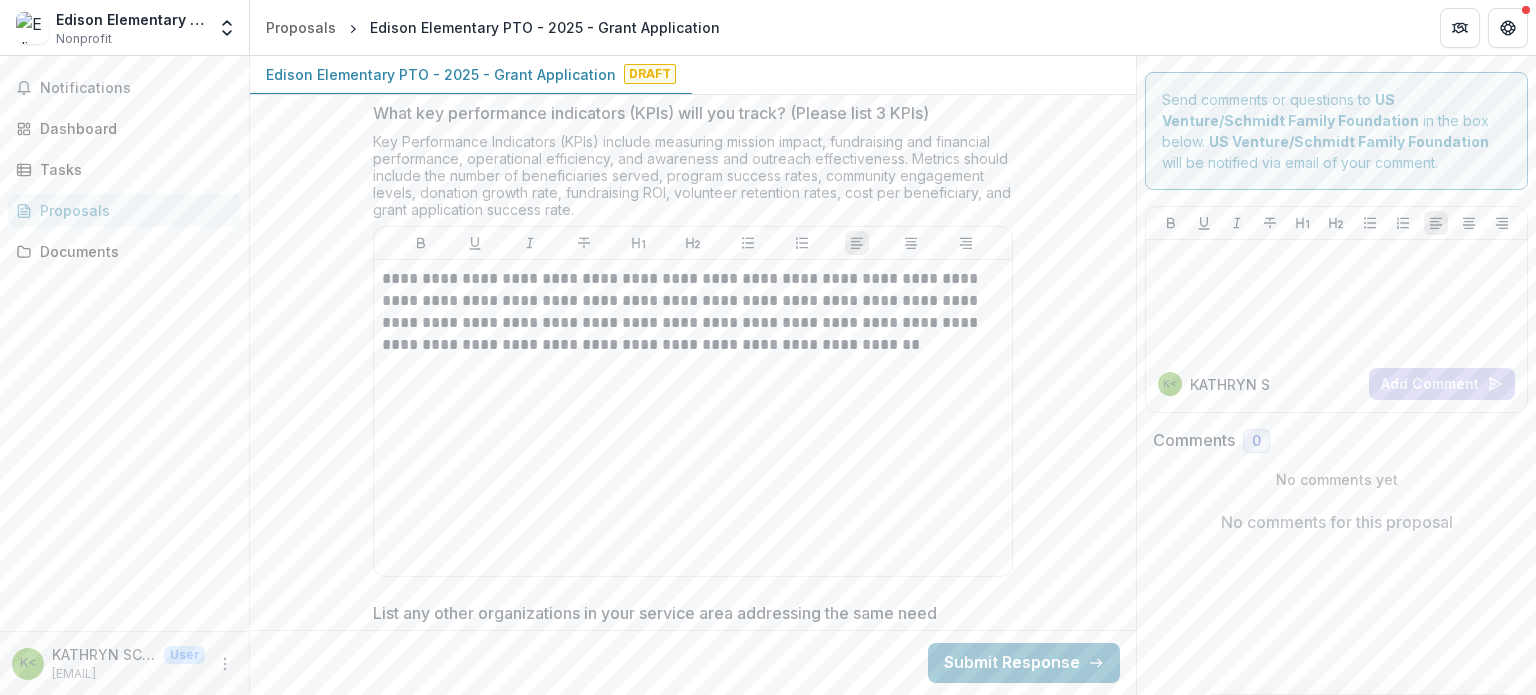 click on "**********" at bounding box center [693, -1391] 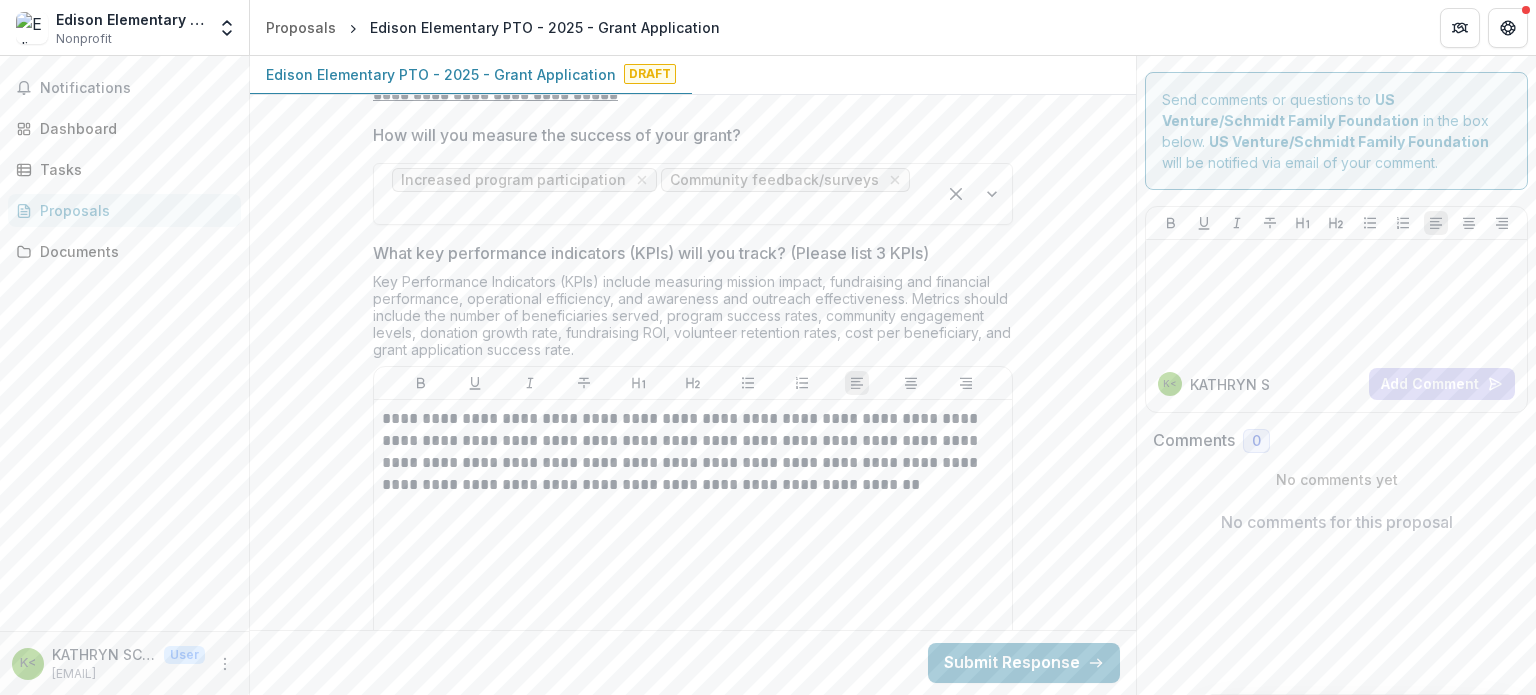 scroll, scrollTop: 5058, scrollLeft: 0, axis: vertical 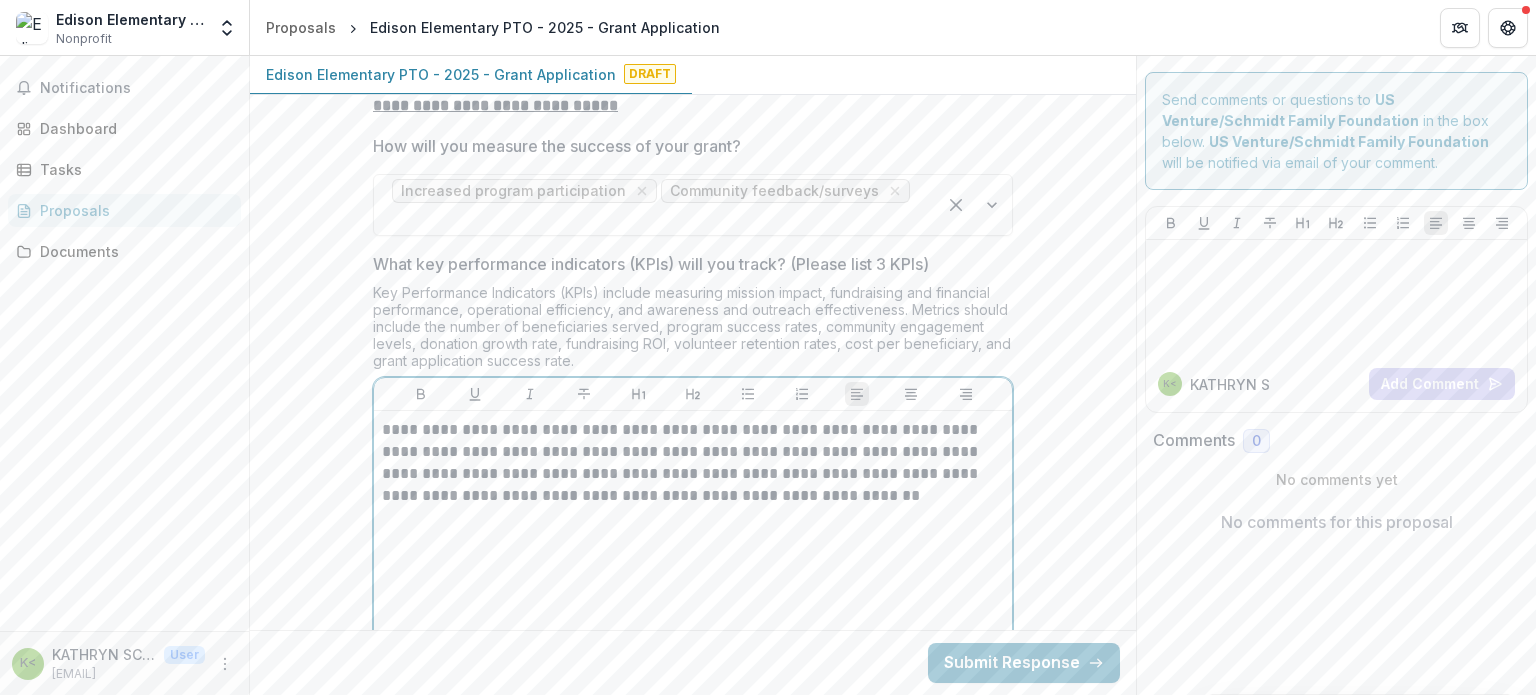 click at bounding box center (693, 518) 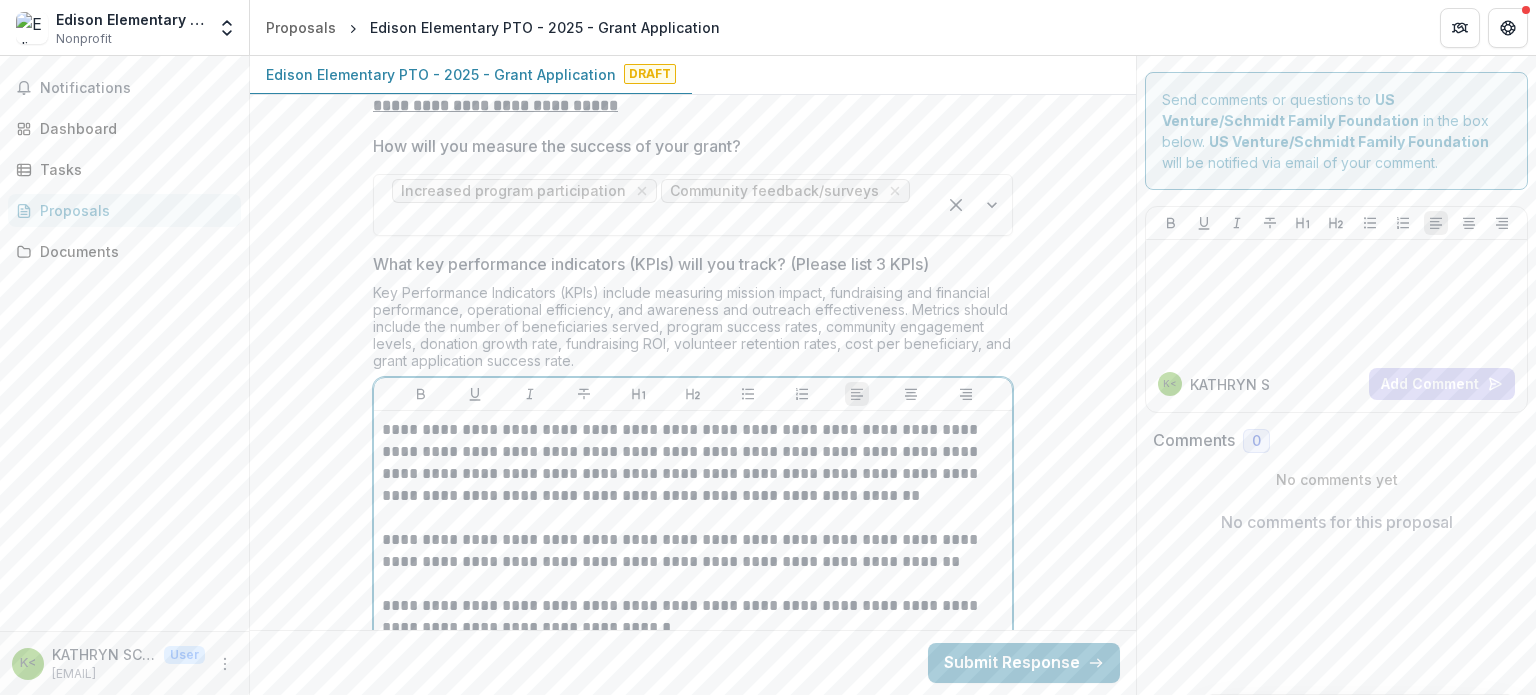 click on "**********" at bounding box center (693, 617) 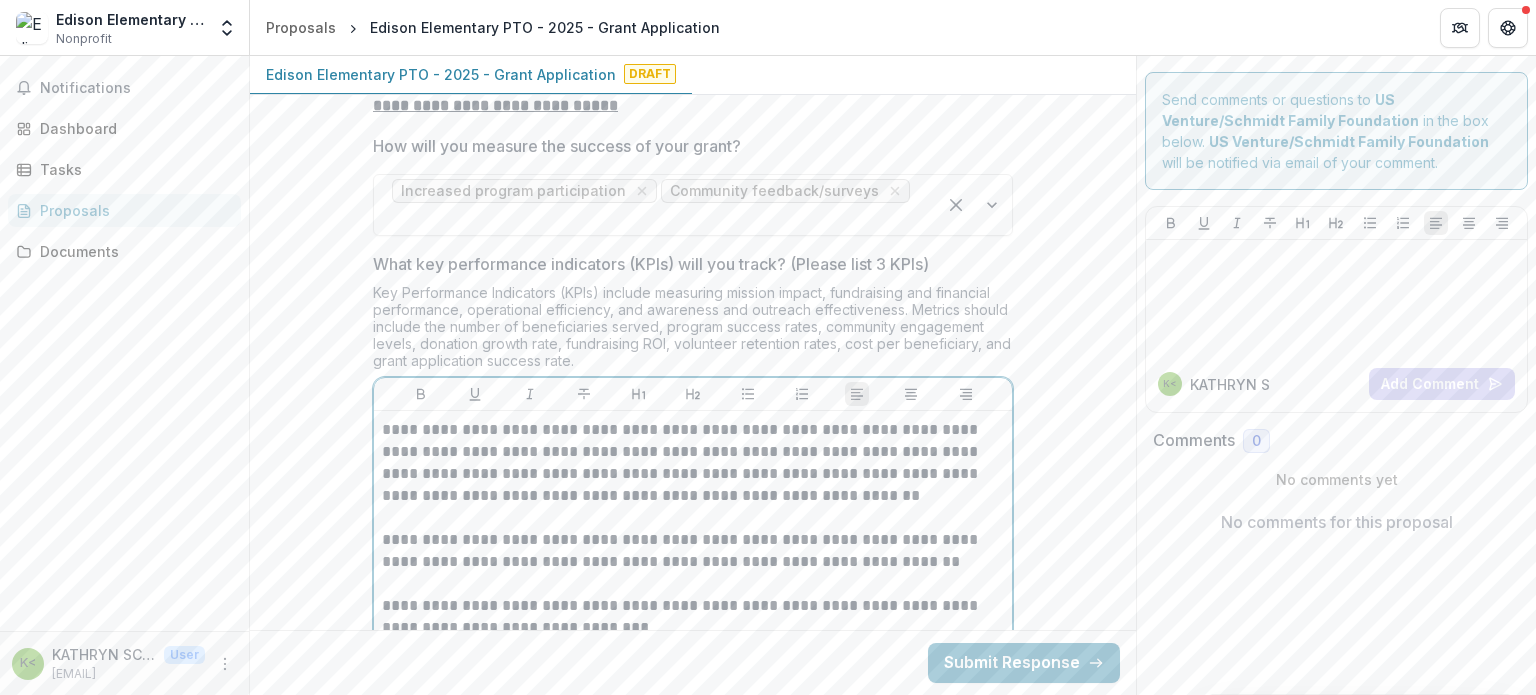 click on "**********" at bounding box center (693, 617) 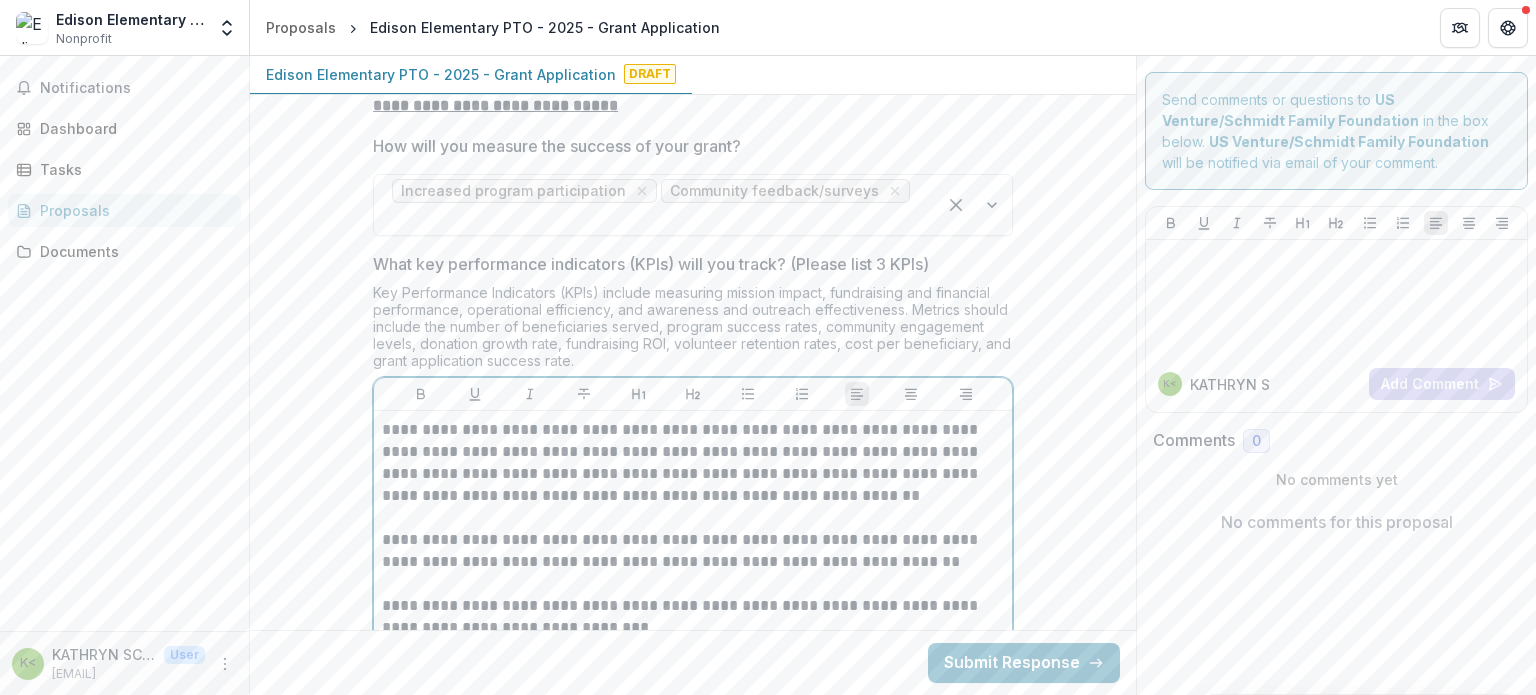 click on "**********" at bounding box center [693, 551] 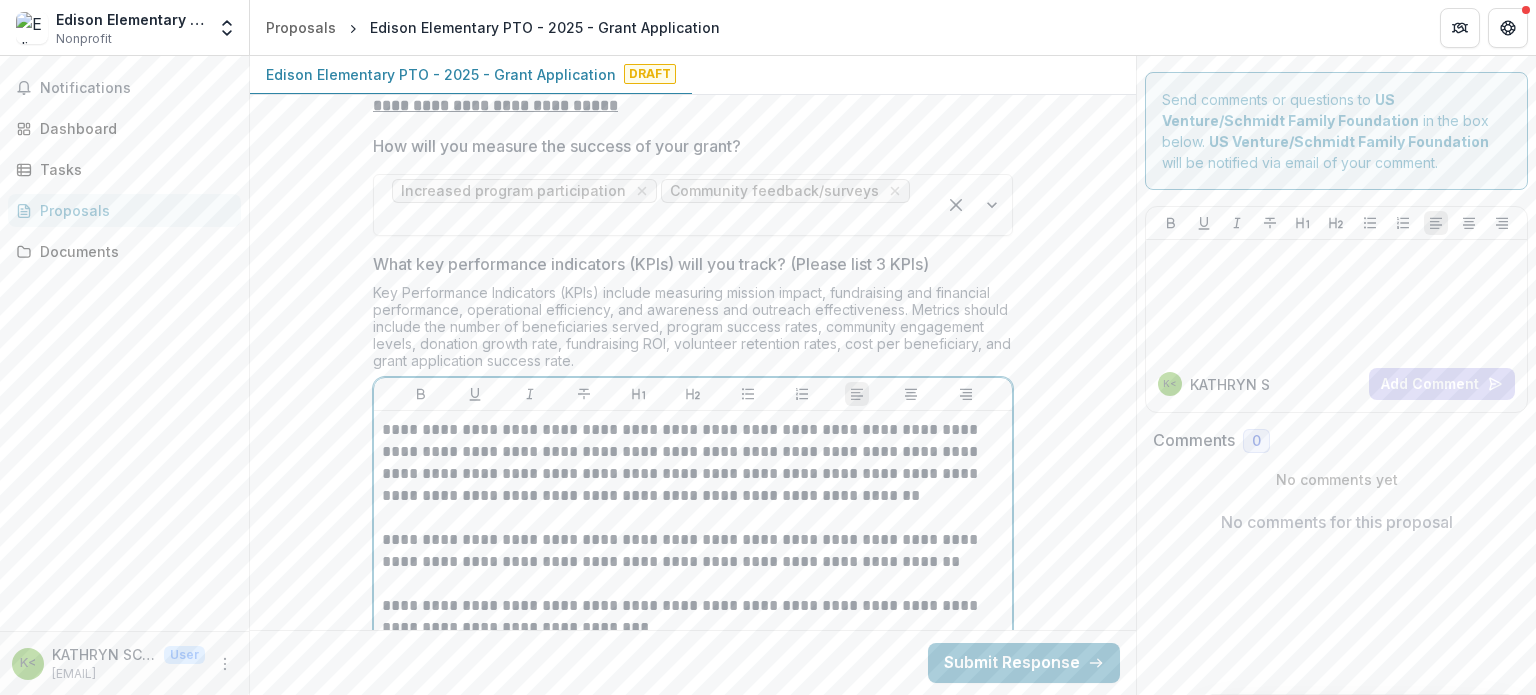 click on "**********" at bounding box center (693, 569) 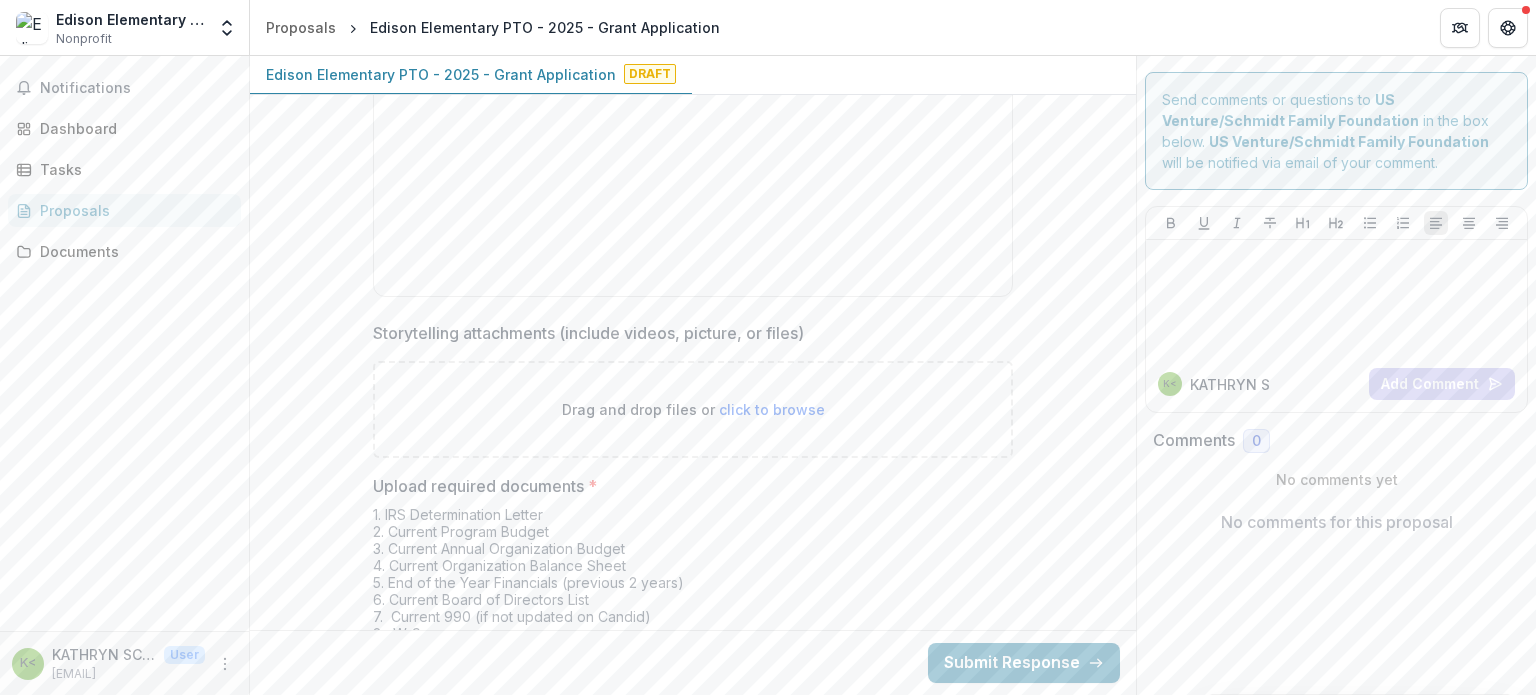 scroll, scrollTop: 6422, scrollLeft: 0, axis: vertical 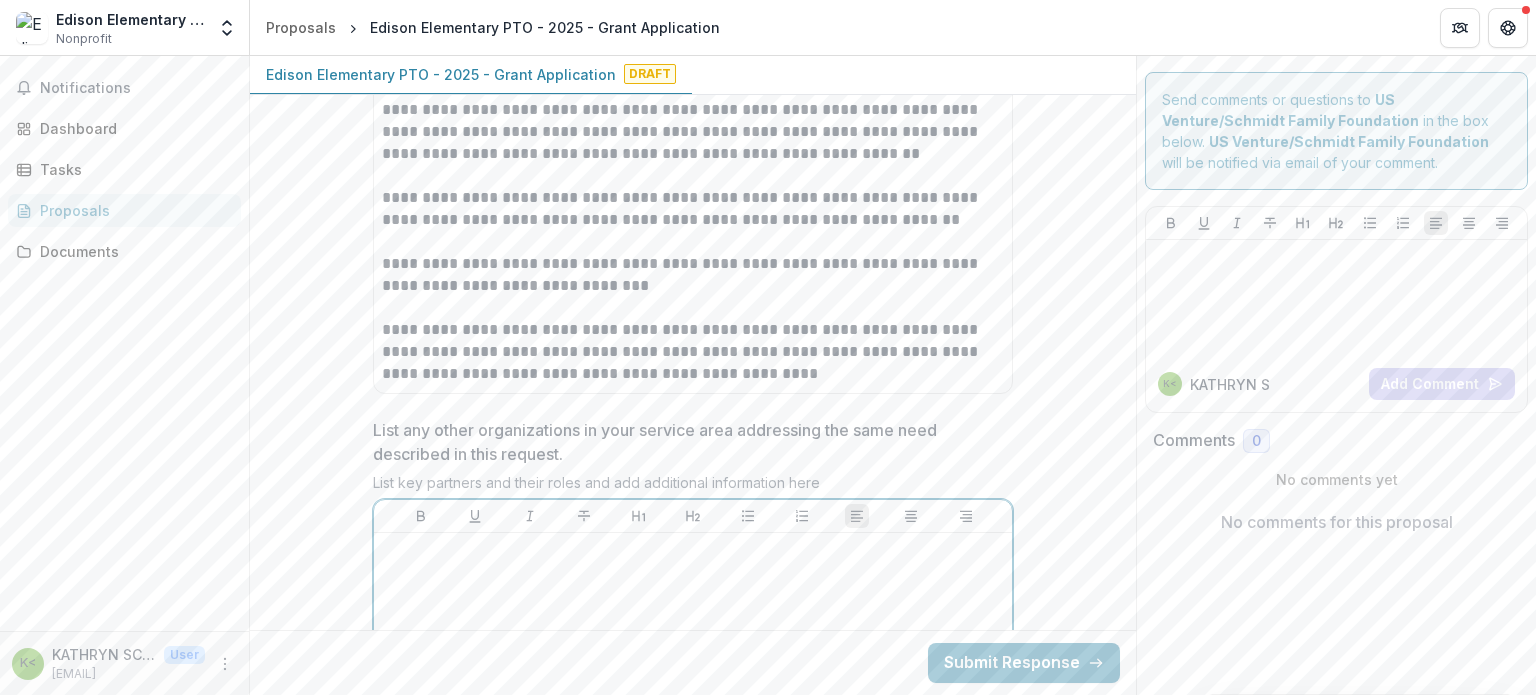 click at bounding box center (693, 691) 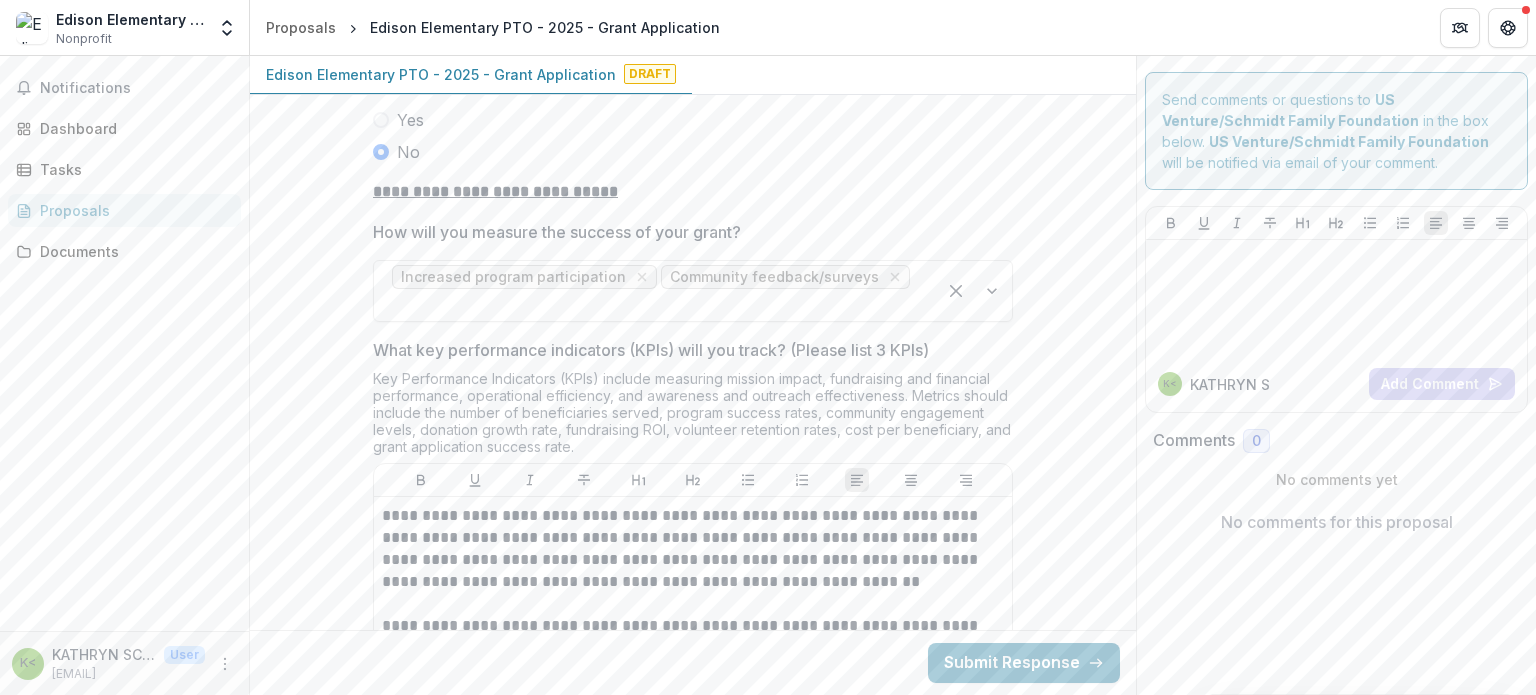 scroll, scrollTop: 4961, scrollLeft: 0, axis: vertical 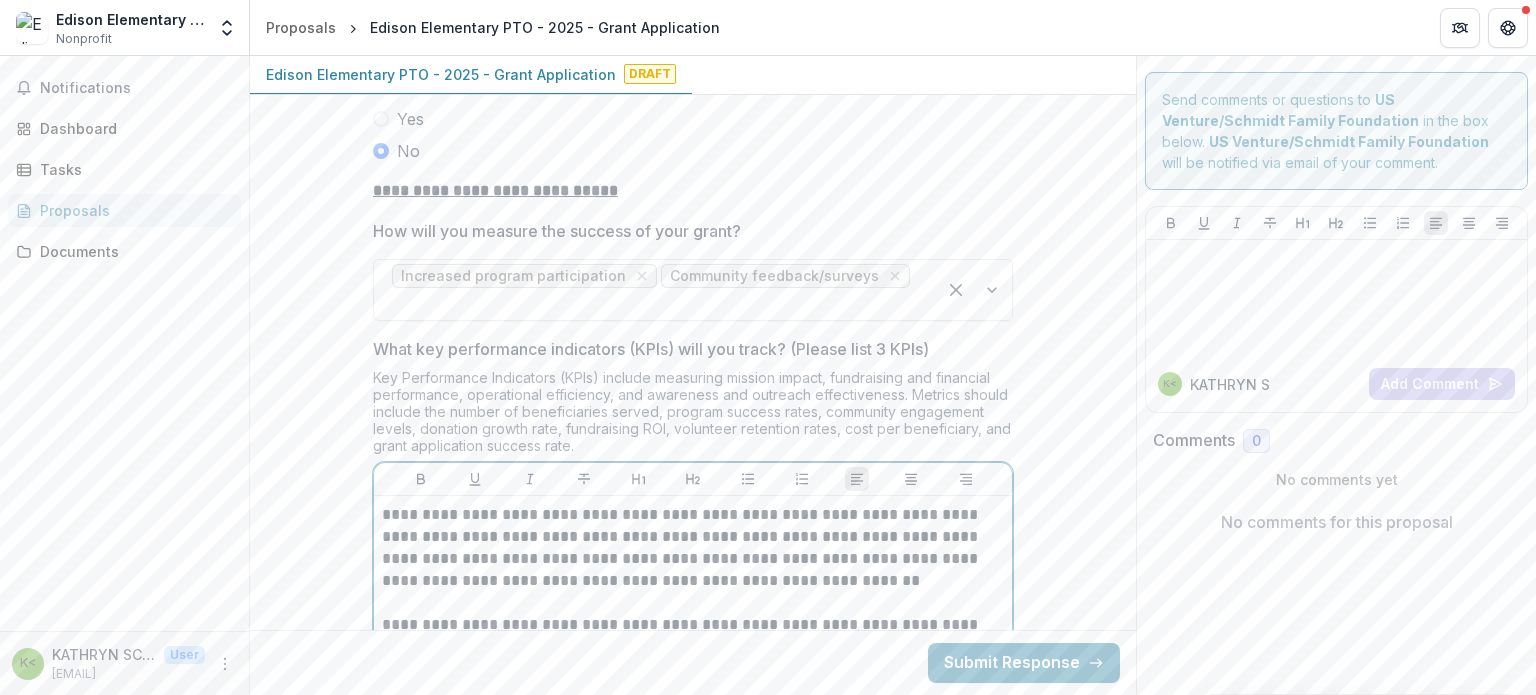 drag, startPoint x: 913, startPoint y: 529, endPoint x: 517, endPoint y: 527, distance: 396.00504 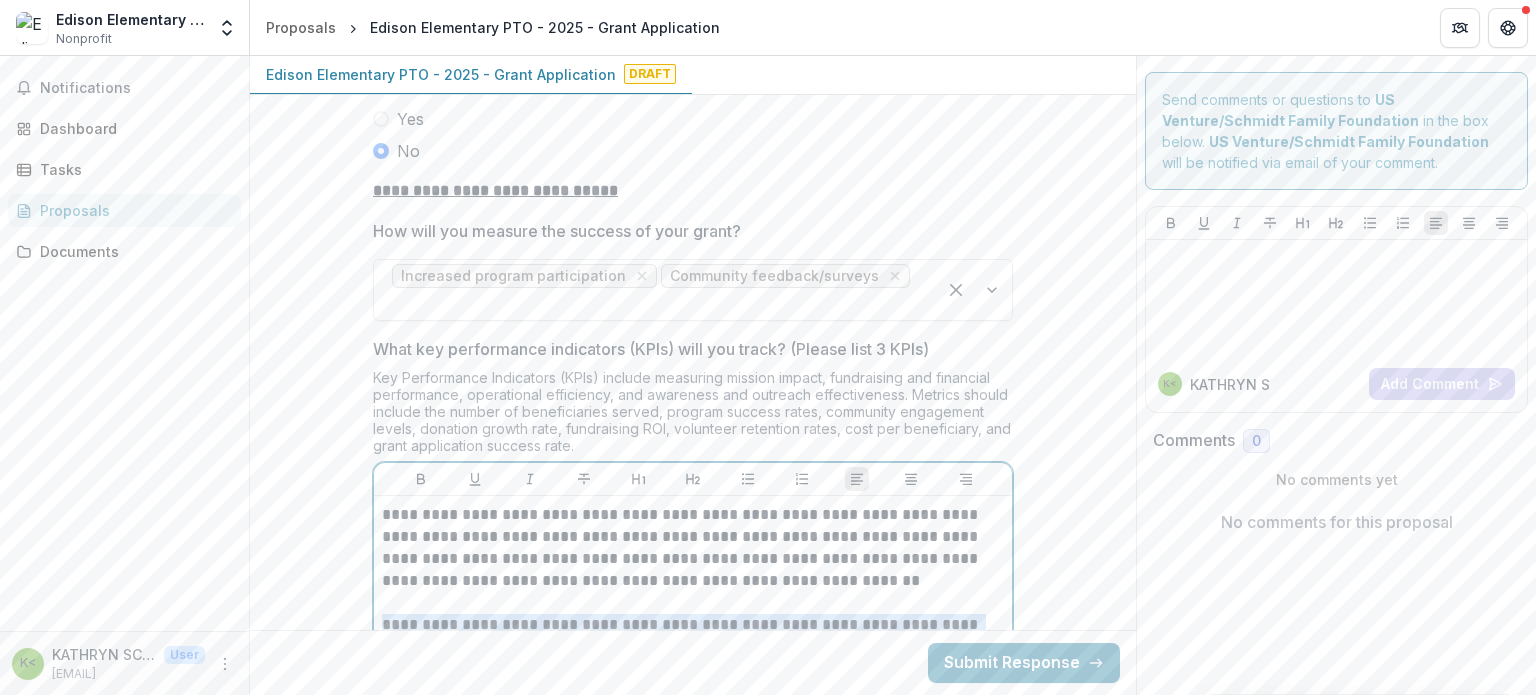 drag, startPoint x: 915, startPoint y: 528, endPoint x: 377, endPoint y: 501, distance: 538.67706 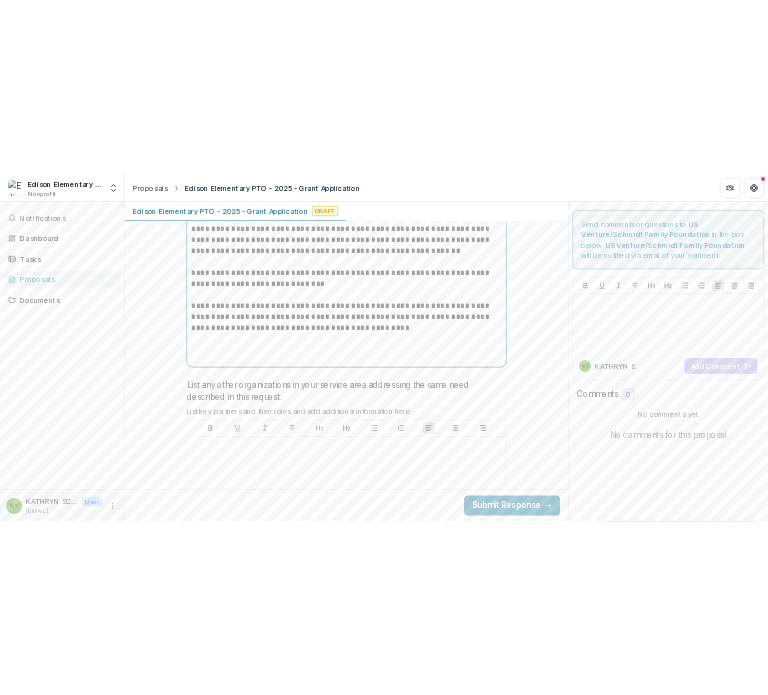 scroll, scrollTop: 5393, scrollLeft: 0, axis: vertical 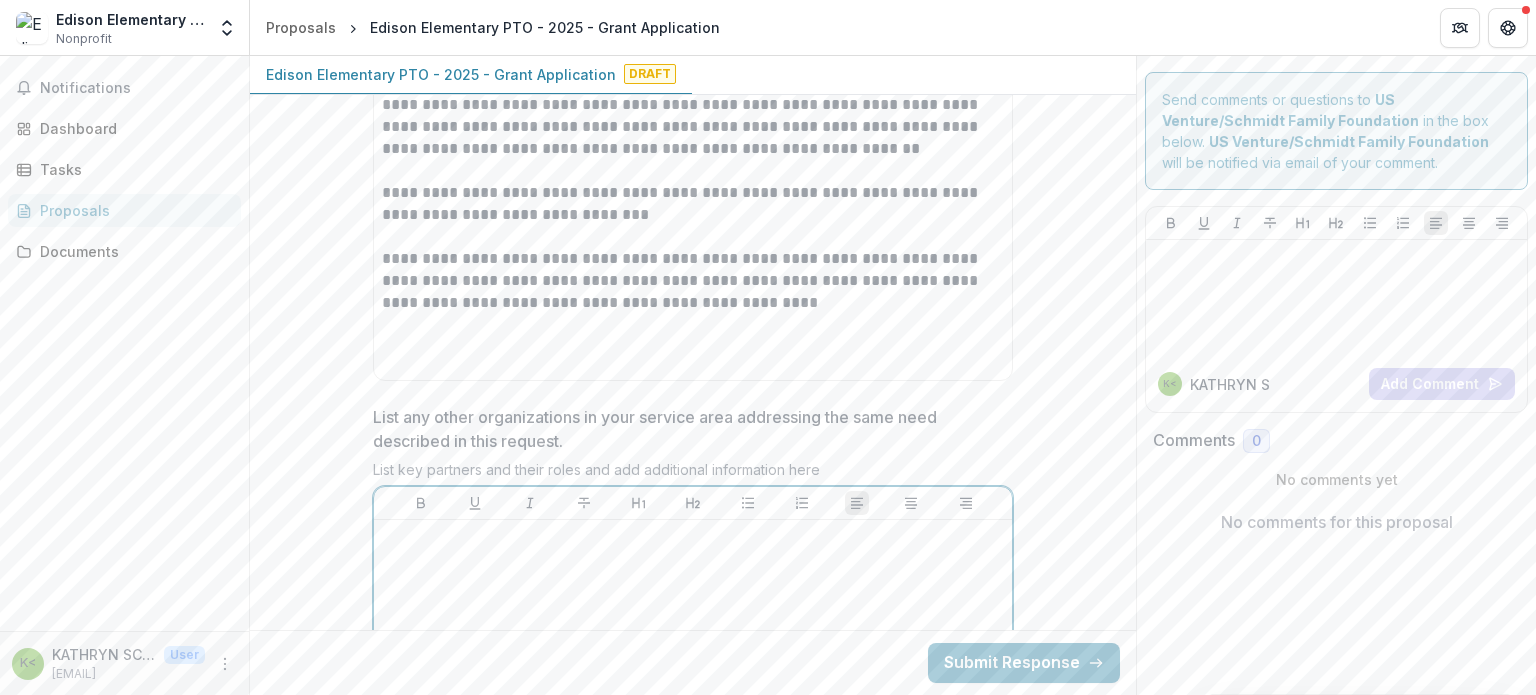 click at bounding box center [693, 678] 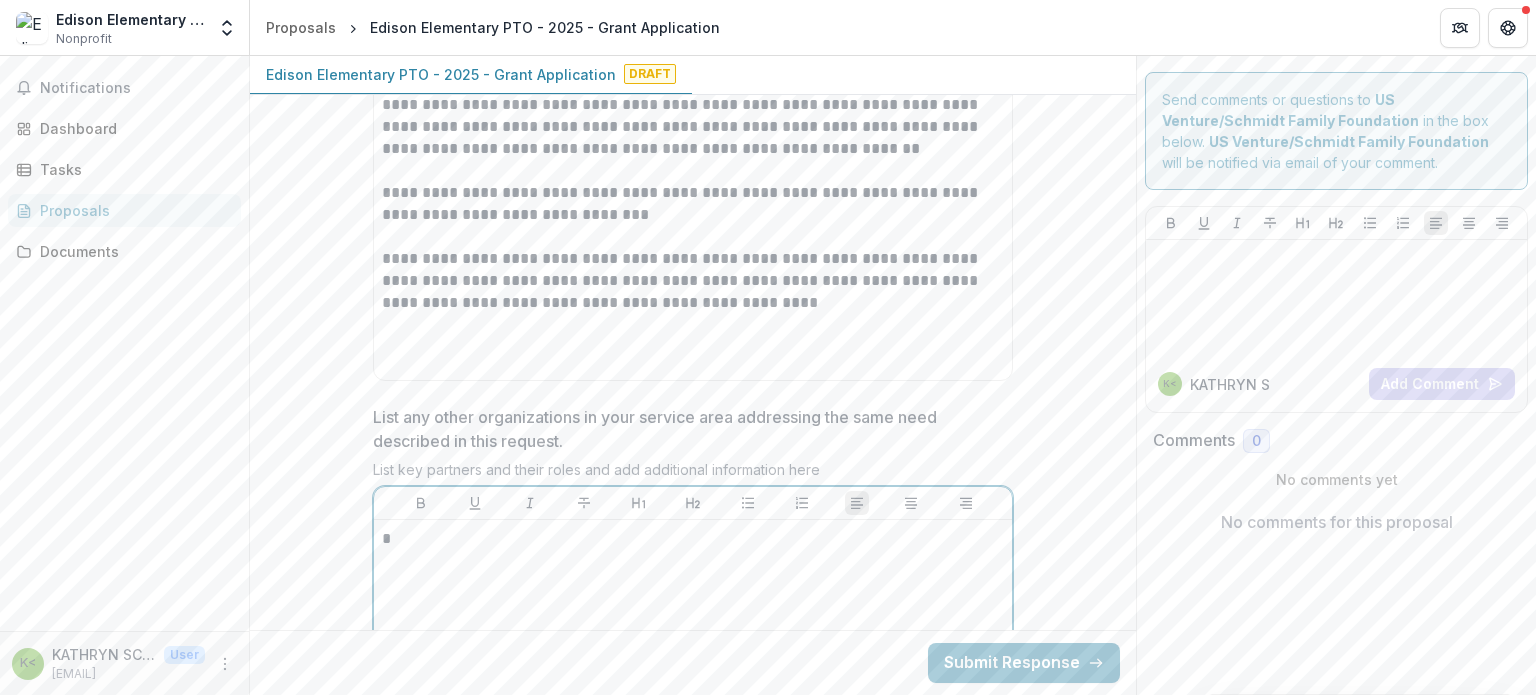 type 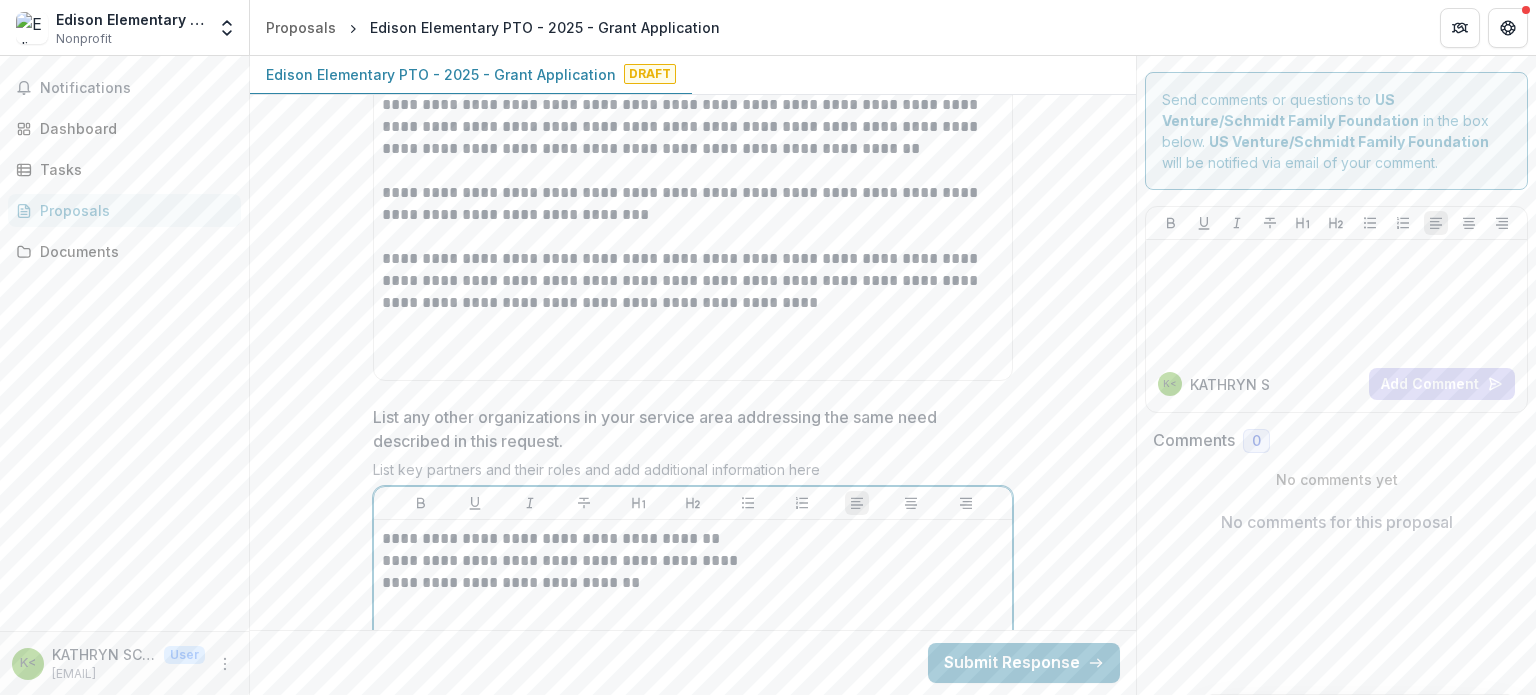 click on "**********" at bounding box center (693, 583) 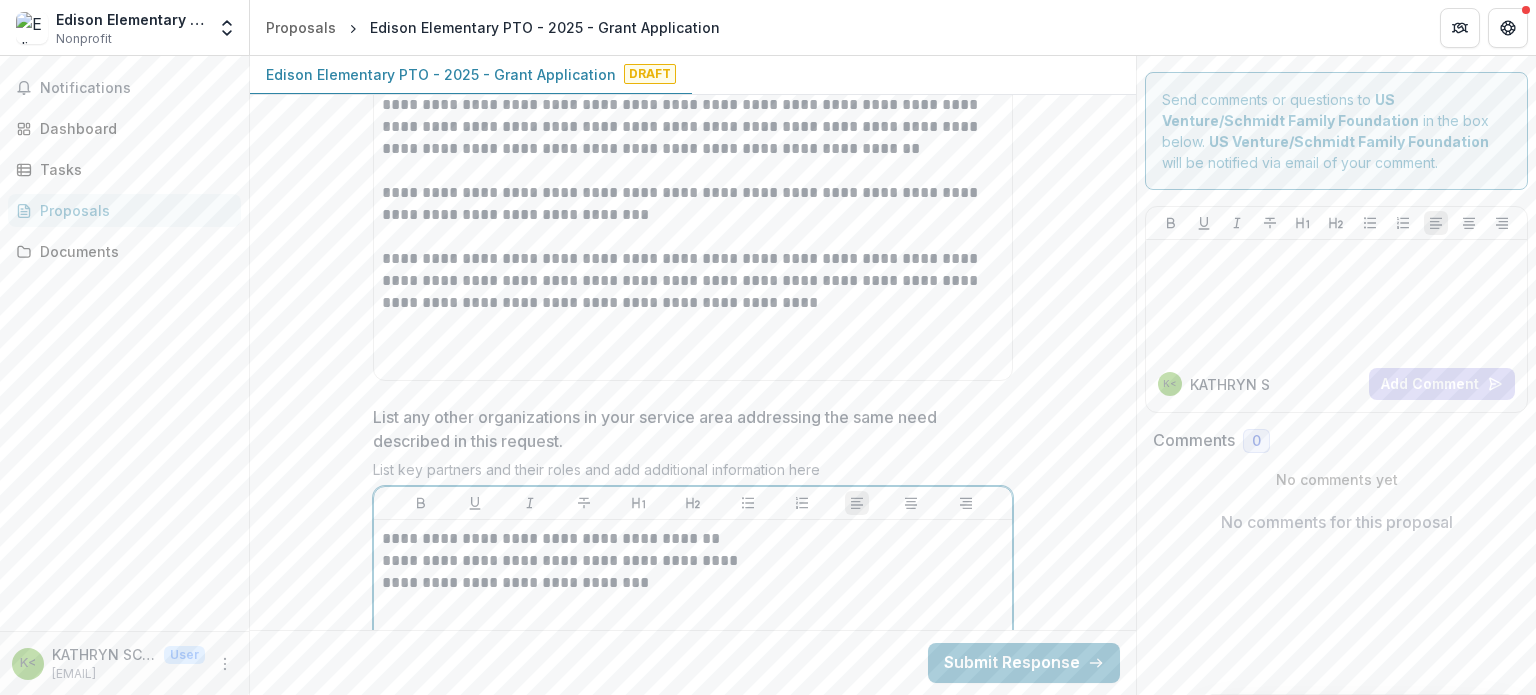click on "**********" at bounding box center [693, 678] 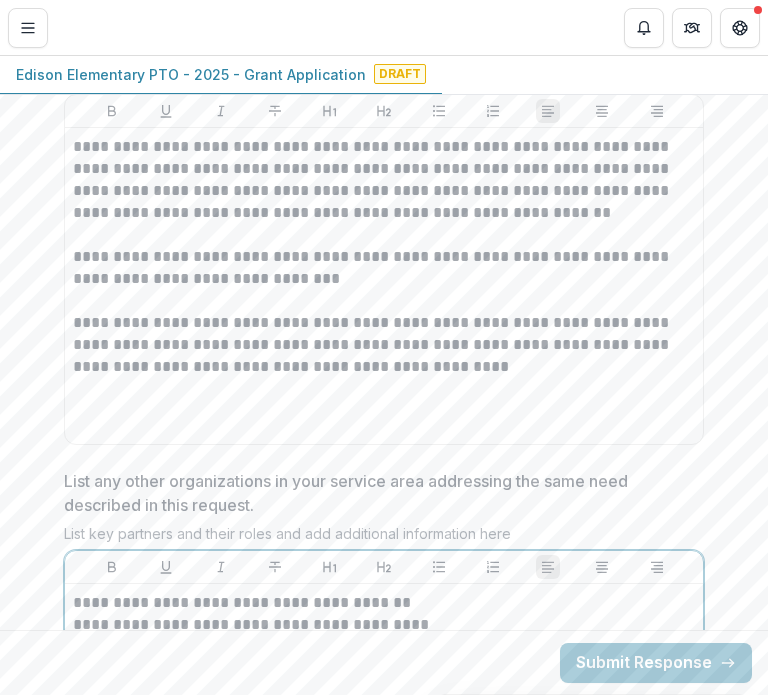 scroll, scrollTop: 5457, scrollLeft: 0, axis: vertical 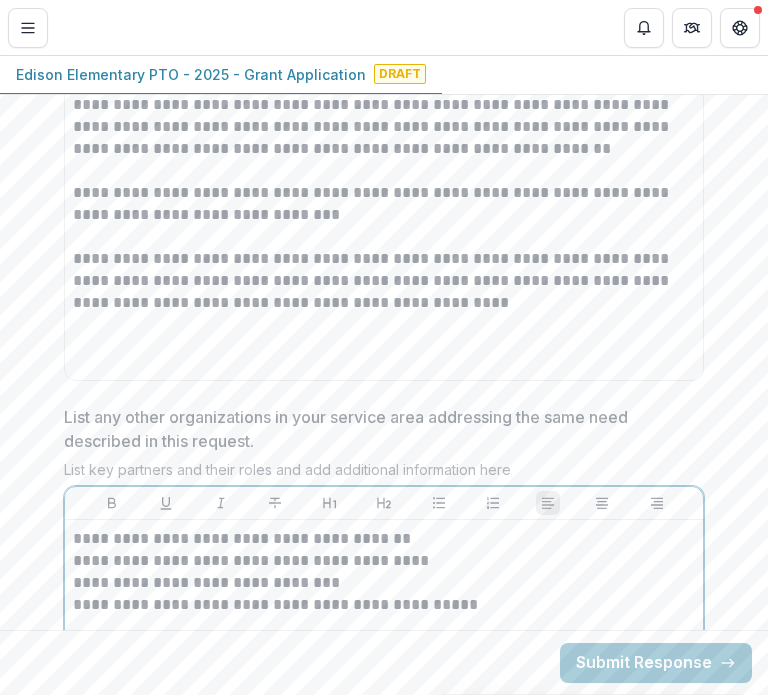 click on "**********" at bounding box center [384, 678] 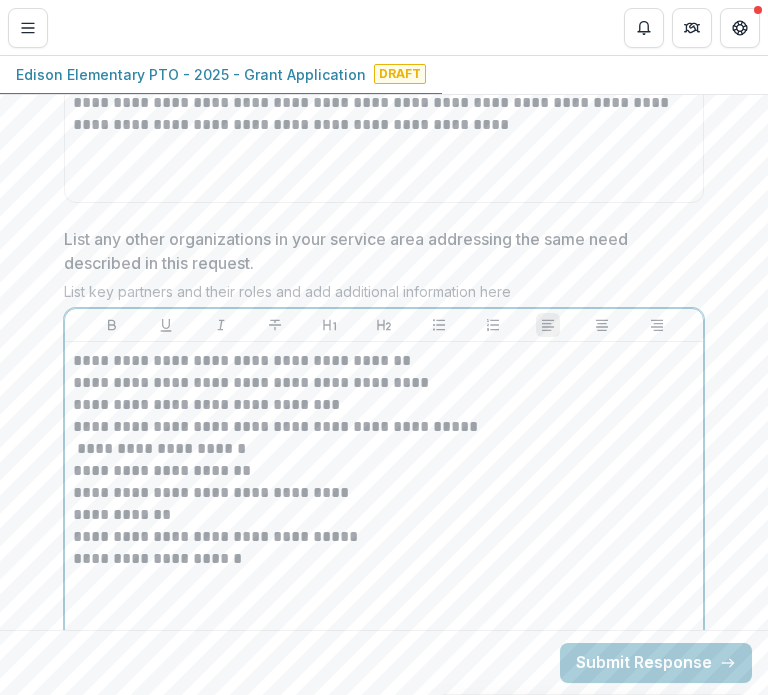 scroll, scrollTop: 5640, scrollLeft: 0, axis: vertical 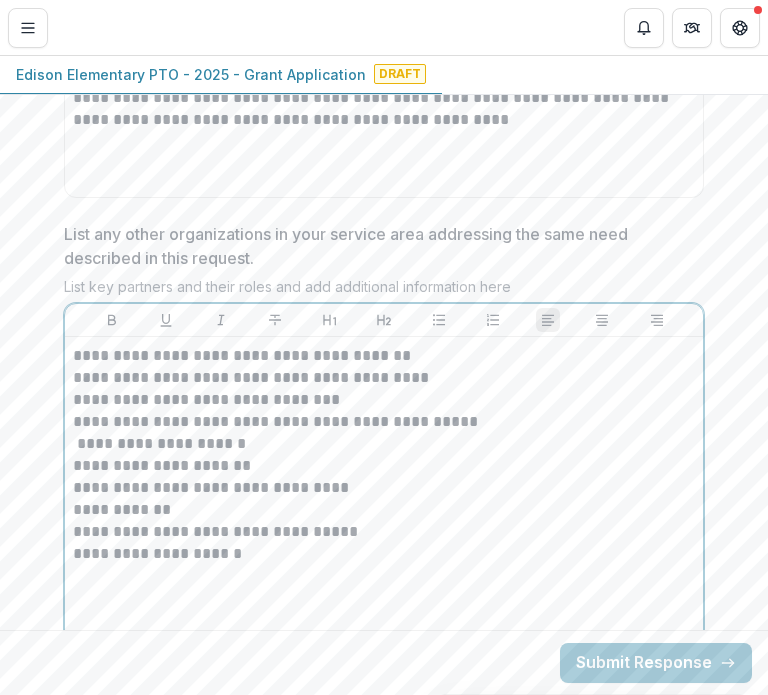 click on "**********" at bounding box center [384, 532] 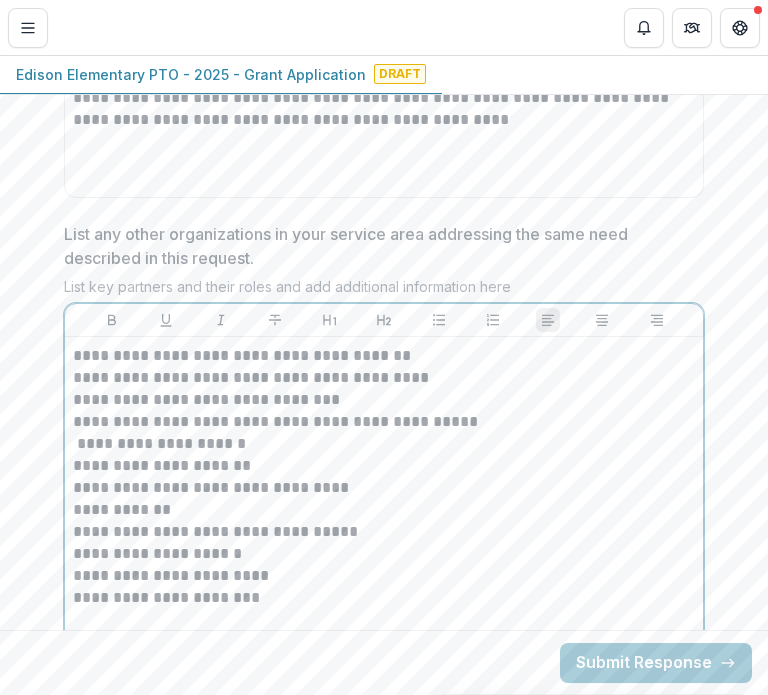 click on "**********" at bounding box center (384, 444) 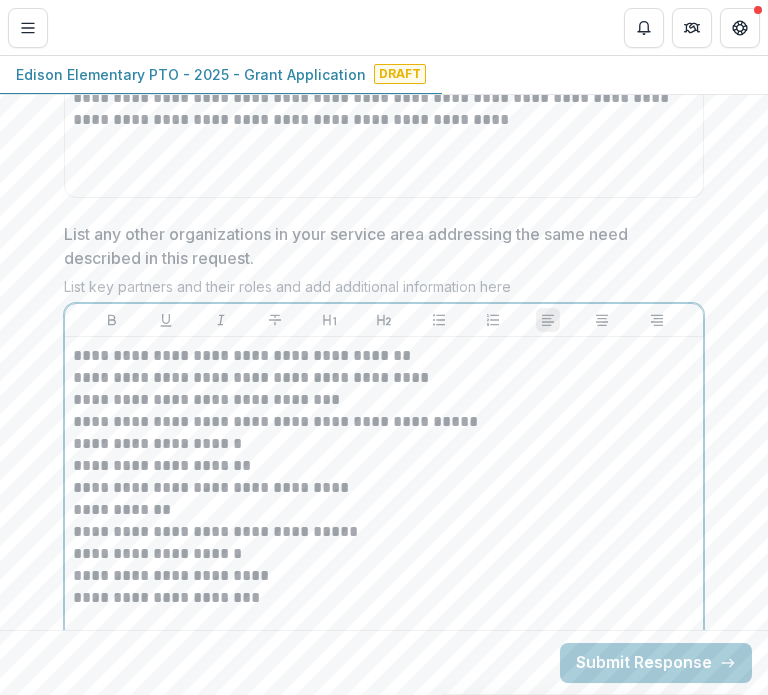 click on "**********" at bounding box center [384, 400] 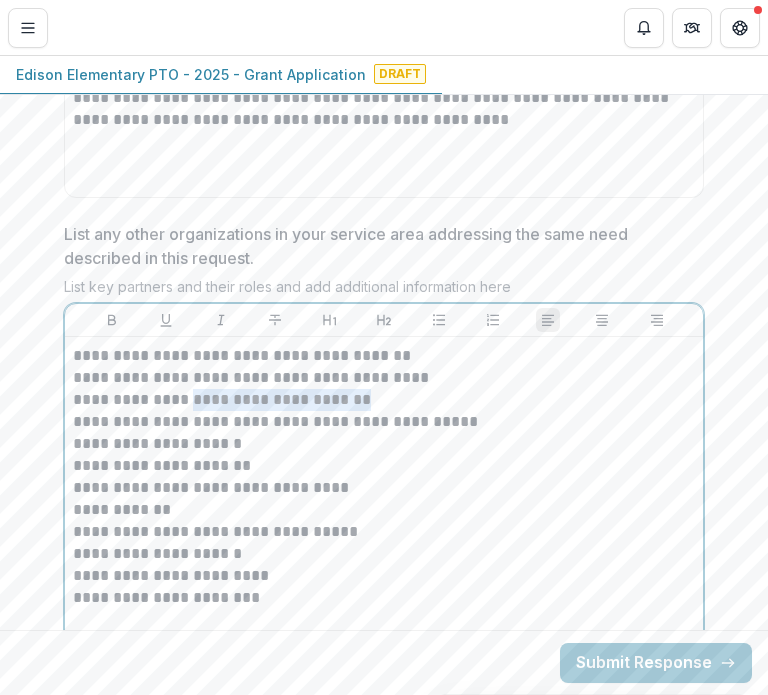 drag, startPoint x: 376, startPoint y: 278, endPoint x: 181, endPoint y: 273, distance: 195.06409 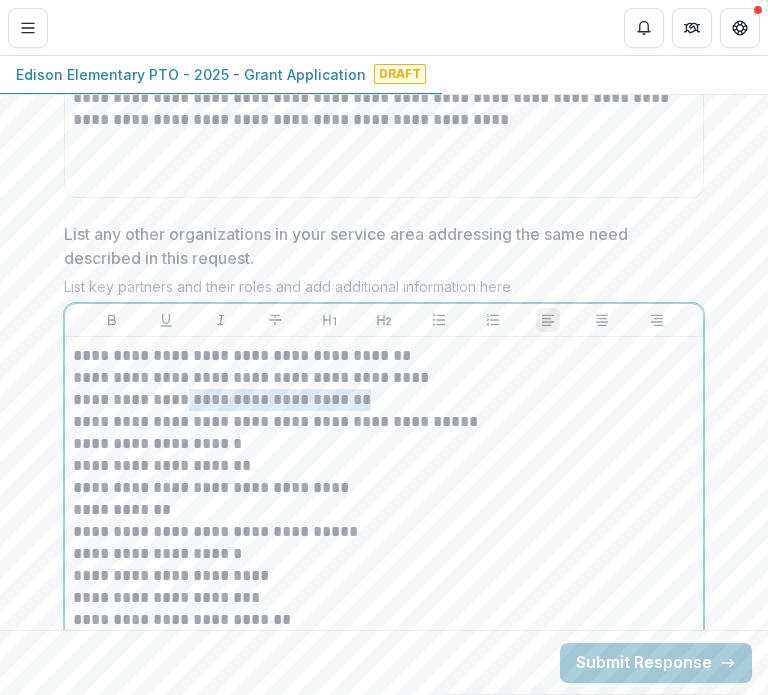 drag, startPoint x: 366, startPoint y: 282, endPoint x: 178, endPoint y: 277, distance: 188.06648 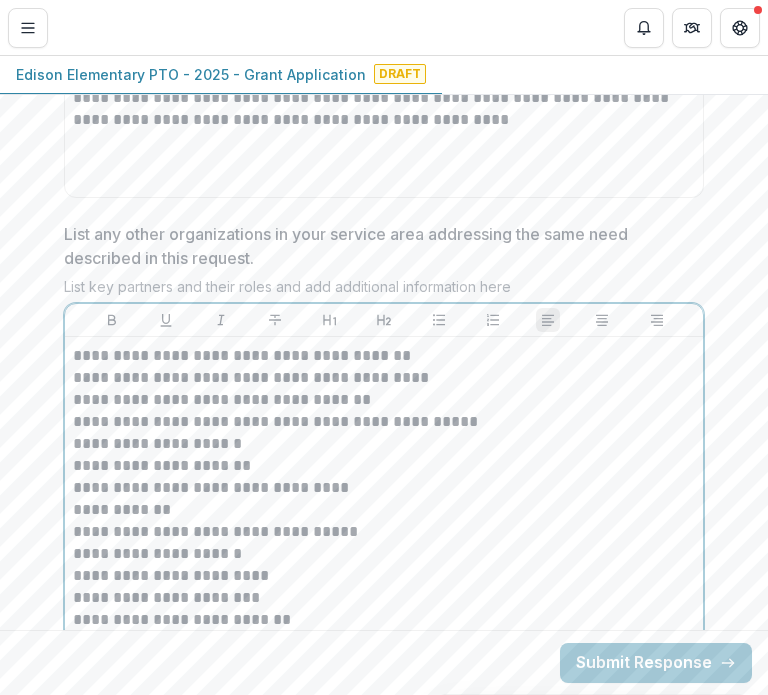 click on "**********" at bounding box center (384, 444) 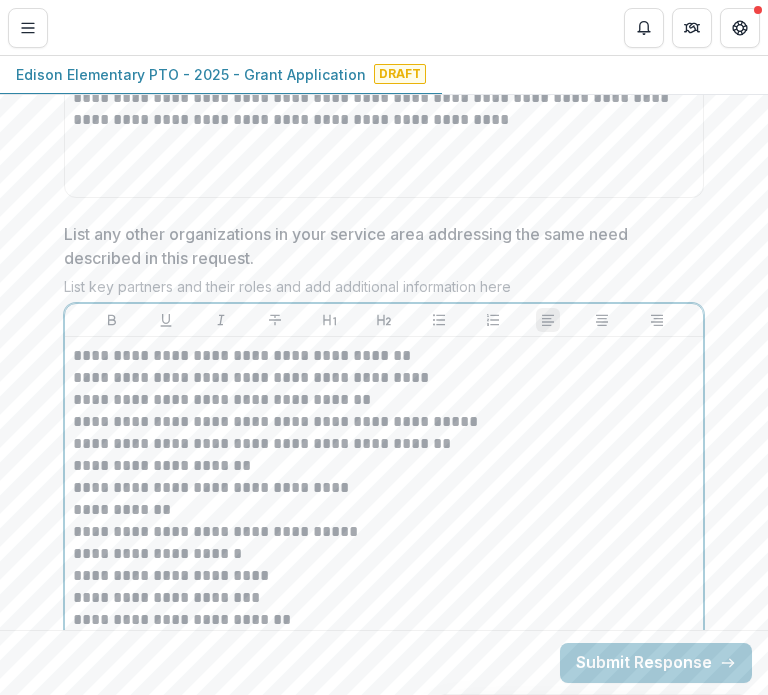 click on "**********" at bounding box center [384, 466] 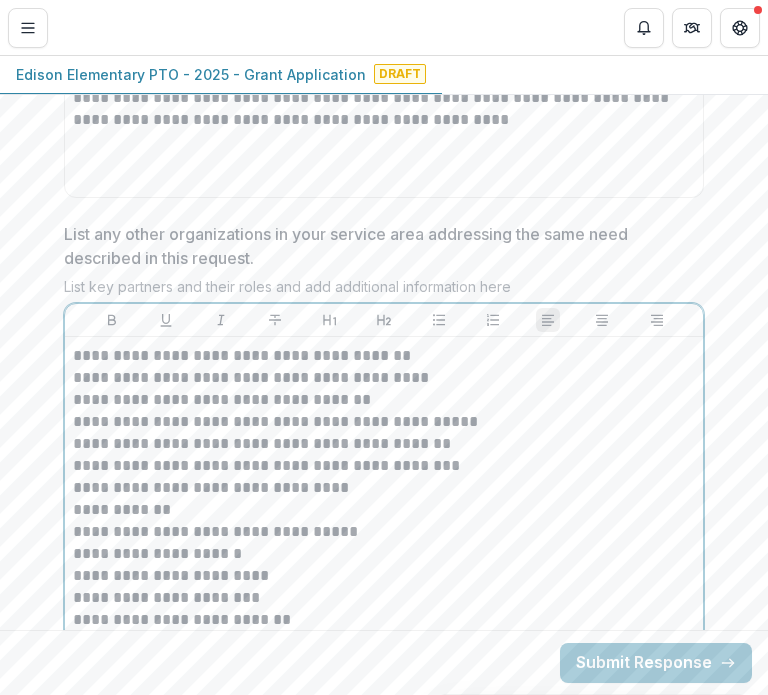 click on "**********" at bounding box center (384, 488) 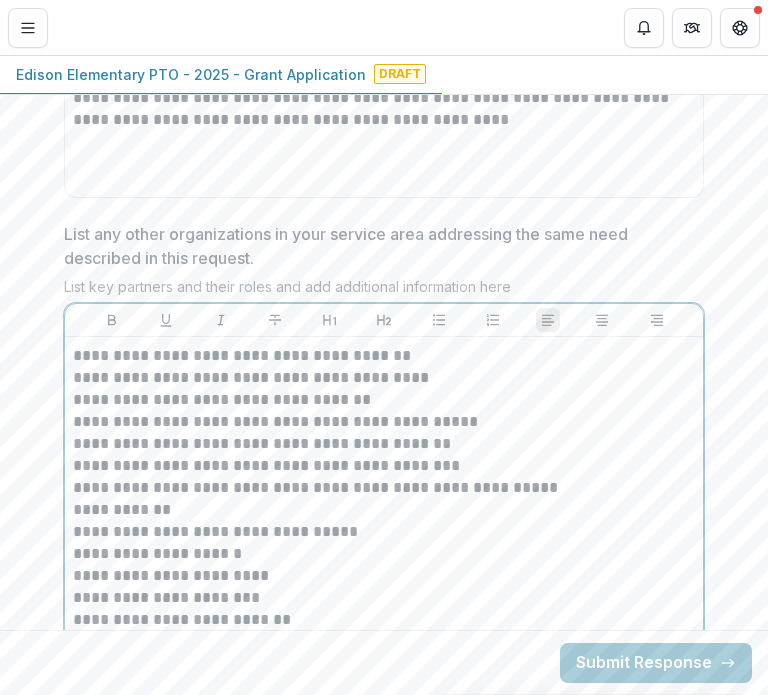 click on "**********" at bounding box center [384, 510] 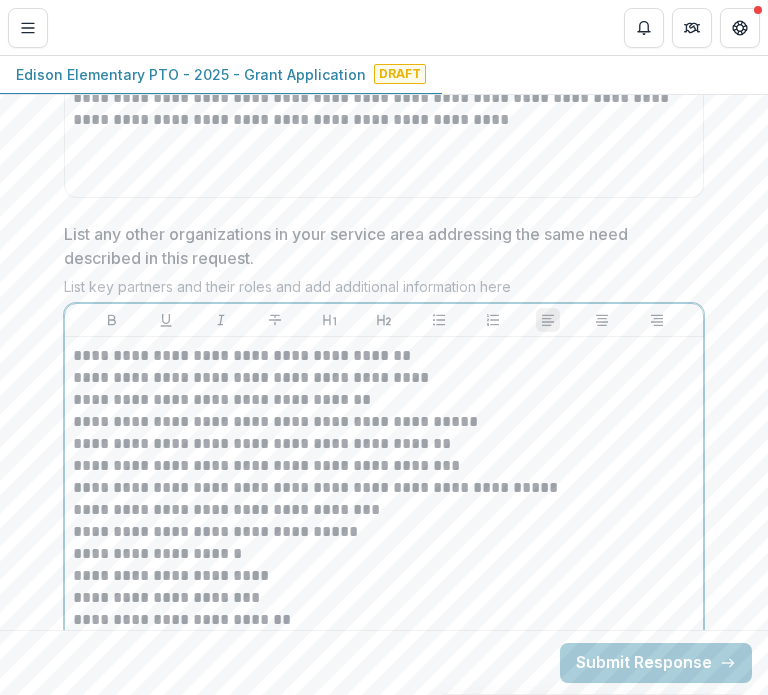 click on "**********" at bounding box center (384, 532) 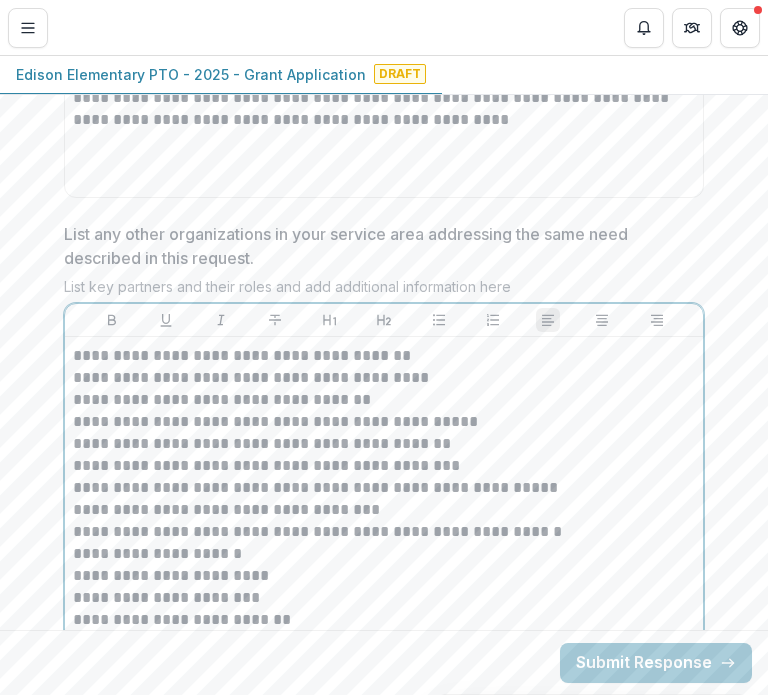 click on "**********" at bounding box center [384, 554] 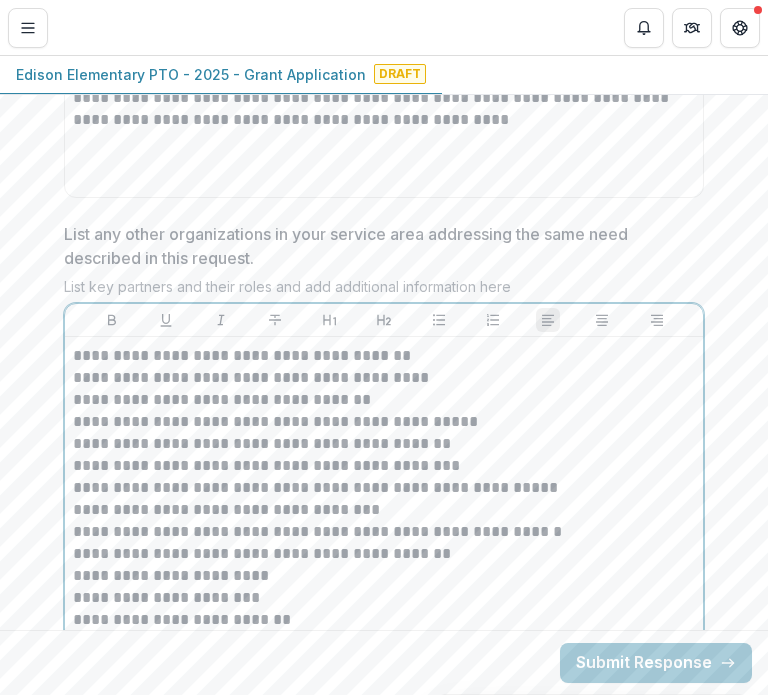 click on "**********" at bounding box center [384, 576] 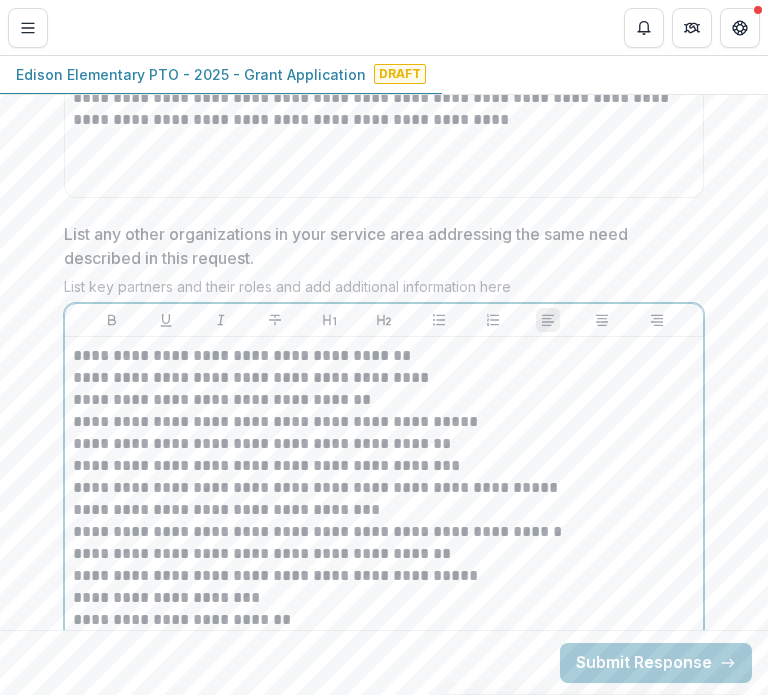 click on "**********" at bounding box center (384, 598) 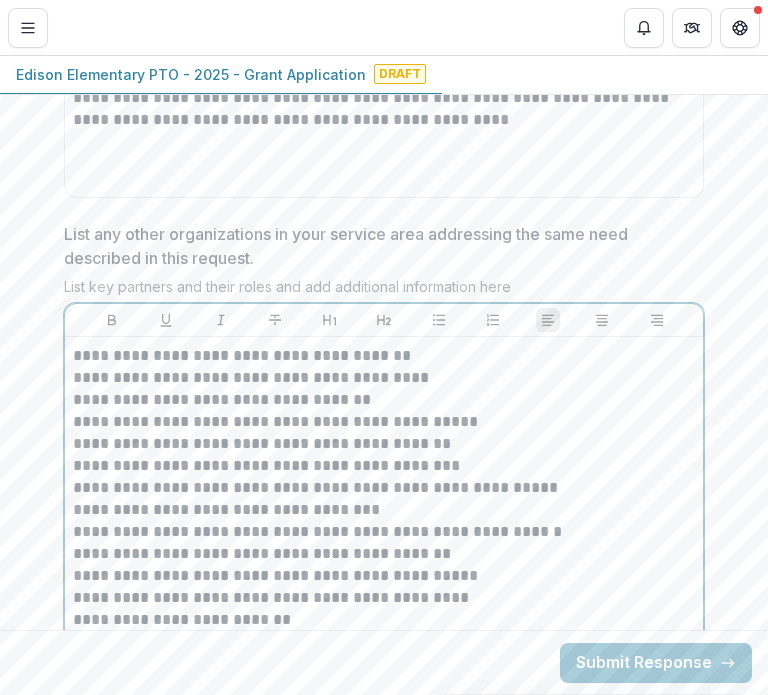 click on "**********" at bounding box center (384, 620) 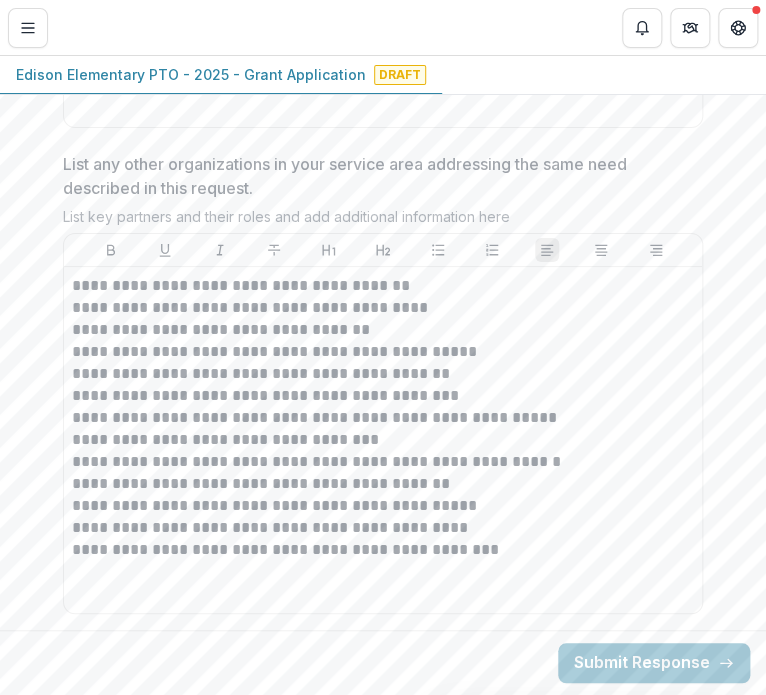 scroll, scrollTop: 5725, scrollLeft: 0, axis: vertical 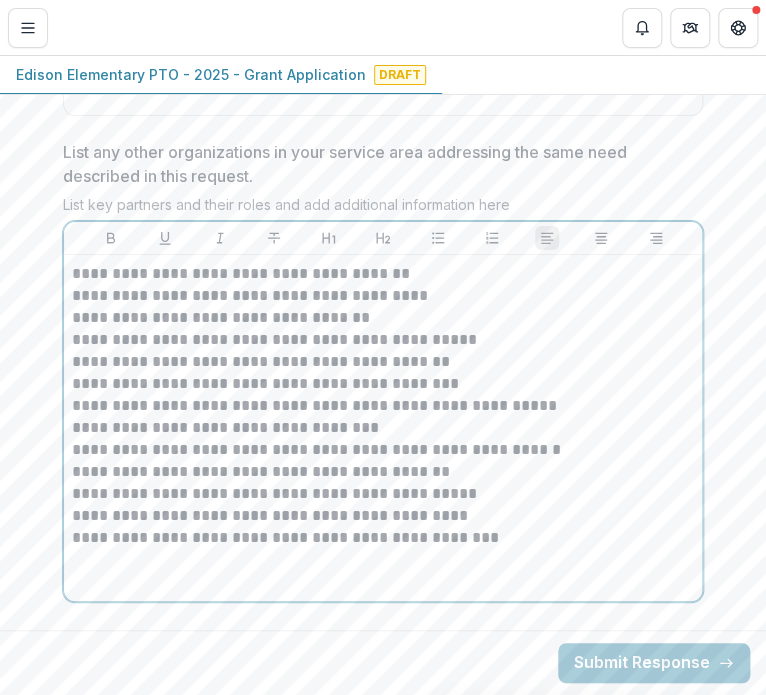 click on "**********" at bounding box center [383, 406] 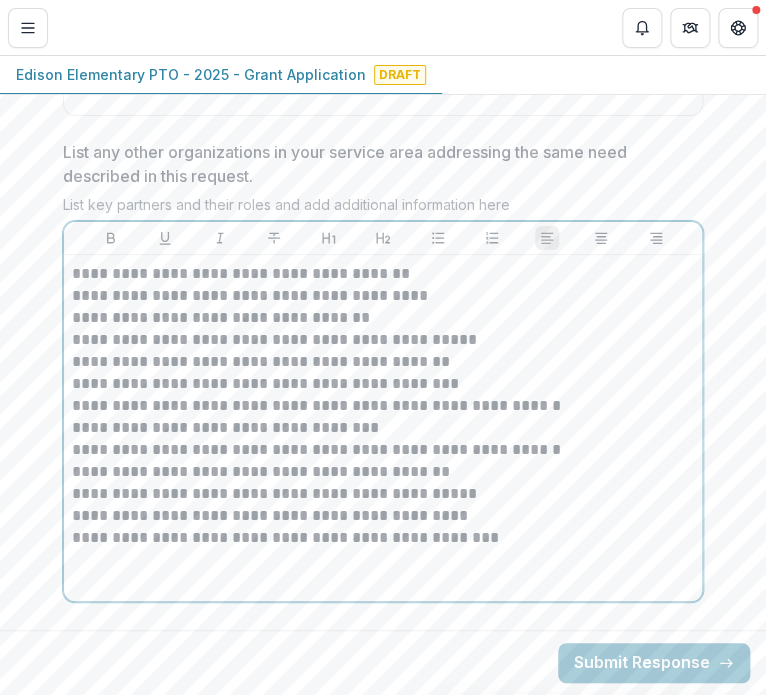 click on "**********" at bounding box center [383, 472] 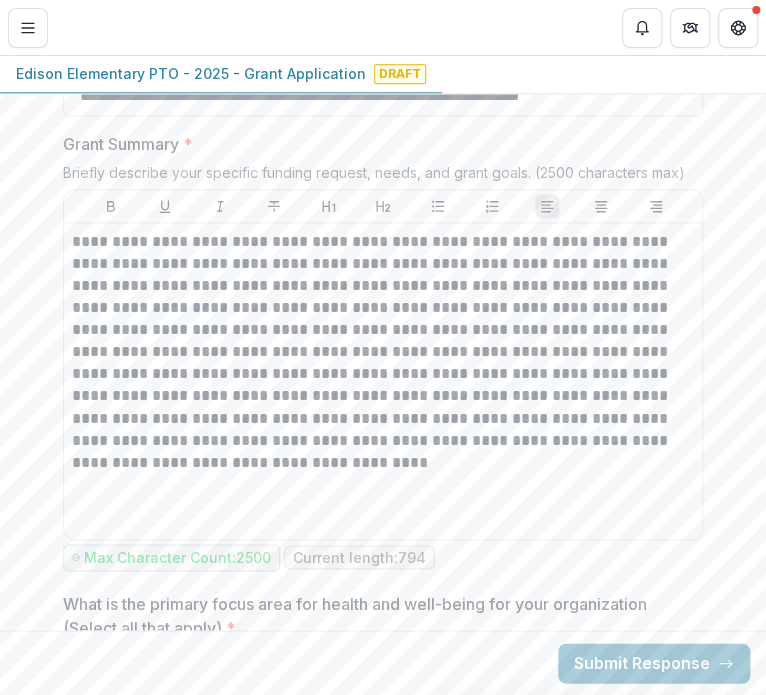 scroll, scrollTop: 0, scrollLeft: 0, axis: both 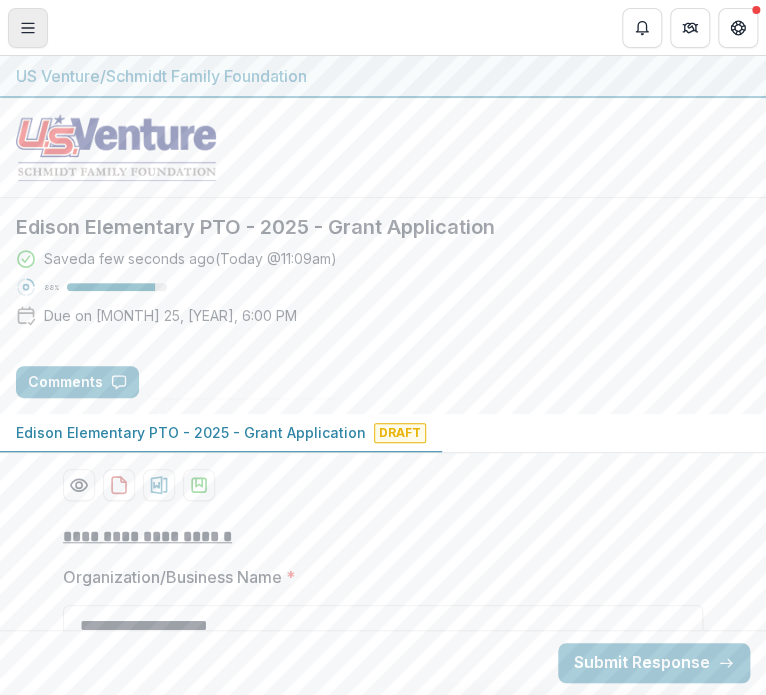 click at bounding box center [28, 28] 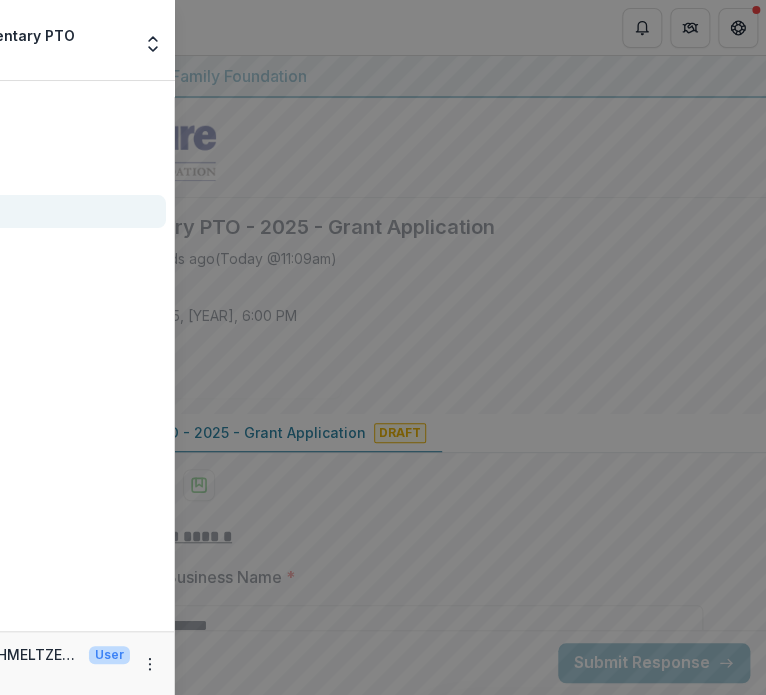 click on "Edison Elementary PTO Nonprofit Team Settings Settings" at bounding box center [15, 40] 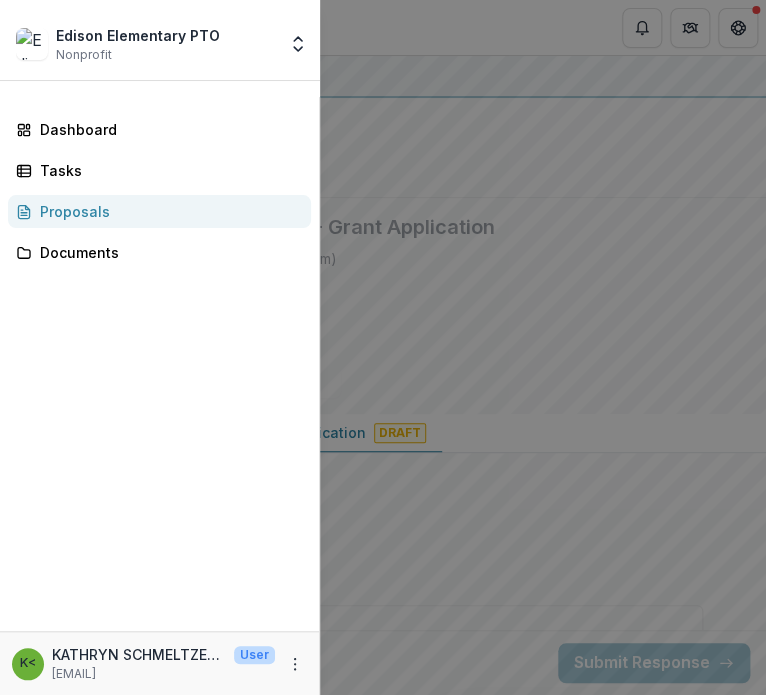 click on "Edison Elementary PTO Nonprofit Team Settings Settings Dashboard Tasks Proposals Documents K< KATHRYN SCHMELTZER <[EMAIL]> User [EMAIL]" at bounding box center [383, 347] 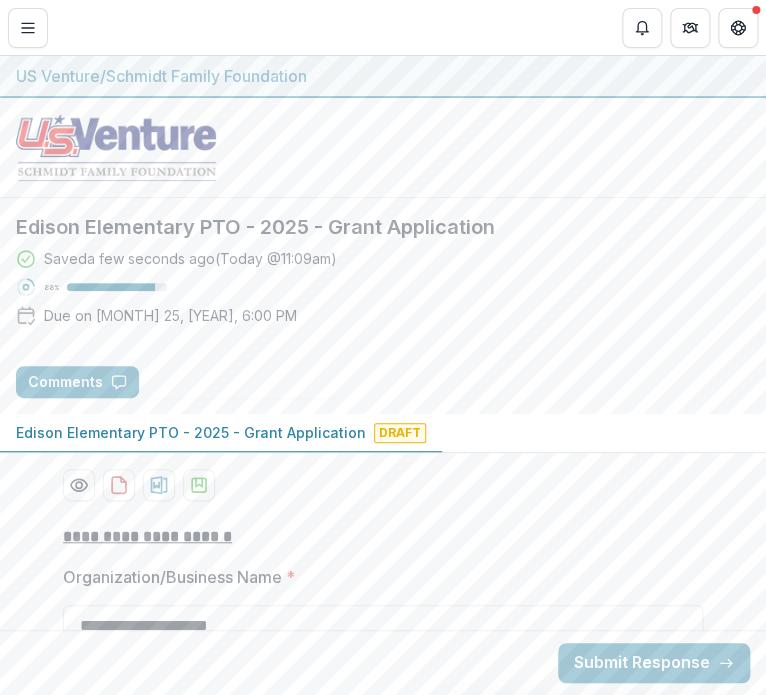 scroll, scrollTop: 3, scrollLeft: 0, axis: vertical 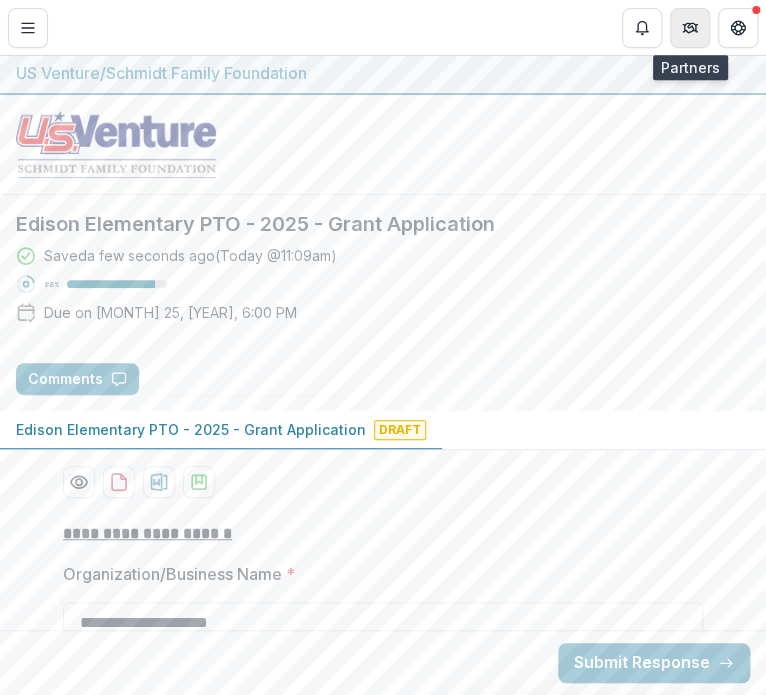 click 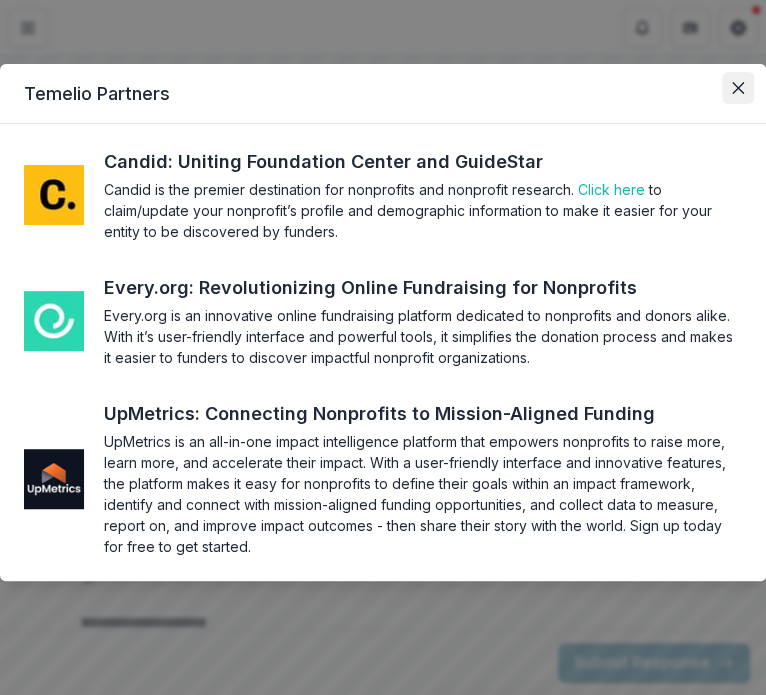 click 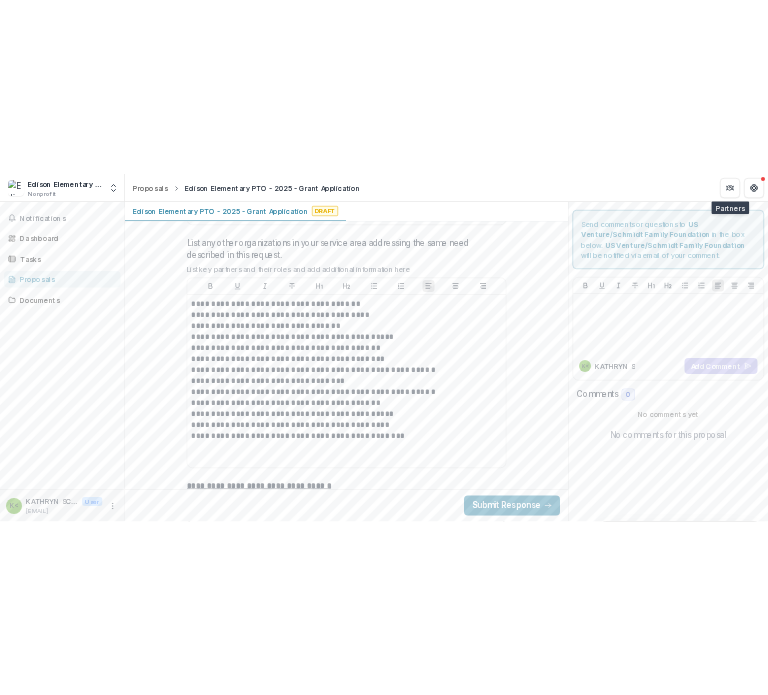 scroll, scrollTop: 5606, scrollLeft: 0, axis: vertical 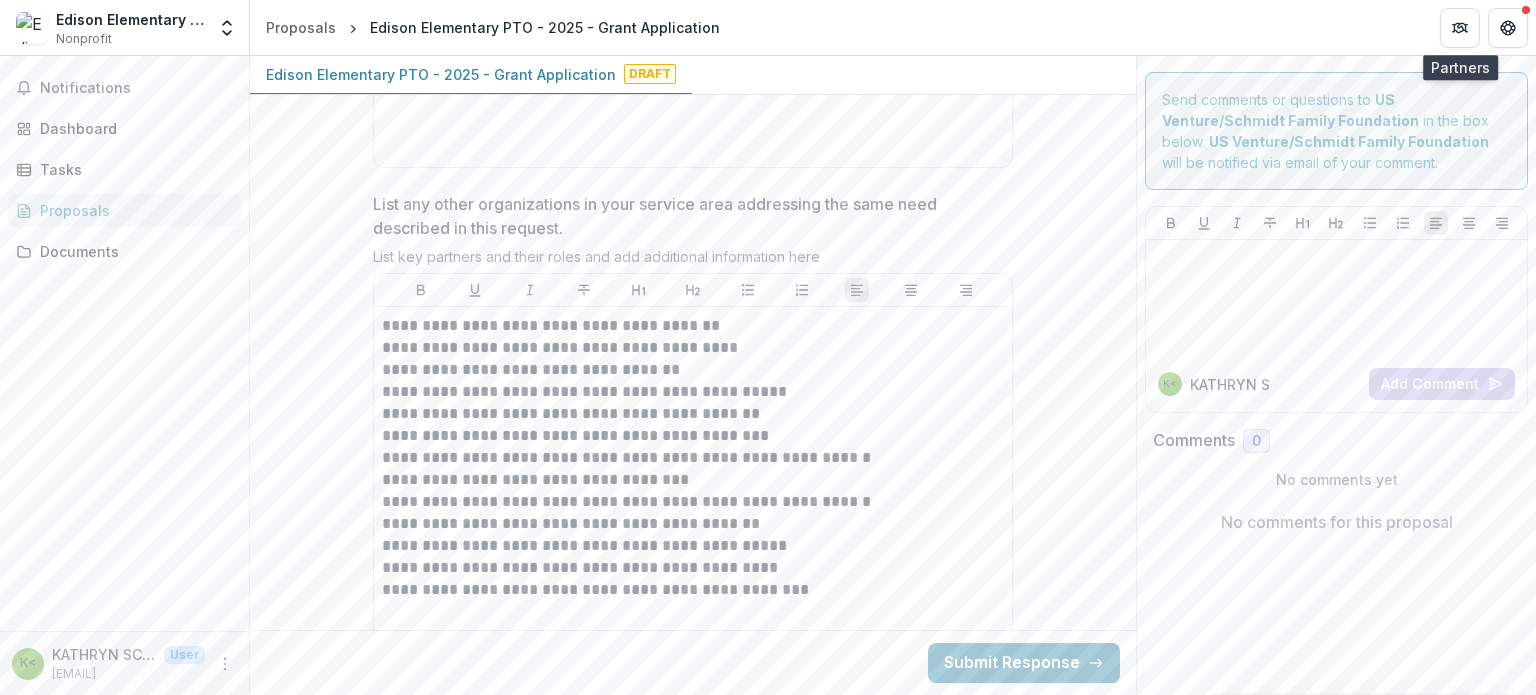 click on "Edison Elementary PTO Nonprofit" at bounding box center [130, 28] 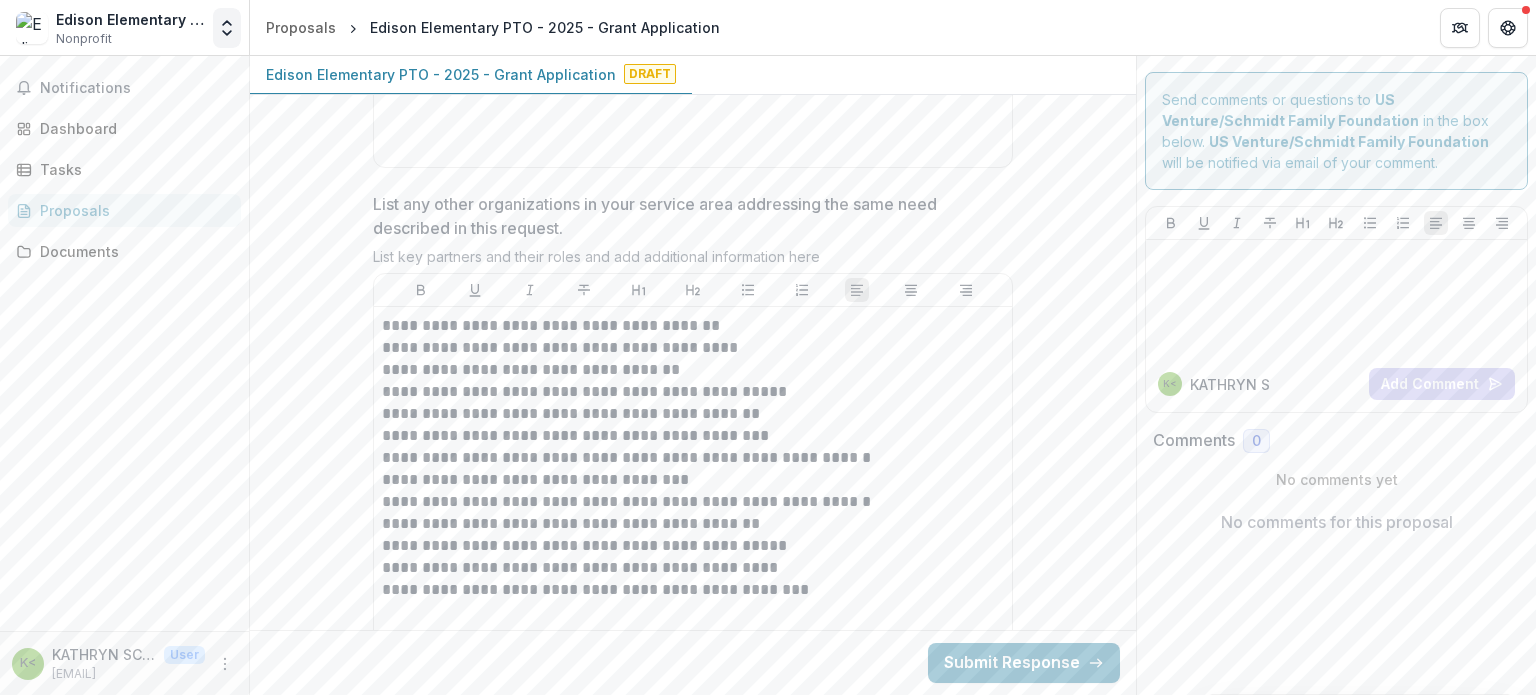 click 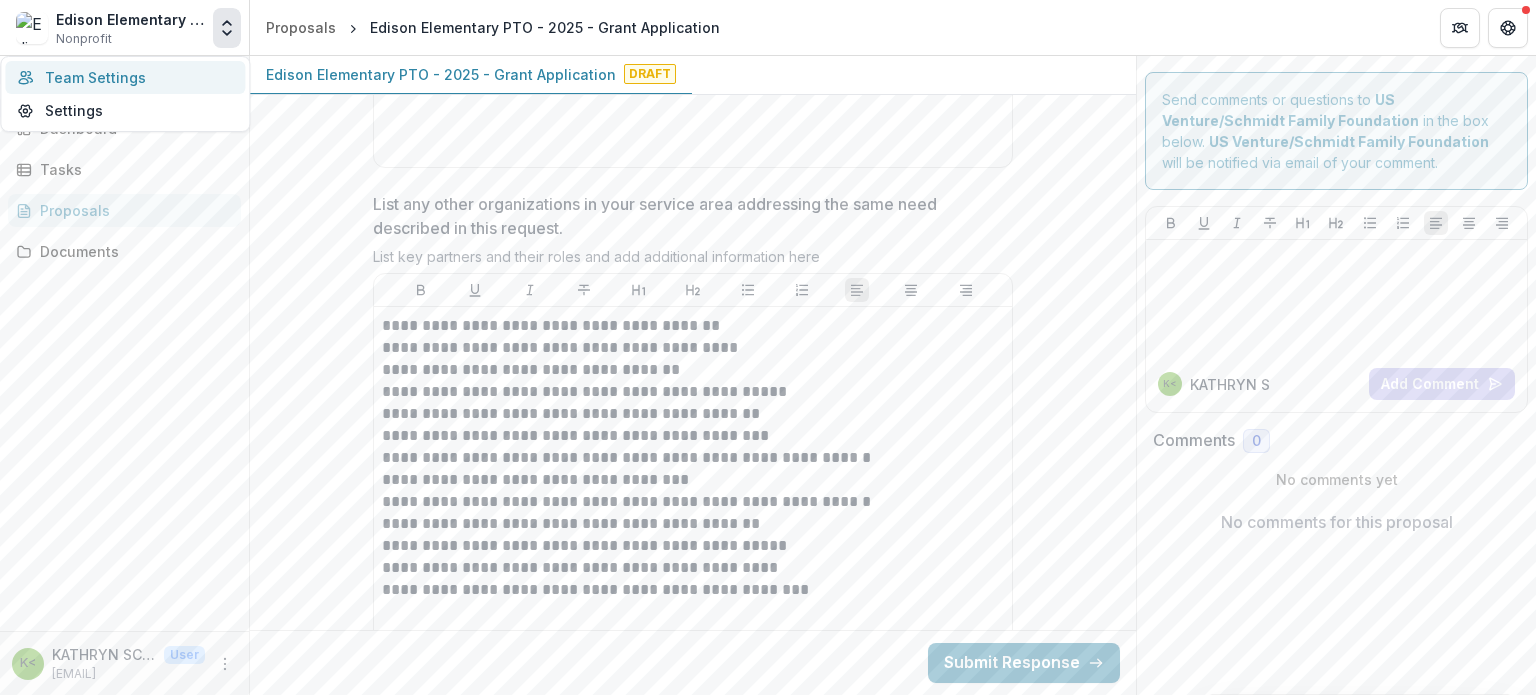 click on "Team Settings" at bounding box center [125, 77] 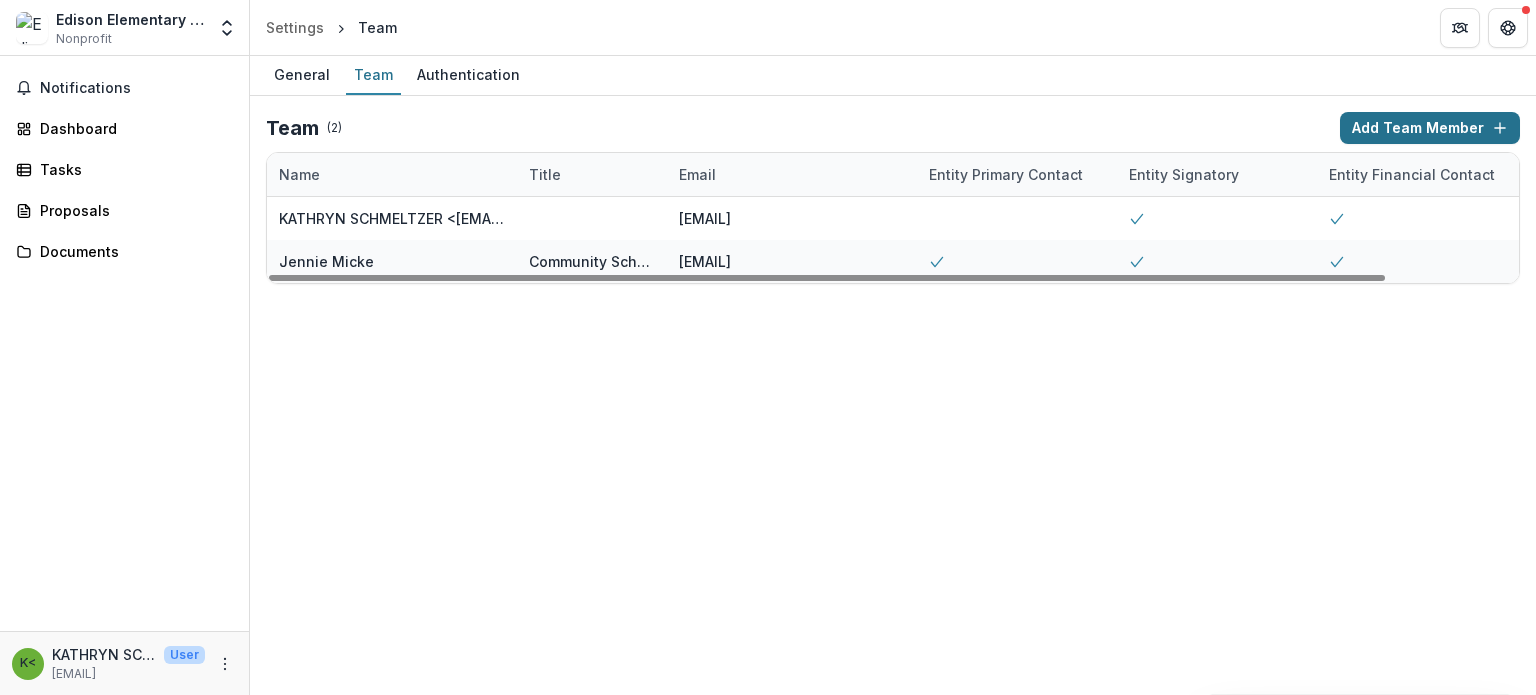 click on "Add Team Member" at bounding box center (1430, 128) 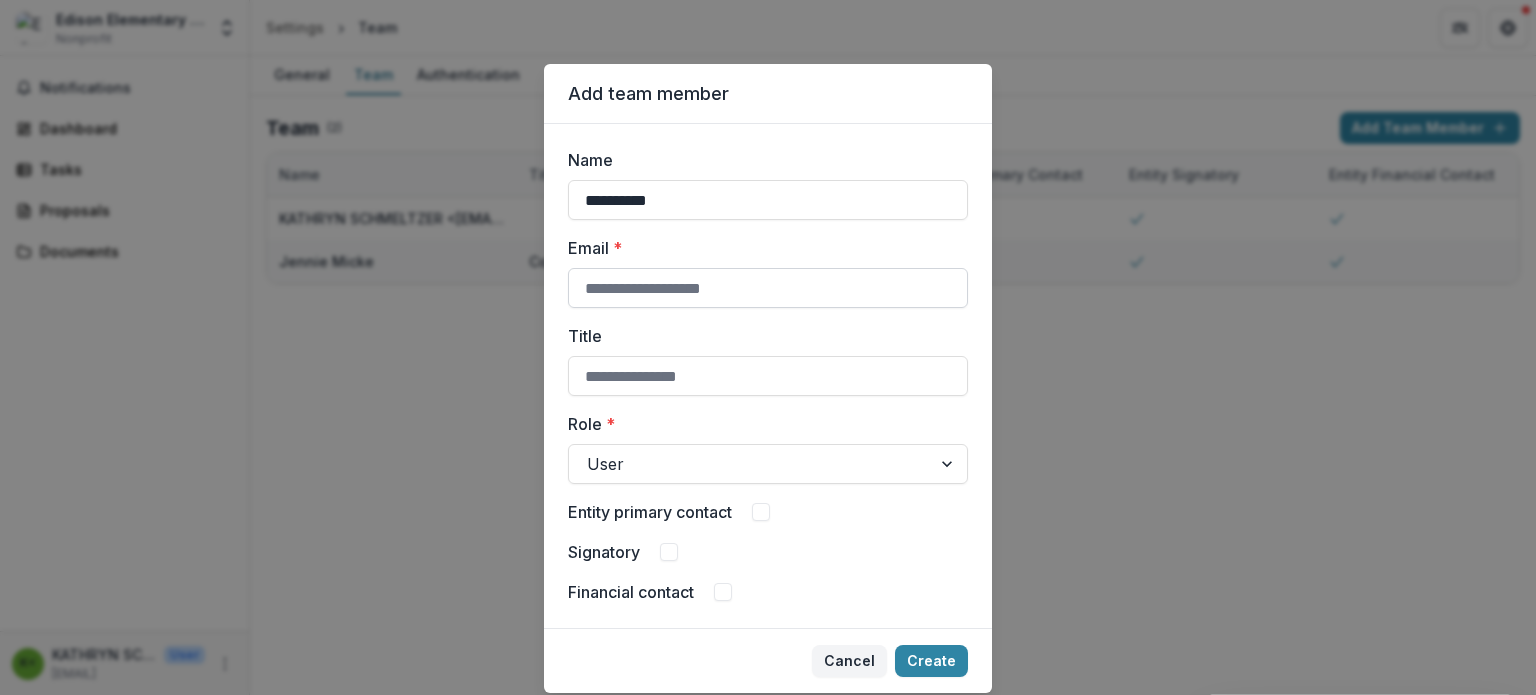 type on "**********" 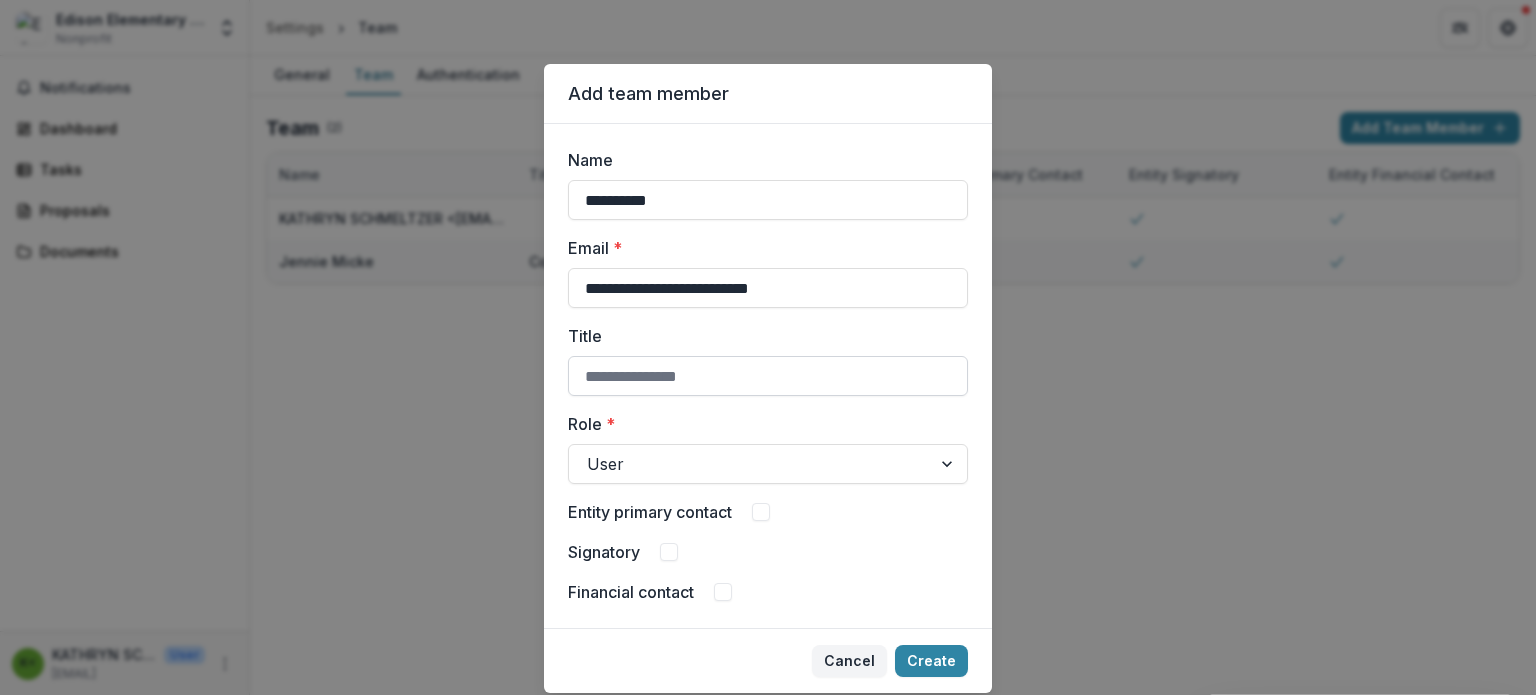 type on "**********" 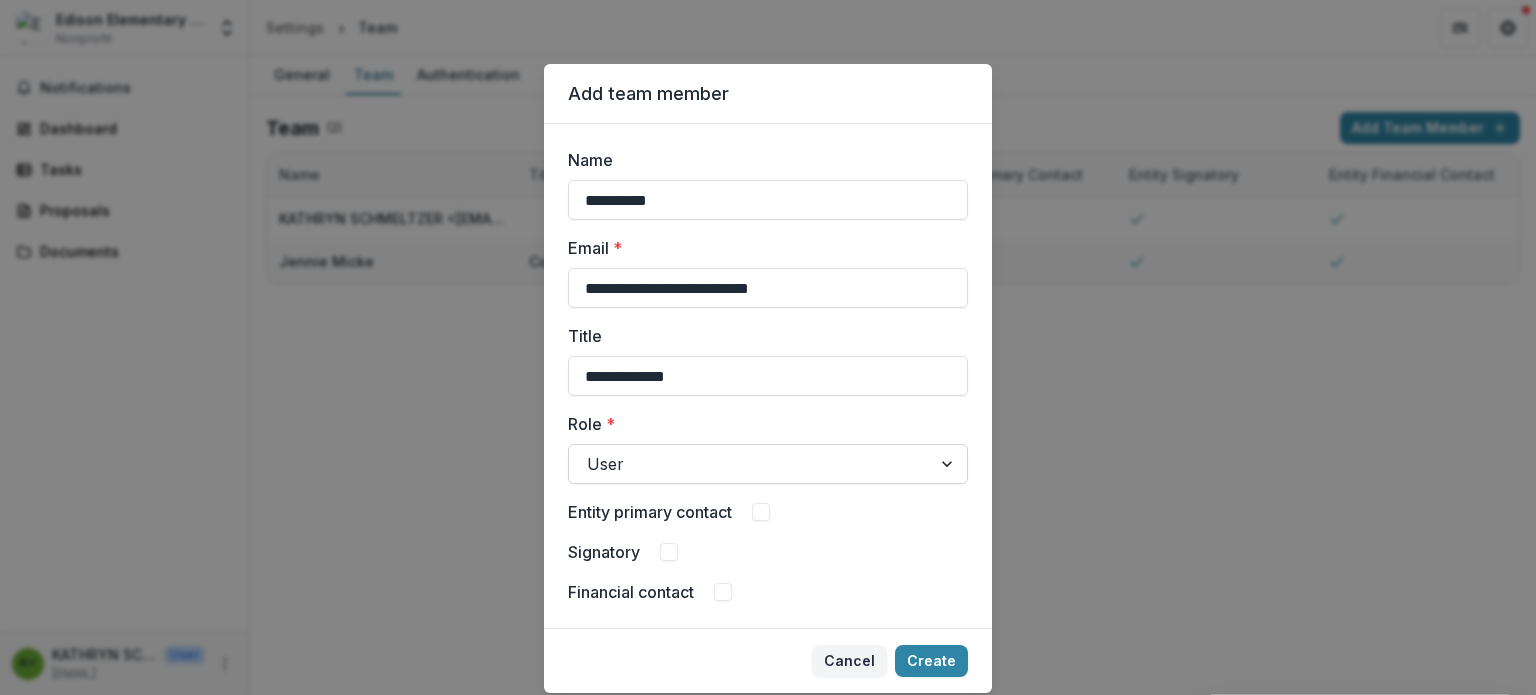 type on "**********" 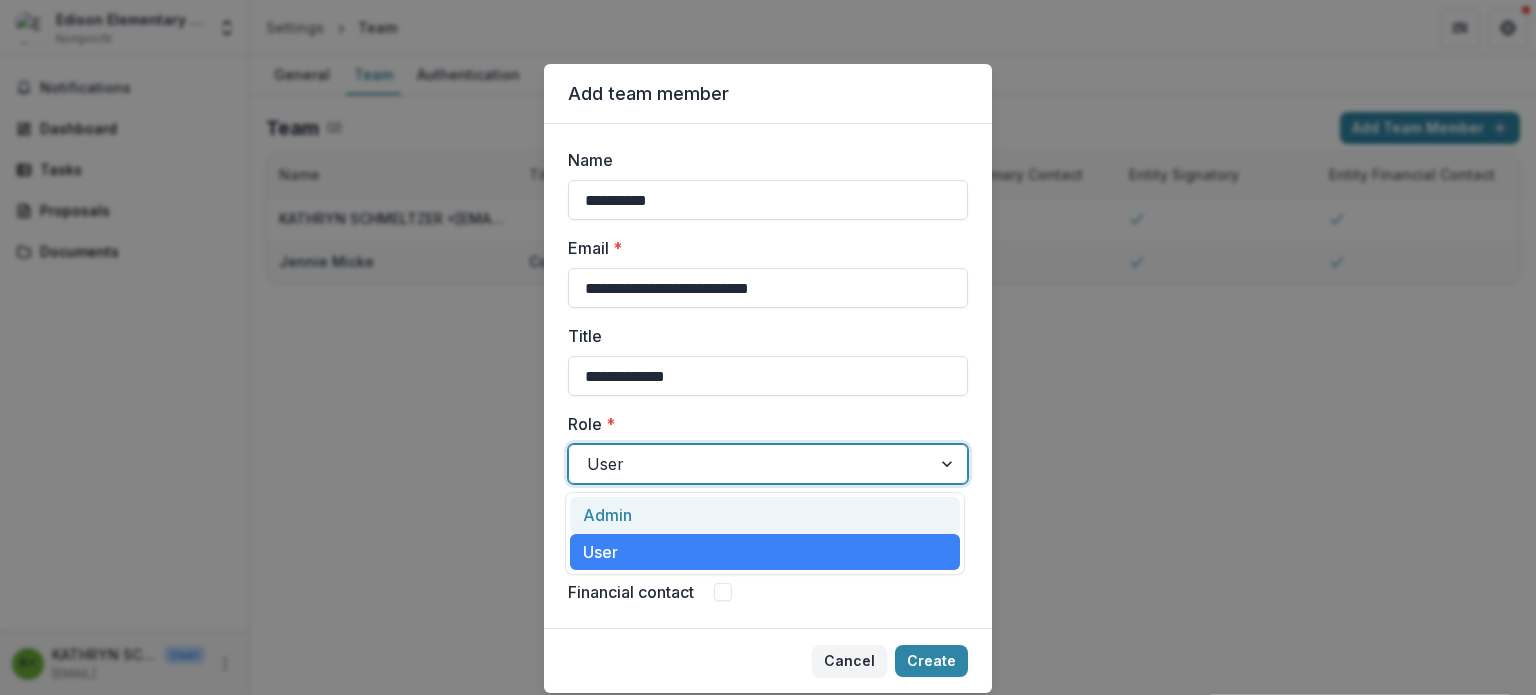 click on "Admin" at bounding box center (765, 515) 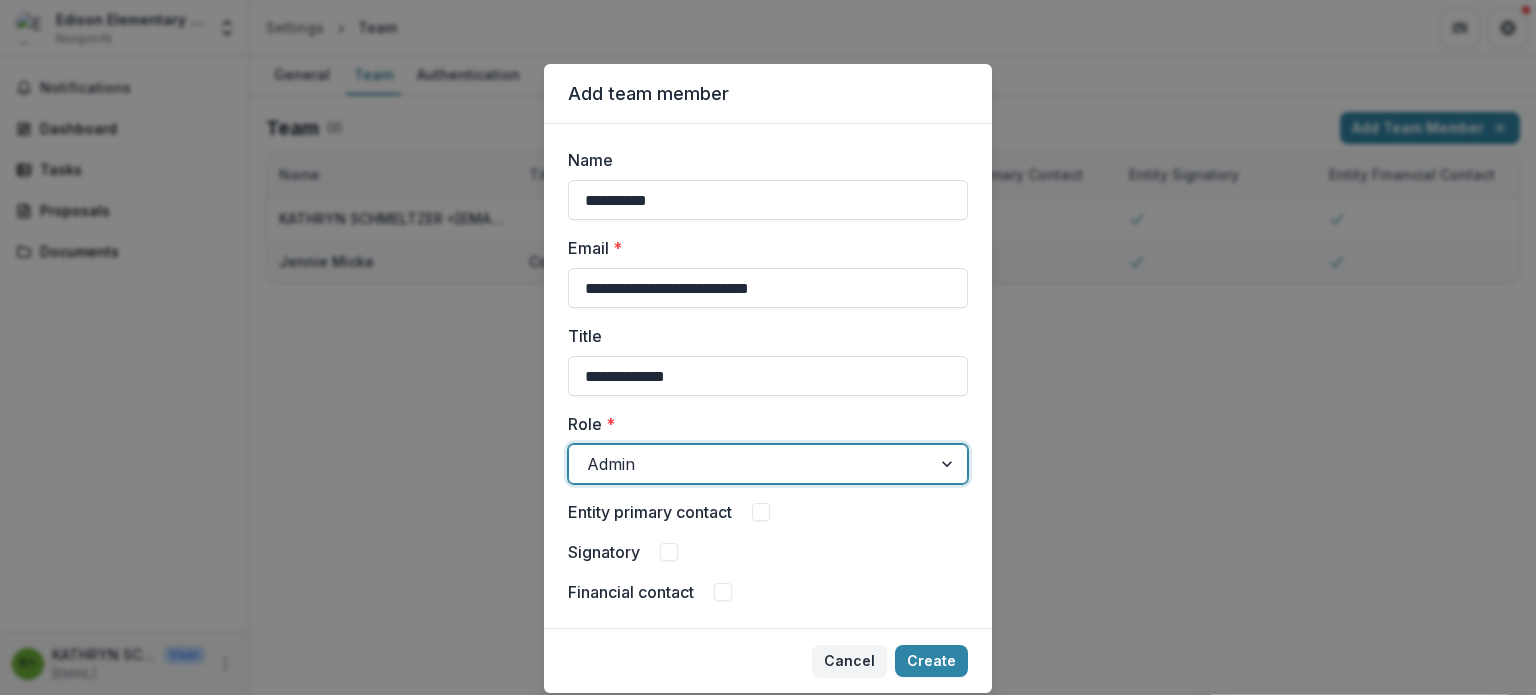 click at bounding box center [761, 512] 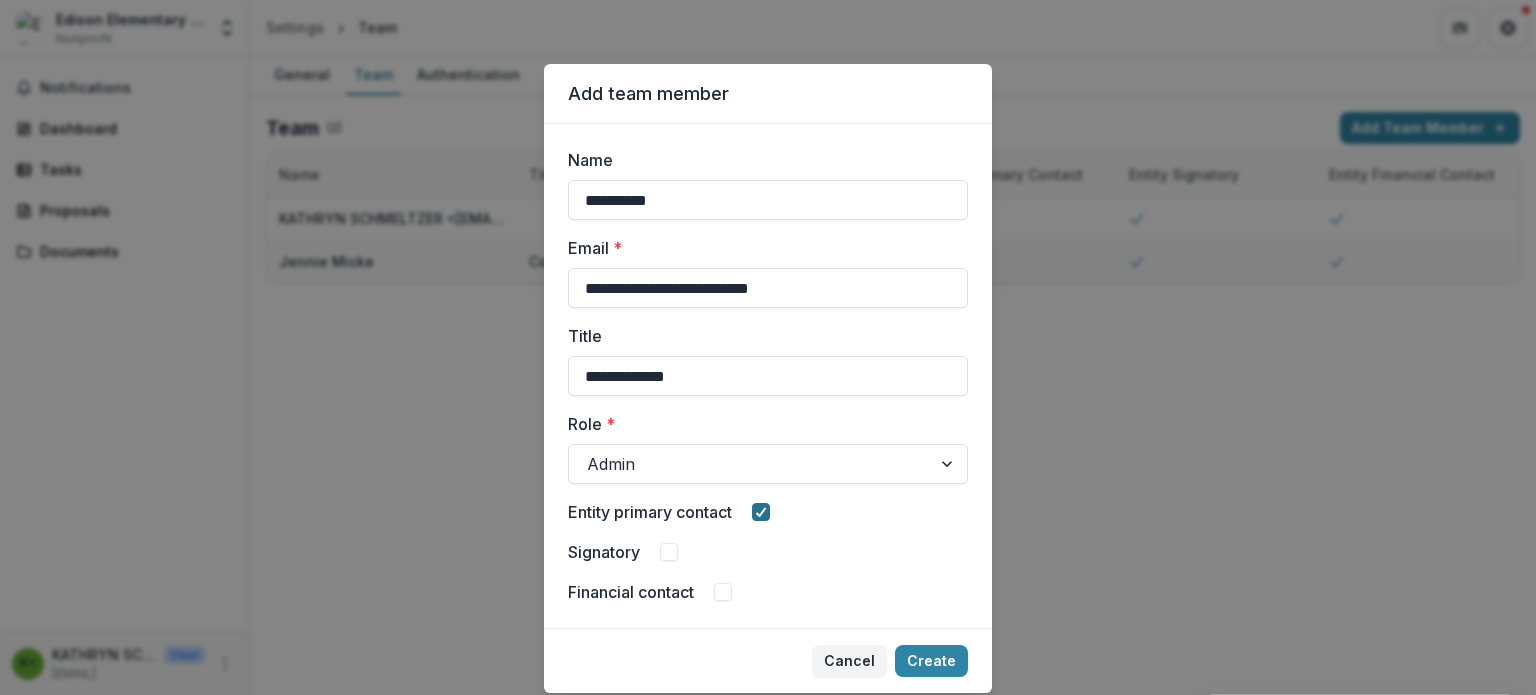 click 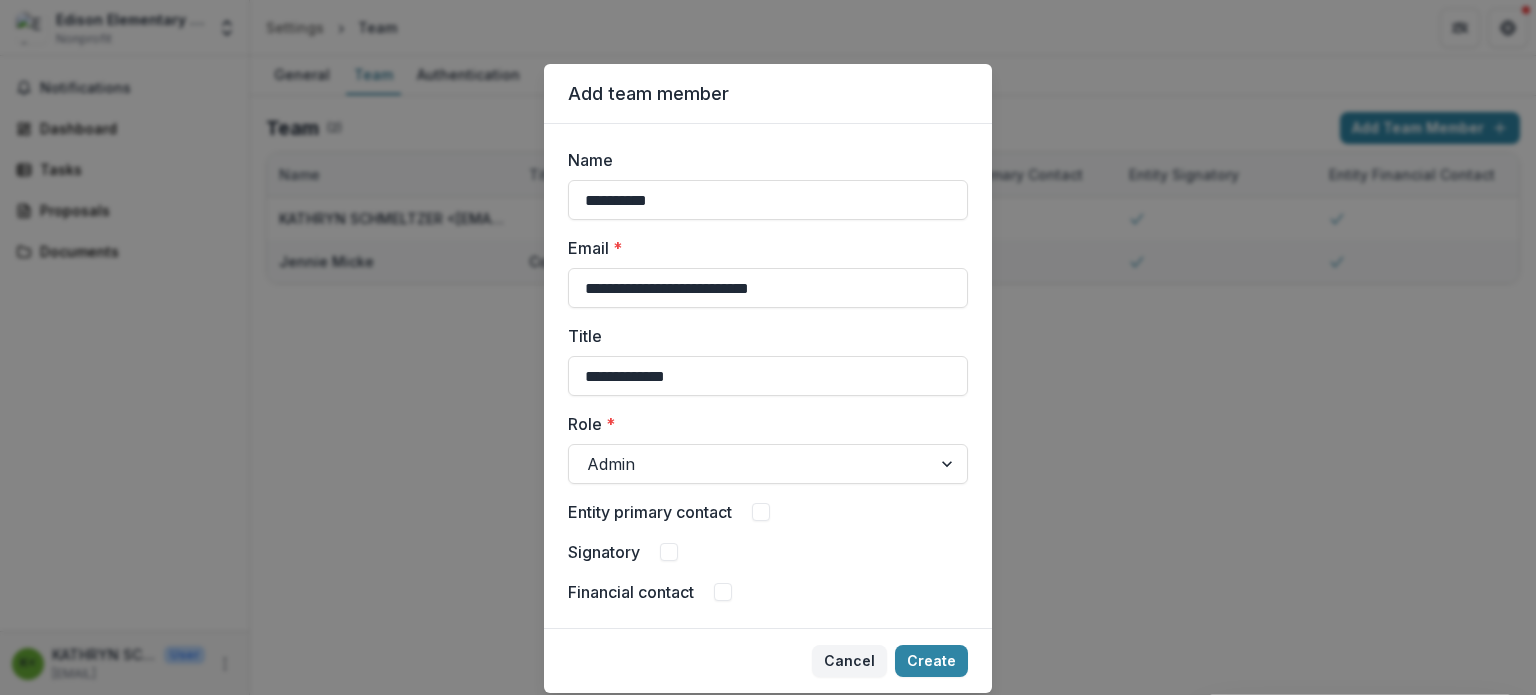 click at bounding box center [761, 512] 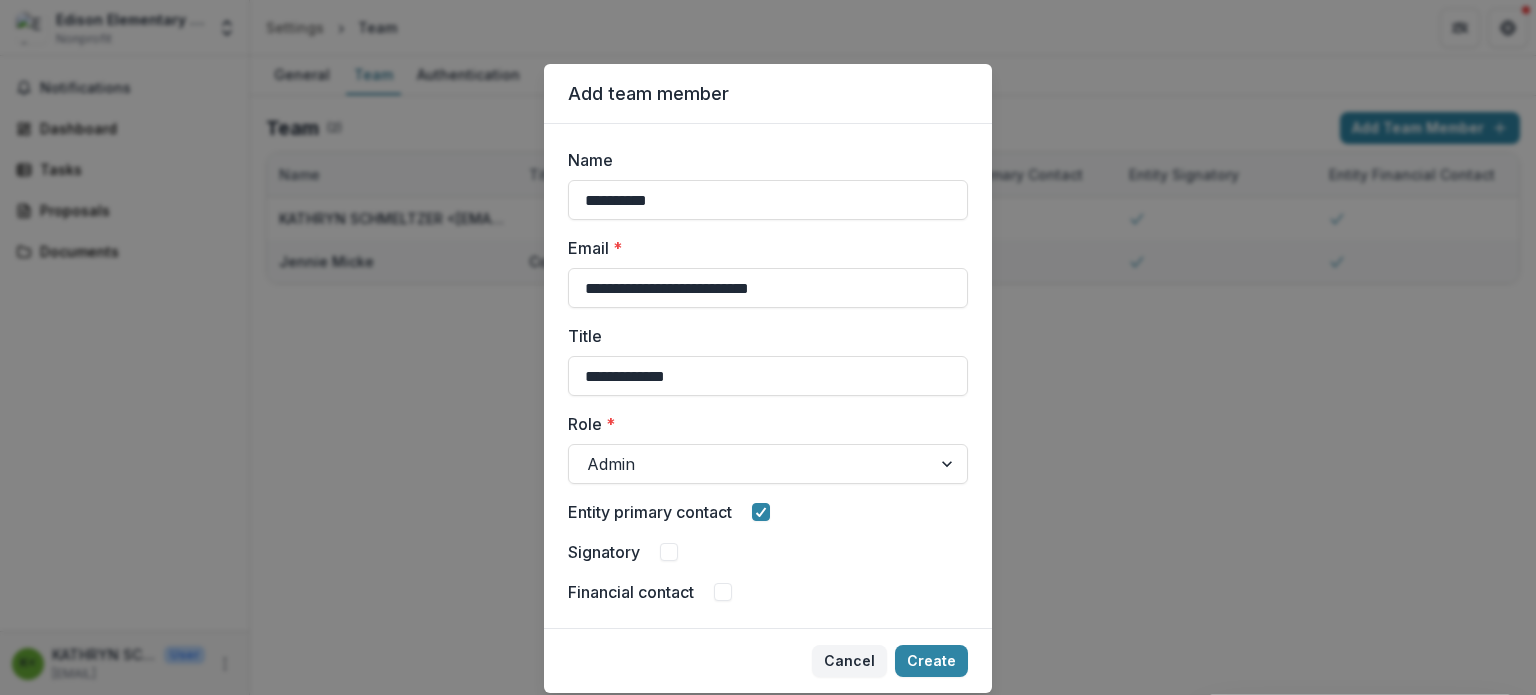 click at bounding box center (669, 552) 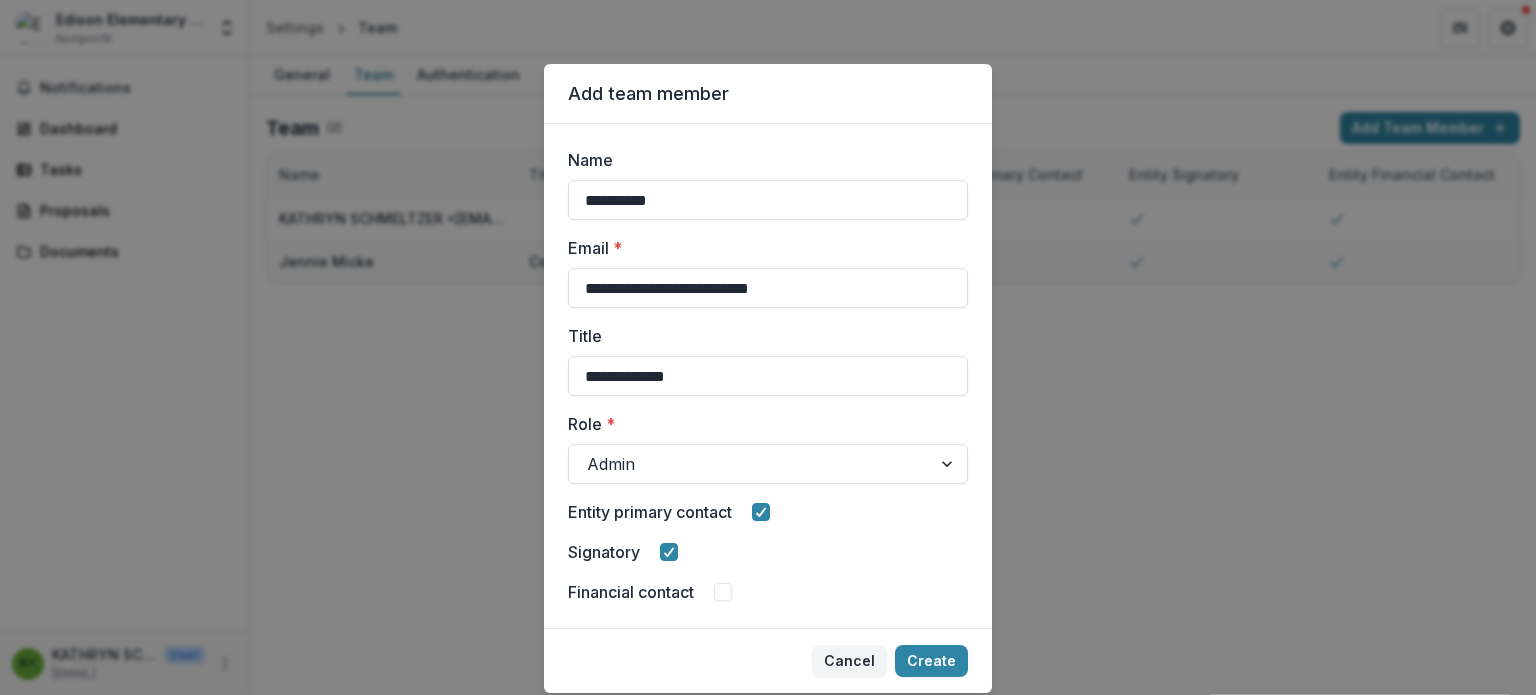 click at bounding box center [723, 592] 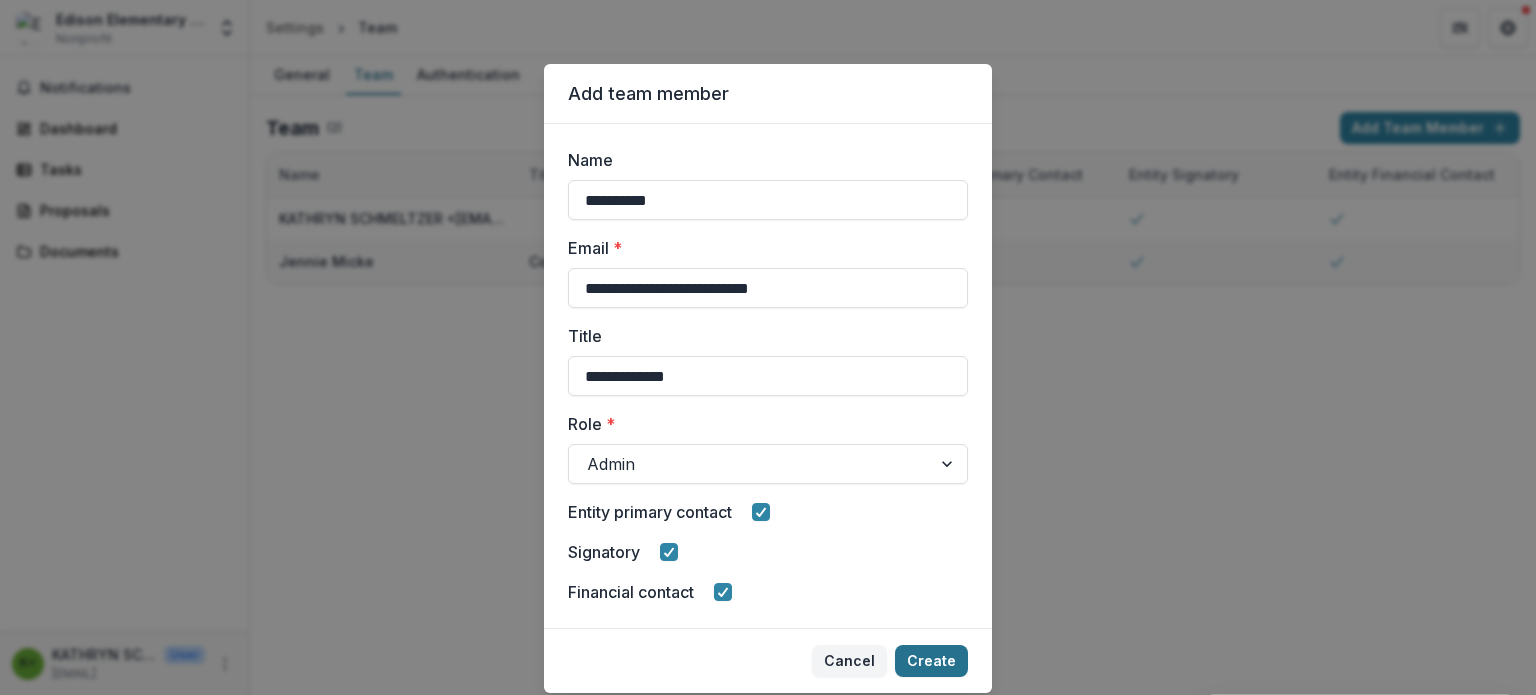 click on "Create" at bounding box center (931, 661) 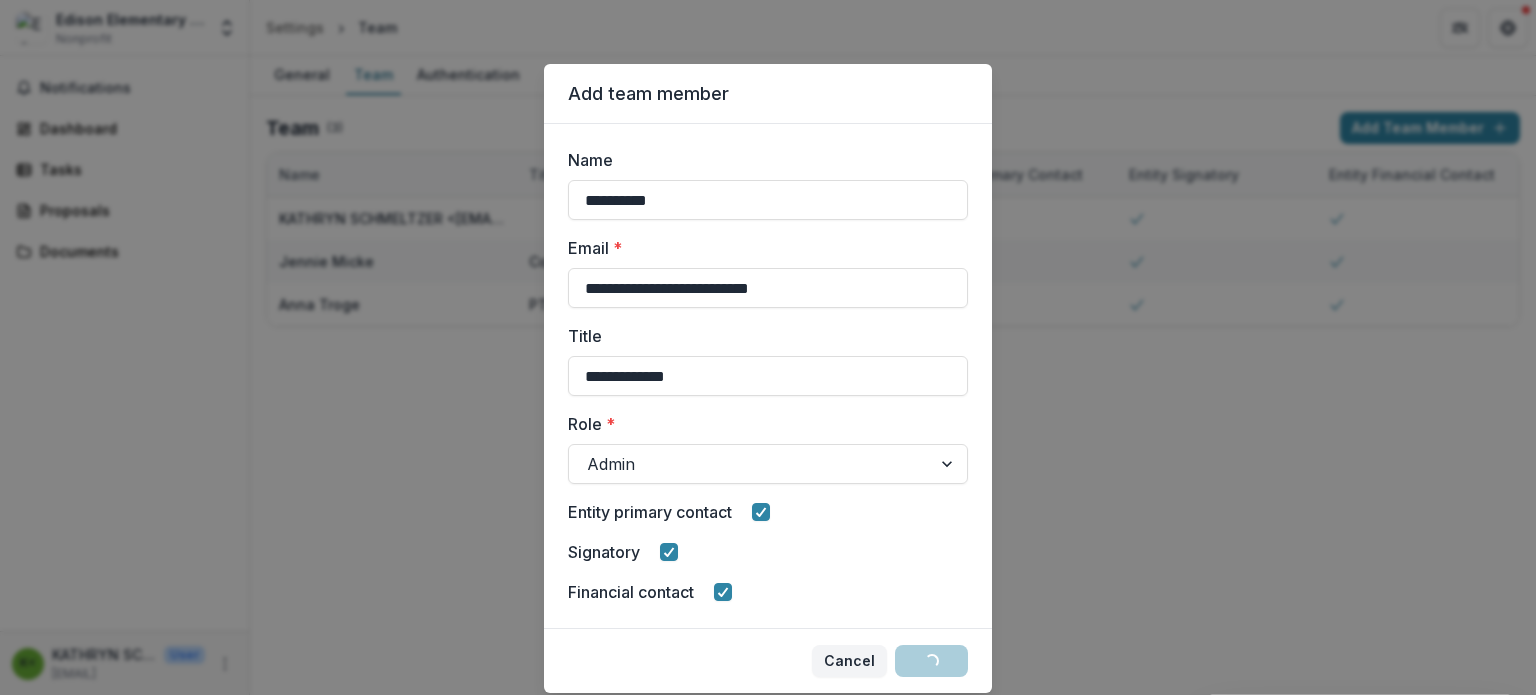 type 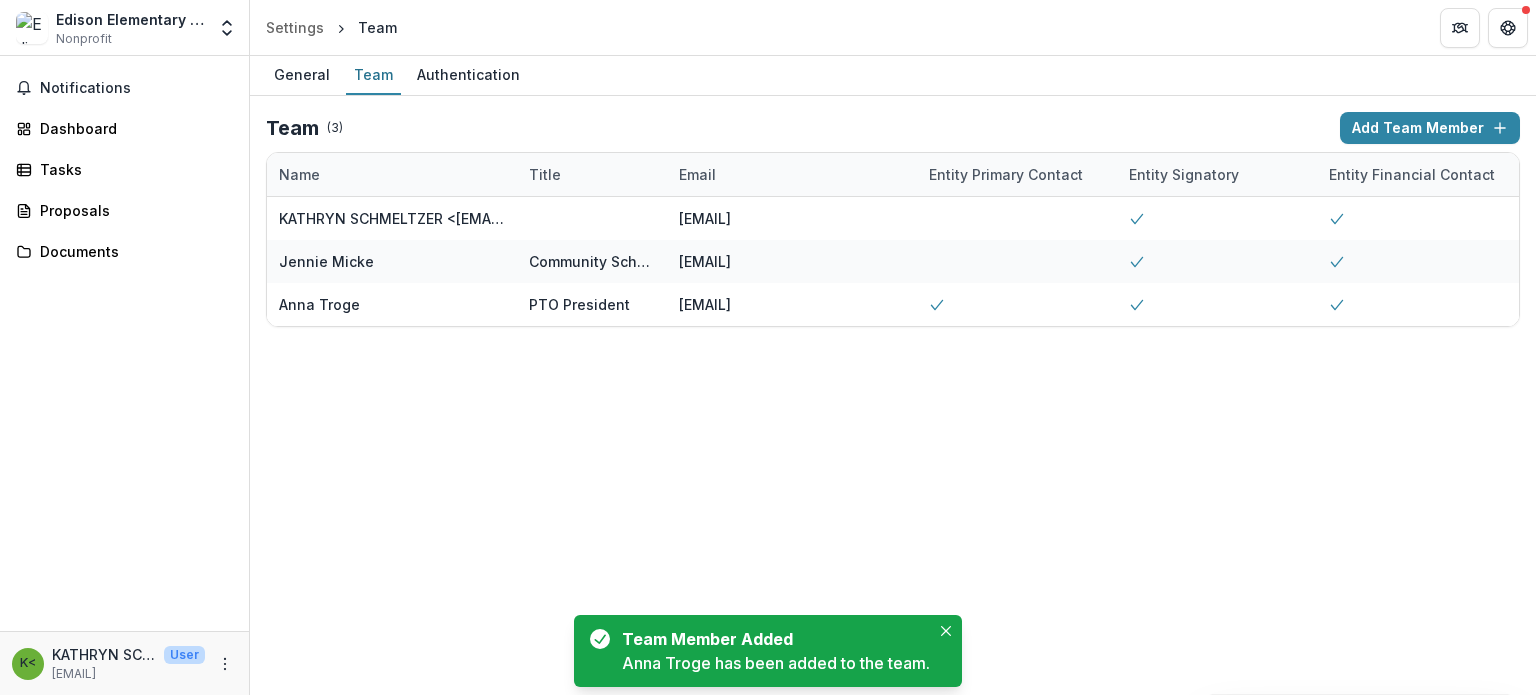 click on "General Team Authentication Team ( 3 ) Add Team Member Name Title Email Entity Primary Contact Entity Signatory Entity Financial Contact KATHRYN SCHMELTZER <[EMAIL]> [EMAIL] Edit Delete Jennie Micke Community School Resource Coordinator [EMAIL] Edit Delete Anna Troge PTO President [EMAIL] Edit Delete" at bounding box center [893, 375] 